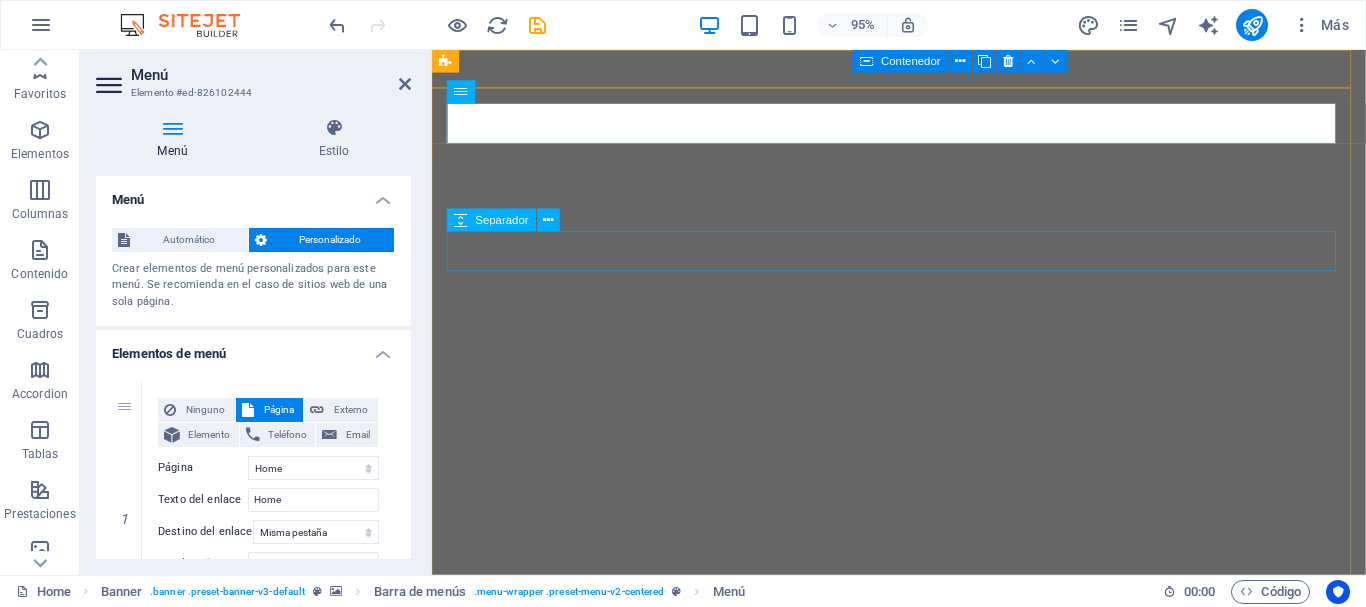 select 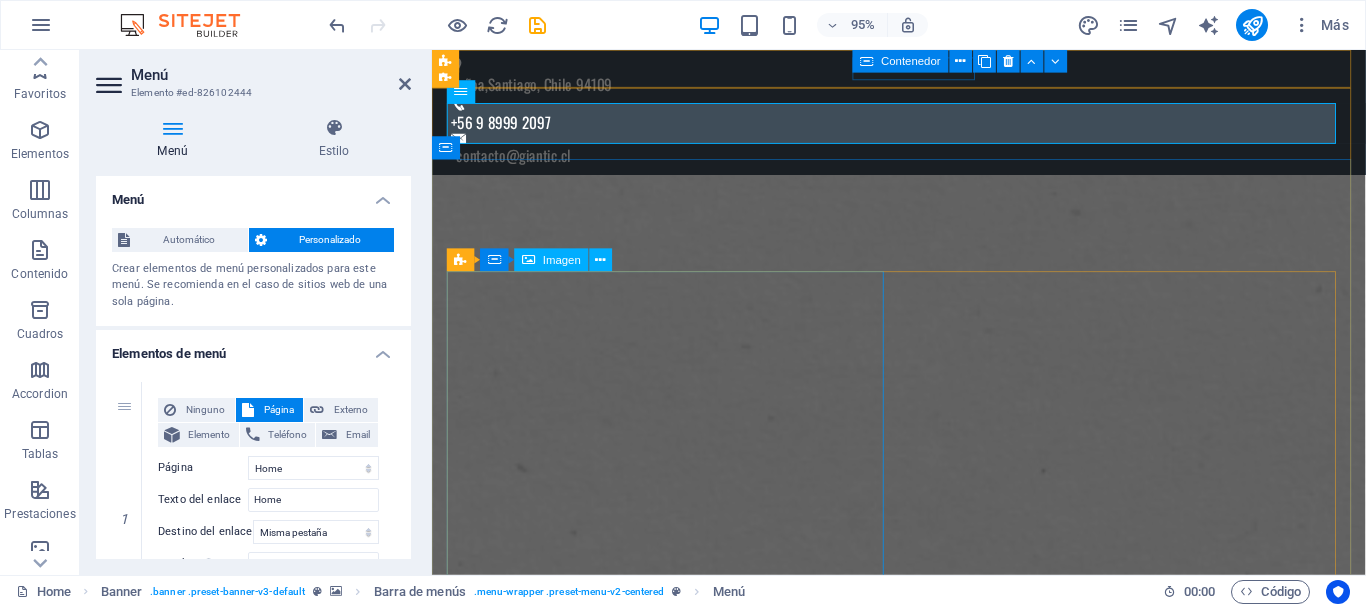 scroll, scrollTop: 225, scrollLeft: 0, axis: vertical 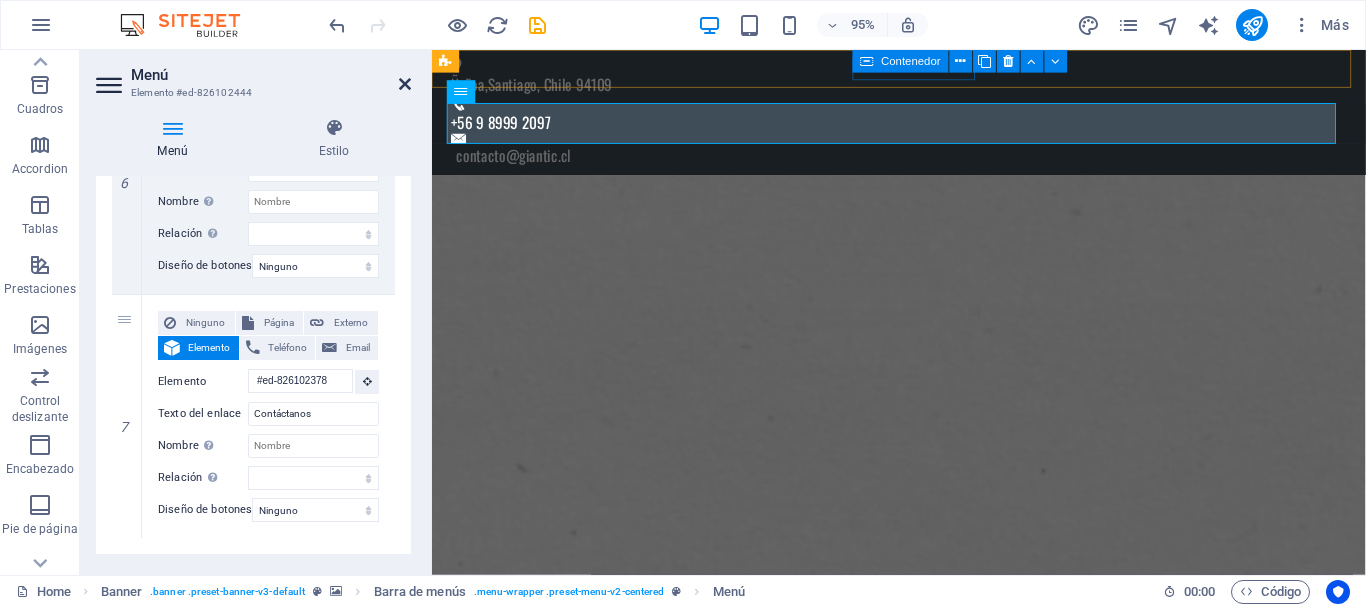 click at bounding box center [405, 84] 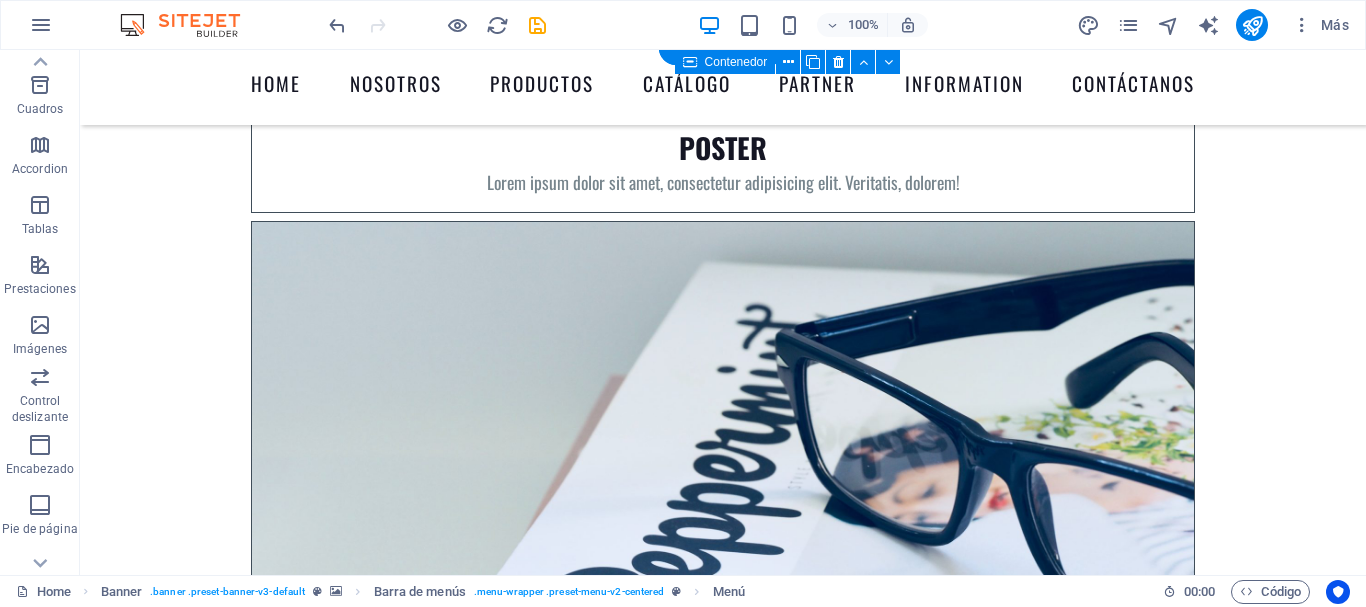 scroll, scrollTop: 8938, scrollLeft: 0, axis: vertical 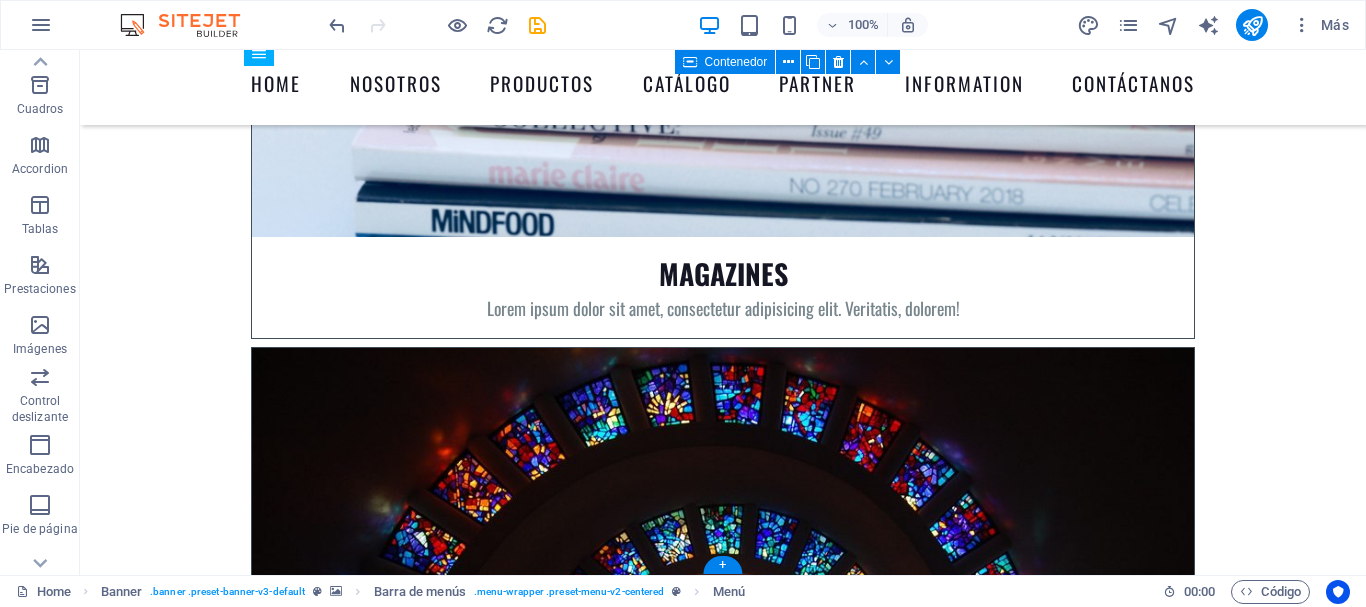 click at bounding box center (723, 8287) 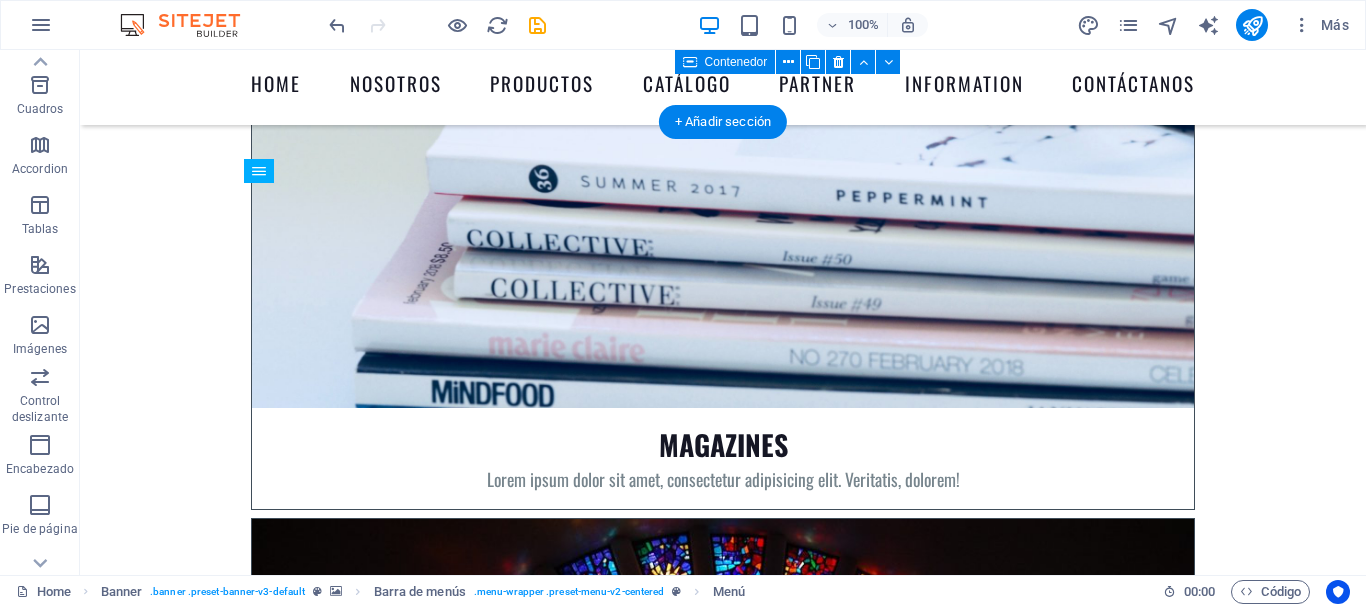 scroll, scrollTop: 8760, scrollLeft: 0, axis: vertical 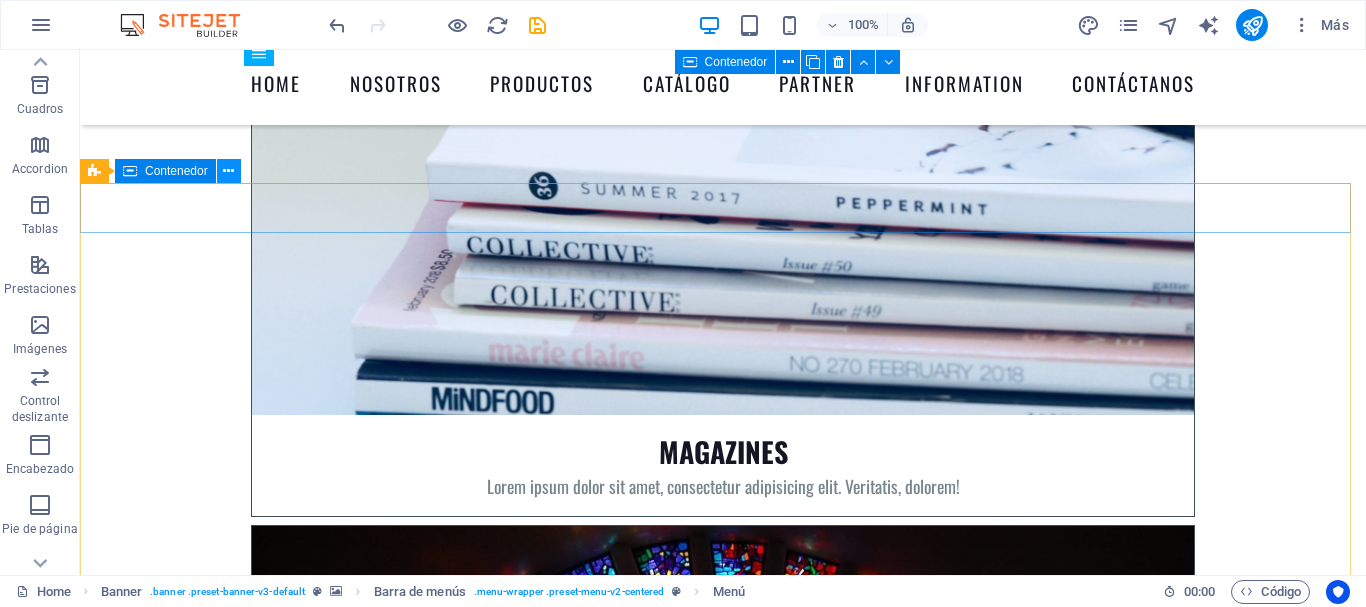 click at bounding box center (228, 171) 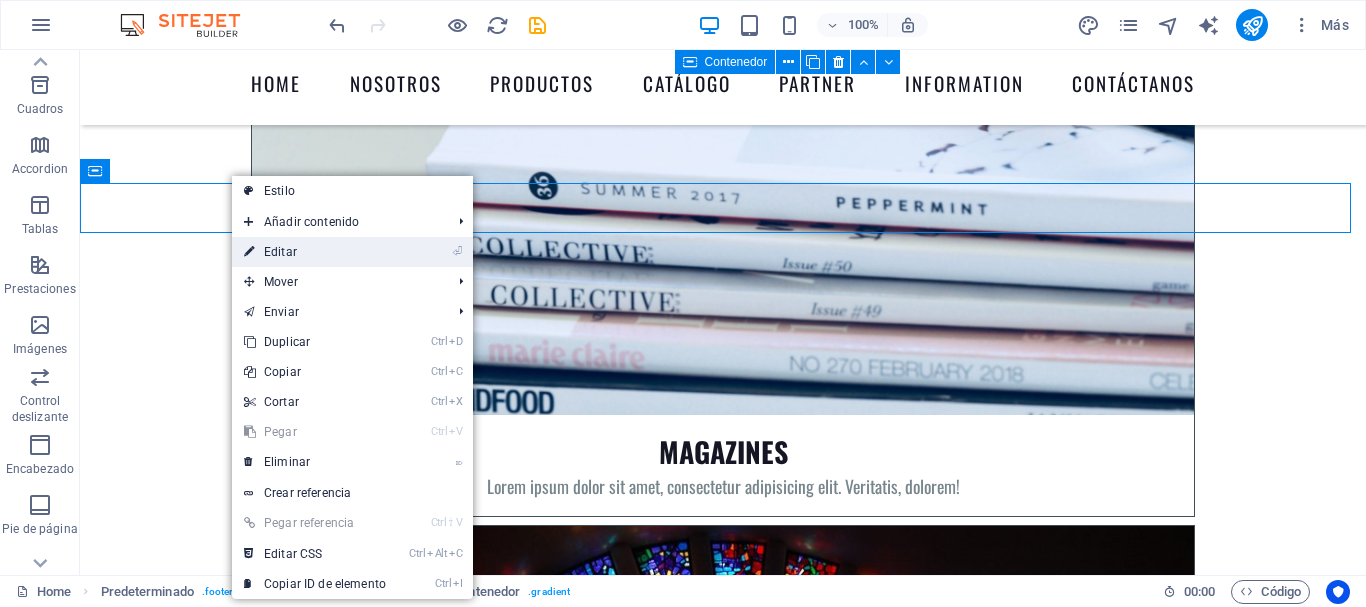 click on "⏎  Editar" at bounding box center (315, 252) 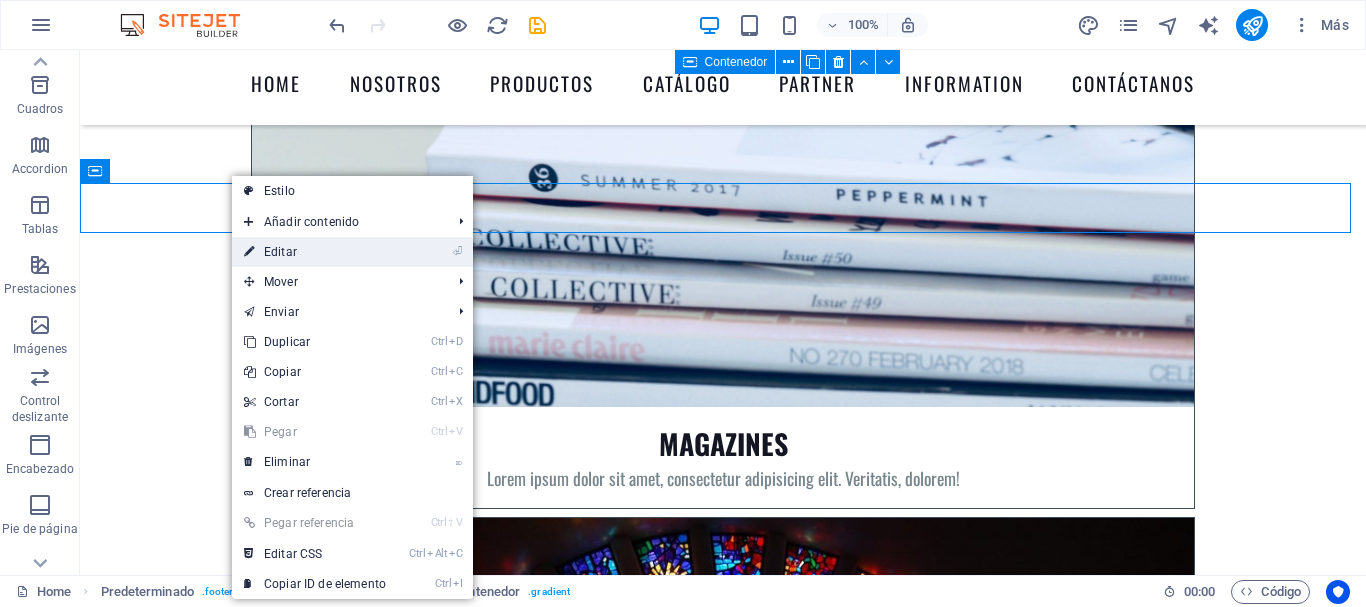select on "px" 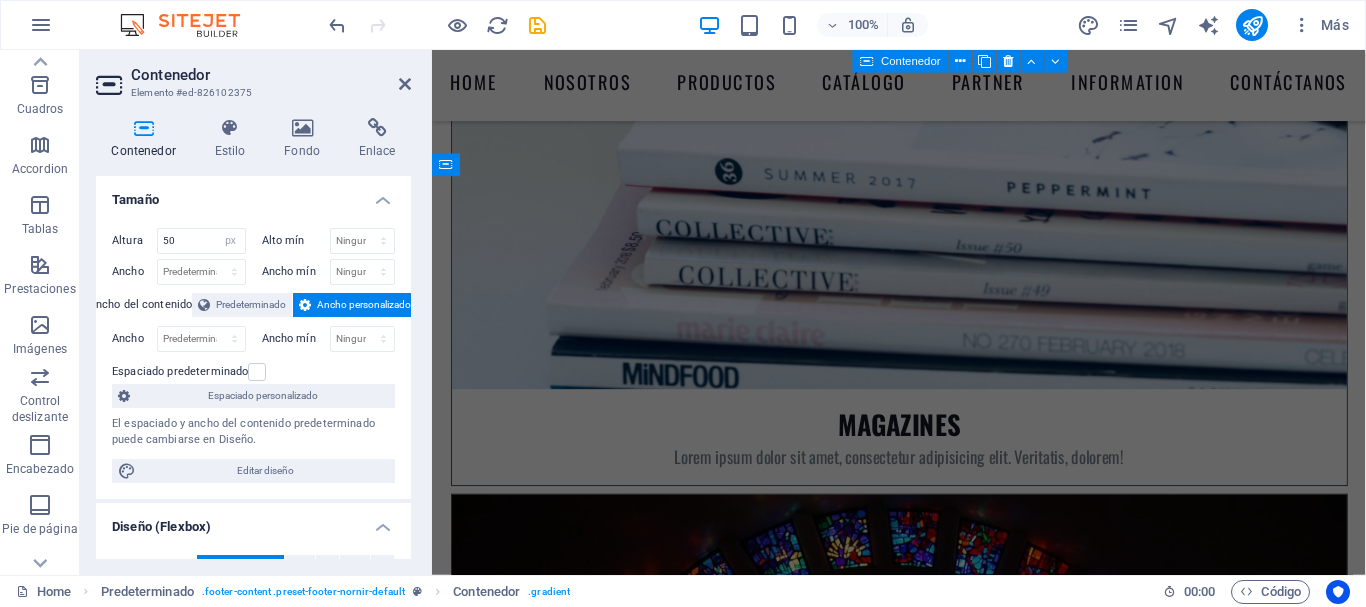 scroll, scrollTop: 9018, scrollLeft: 0, axis: vertical 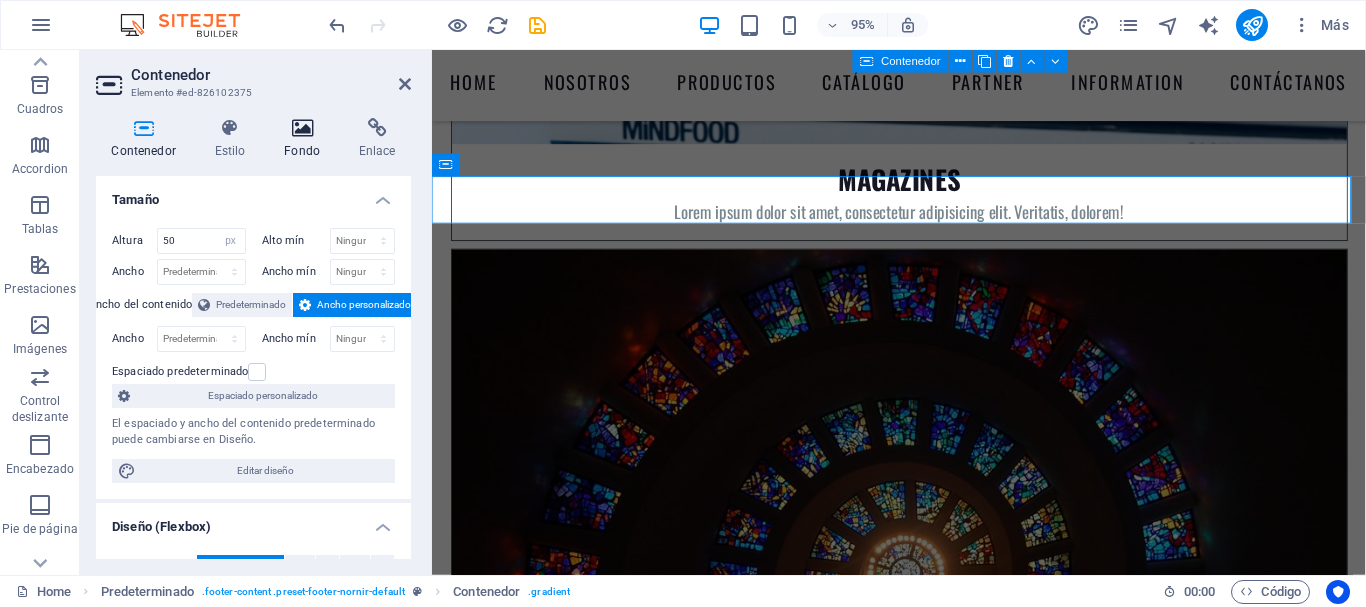 click at bounding box center [302, 128] 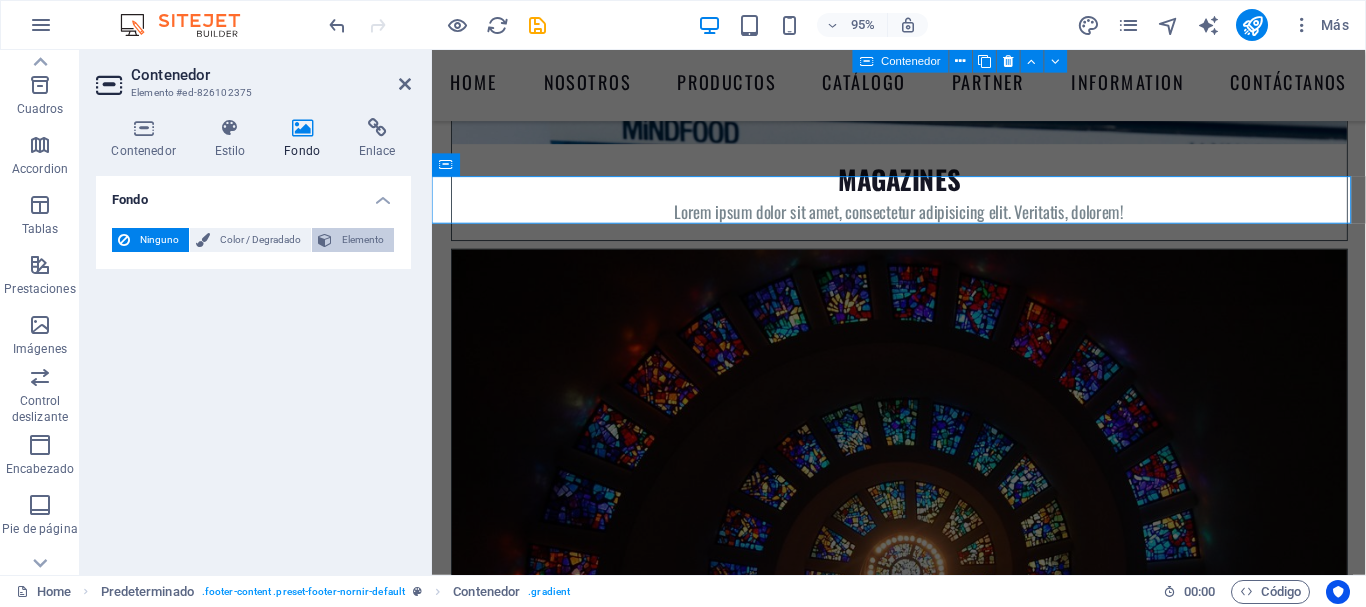 click on "Elemento" at bounding box center [363, 240] 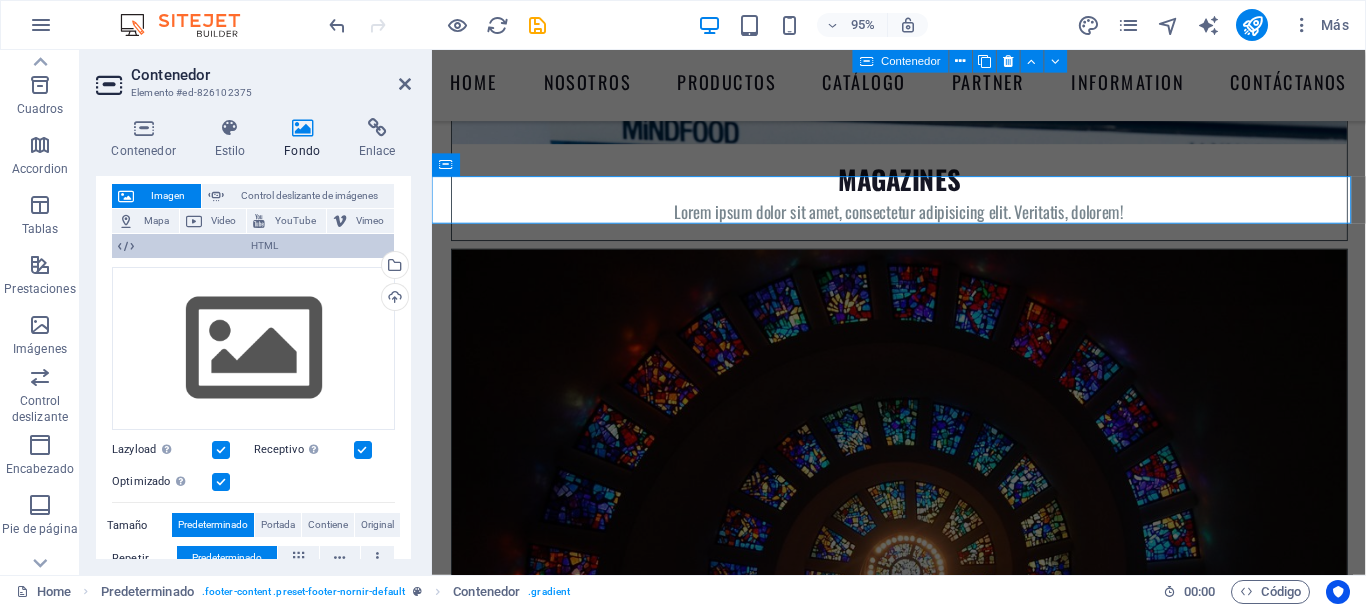 scroll, scrollTop: 113, scrollLeft: 0, axis: vertical 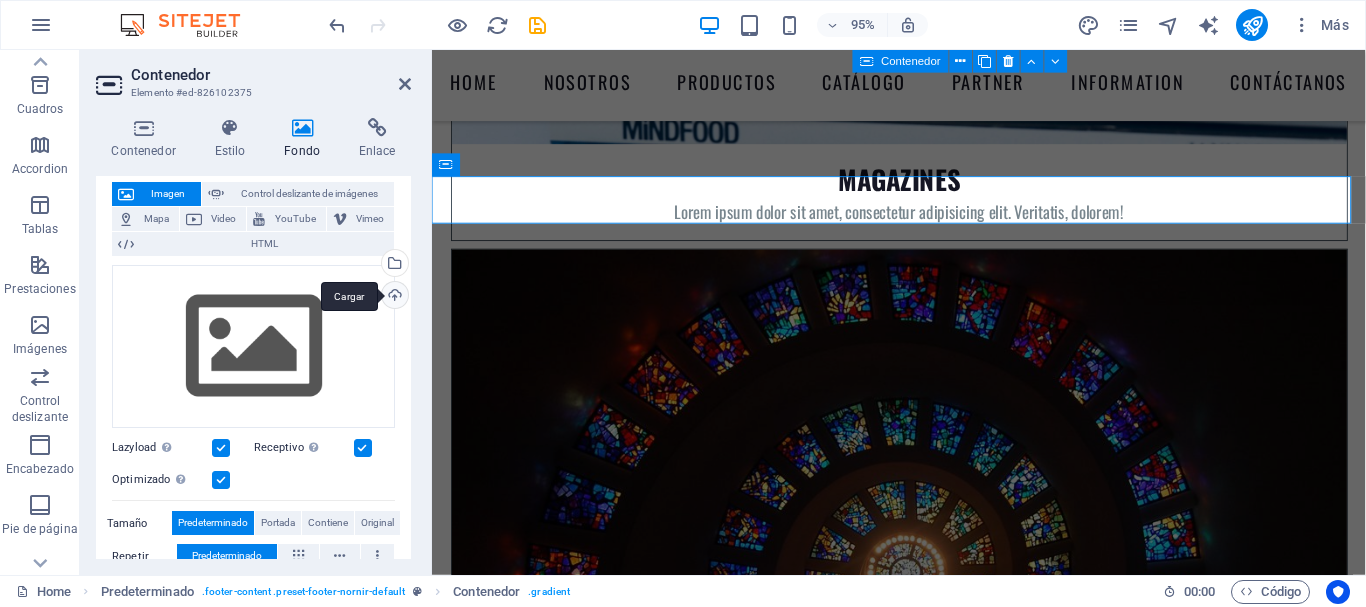 click on "Cargar" at bounding box center [393, 297] 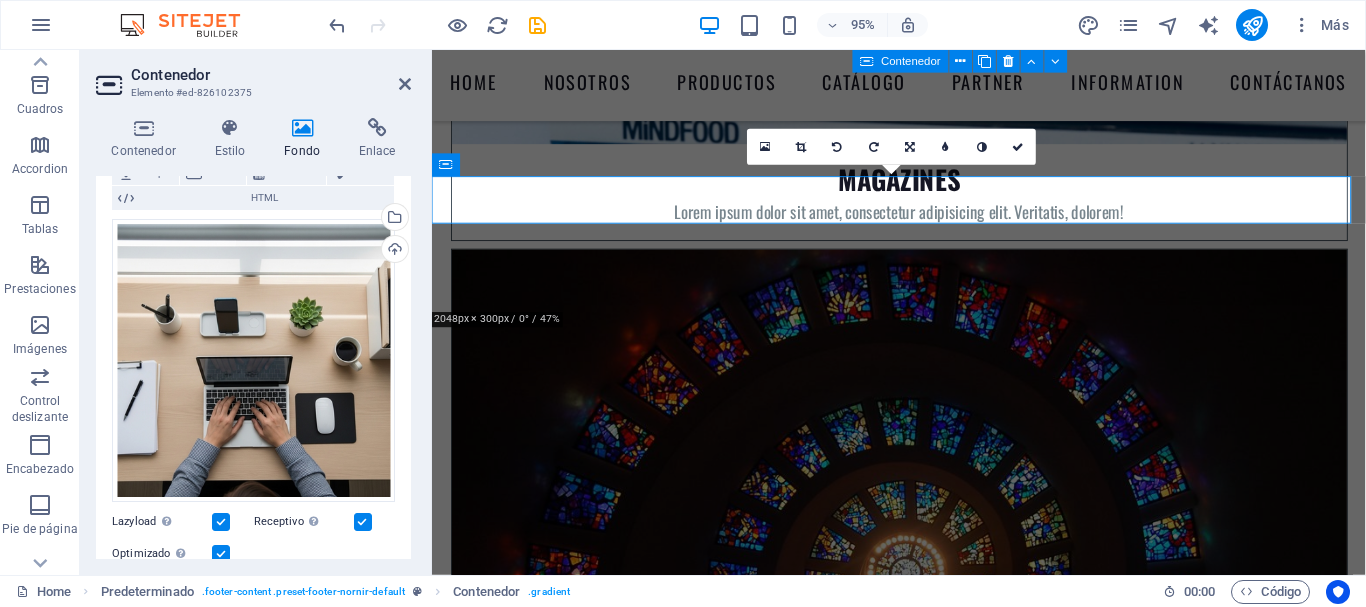 scroll, scrollTop: 0, scrollLeft: 0, axis: both 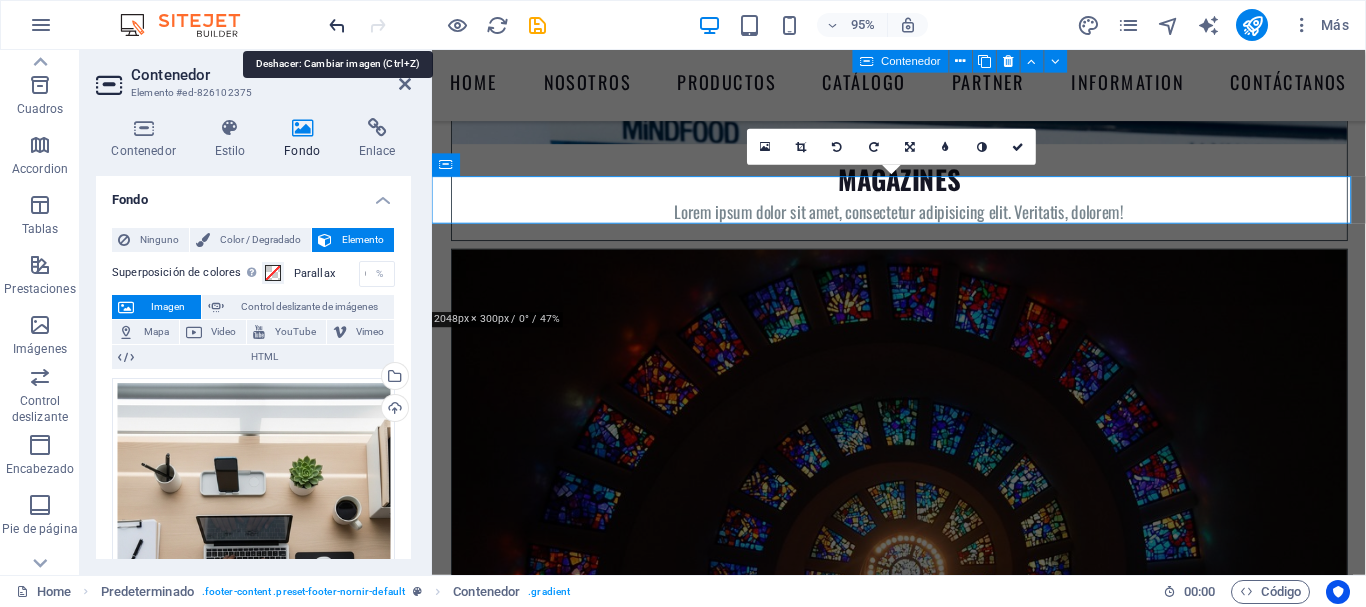 click at bounding box center [337, 25] 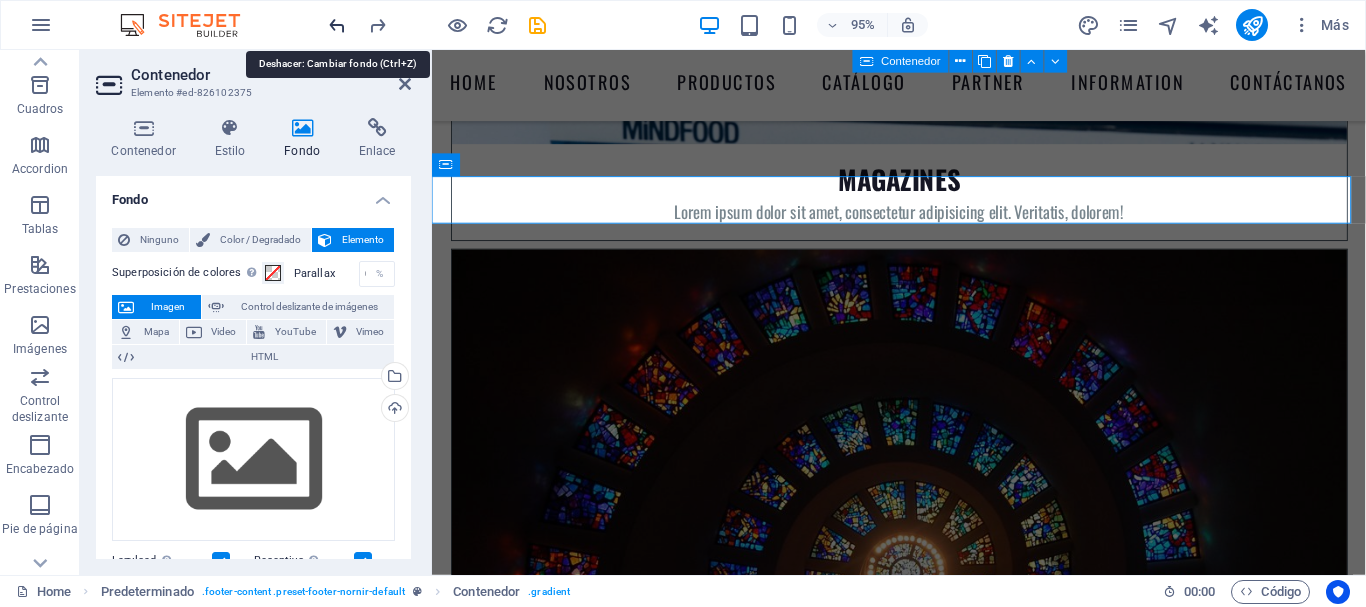 click at bounding box center (337, 25) 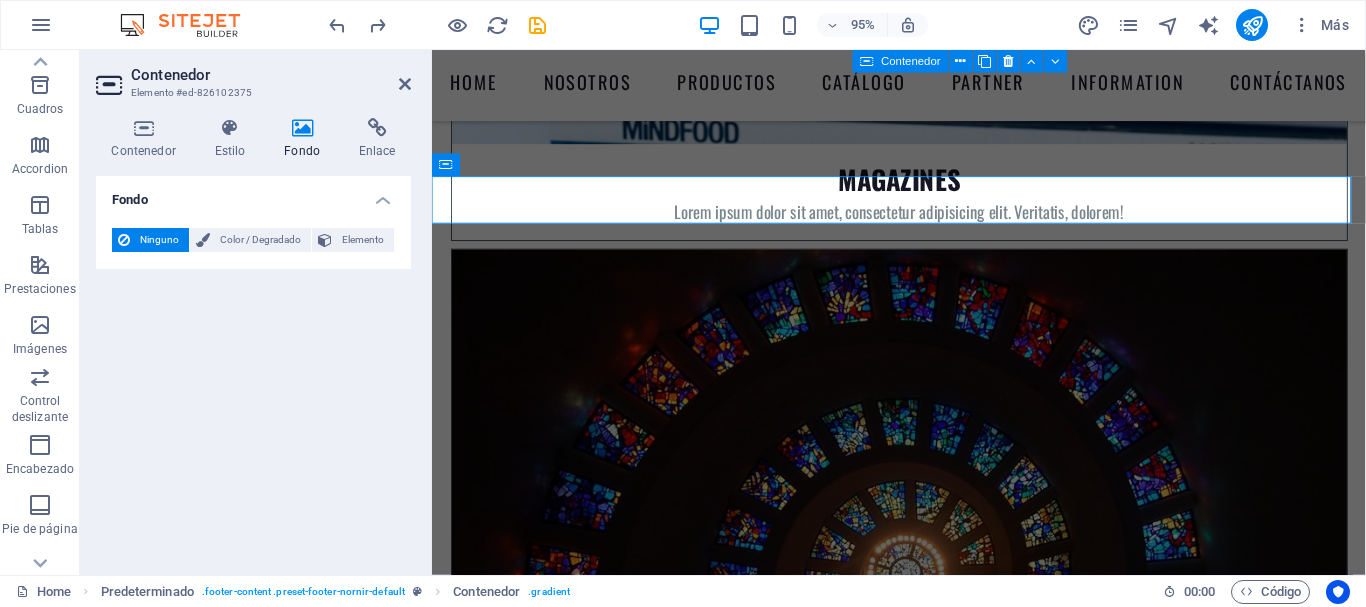 click on "Contenedor Elemento #ed-826102375
Contenedor Estilo Fondo Enlace Tamaño Altura 50 Predeterminado px rem % vh vw Alto mín Ninguno px rem % vh vw Ancho Predeterminado px rem % em vh vw Ancho mín Ninguno px rem % vh vw Ancho del contenido Predeterminado Ancho personalizado Ancho Predeterminado px rem % em vh vw Ancho mín Ninguno px rem % vh vw Espaciado predeterminado Espaciado personalizado El espaciado y ancho del contenido predeterminado puede cambiarse en Diseño. Editar diseño Diseño (Flexbox) Alineación Determina flex-direction. Predeterminado Eje principal Determina la forma en la que los elementos deberían comportarse por el eje principal en este contenedor (contenido justificado). Predeterminado Eje lateral Controla la dirección vertical del elemento en el contenedor (alinear elementos). Predeterminado Ajuste Predeterminado Habilitado Deshabilitado Relleno Controla las distancias y la dirección de los elementos en el eje Y en varias líneas (alinear contenido). Predeterminado" at bounding box center [256, 312] 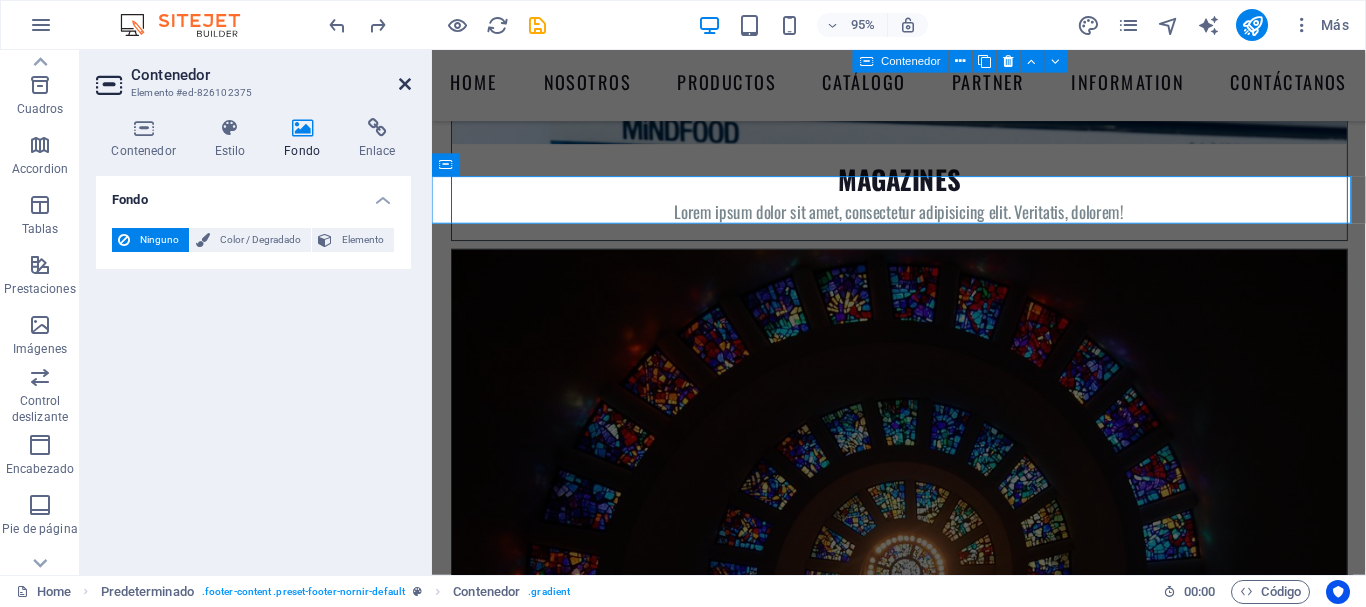click at bounding box center (405, 84) 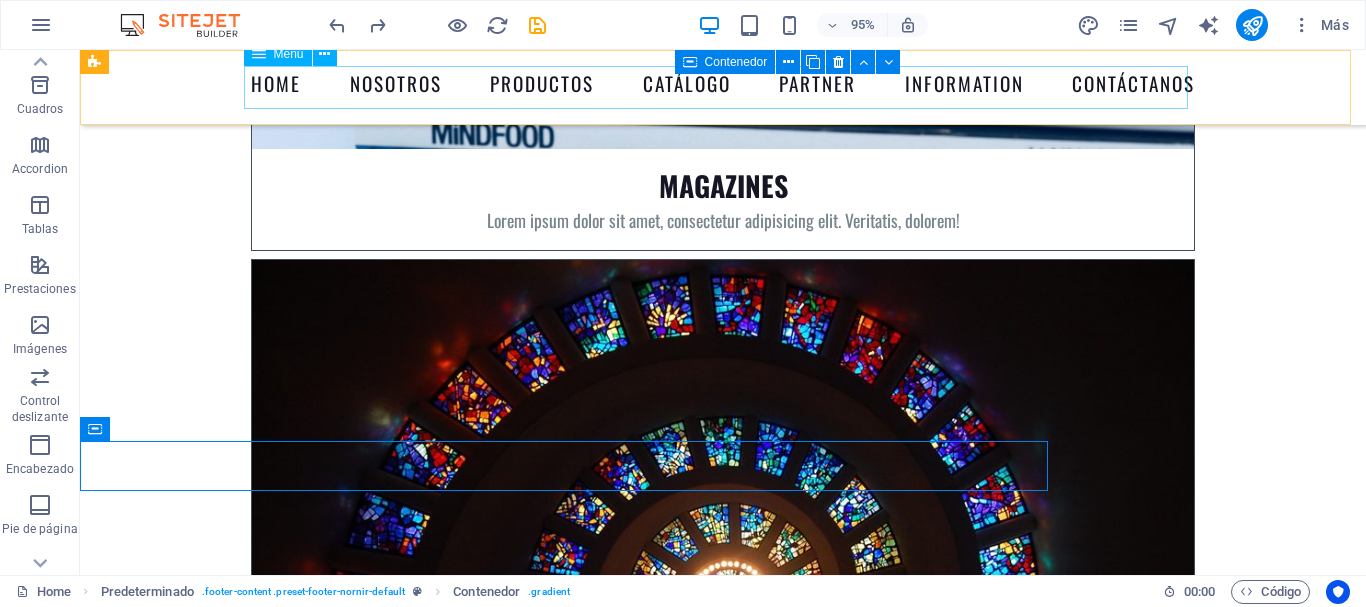 scroll, scrollTop: 8760, scrollLeft: 0, axis: vertical 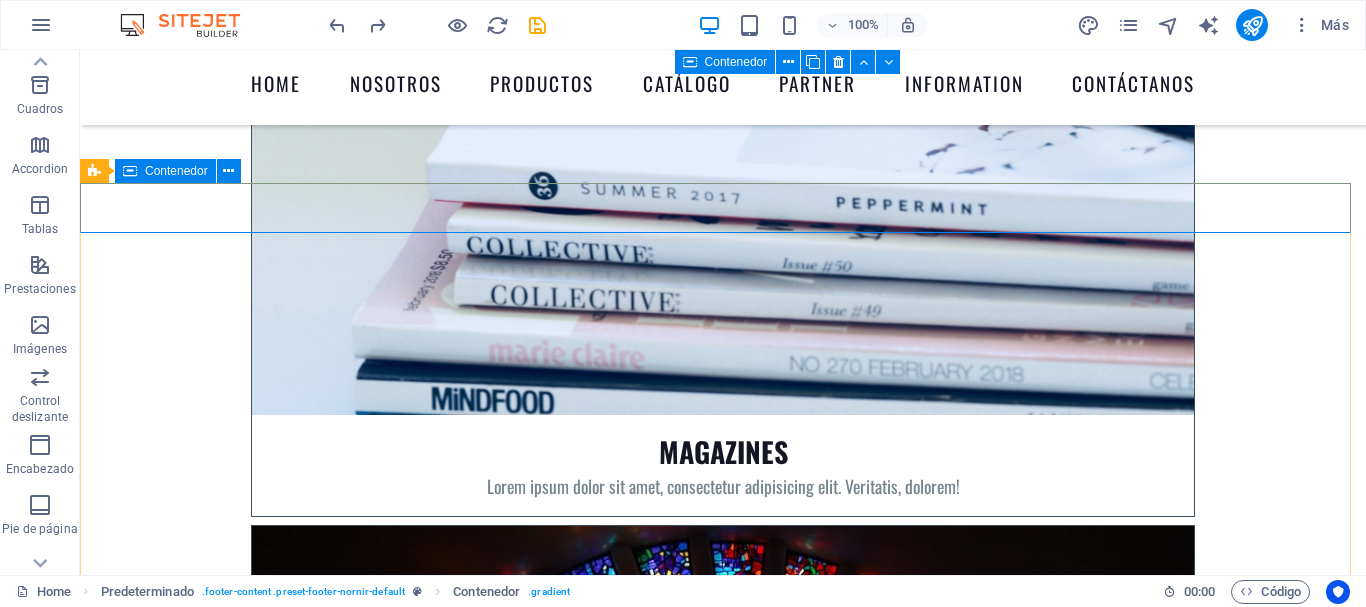 click on "Suelta el contenido aquí o  Añadir elementos  Pegar portapapeles" at bounding box center [723, 8226] 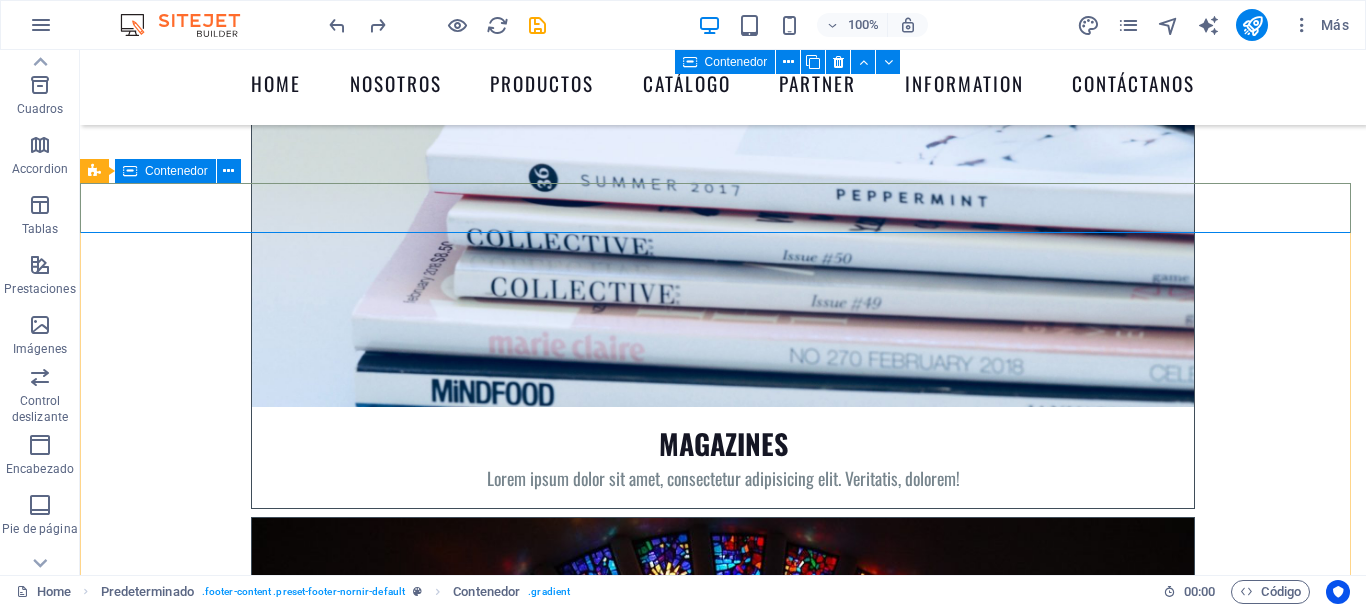 scroll, scrollTop: 9018, scrollLeft: 0, axis: vertical 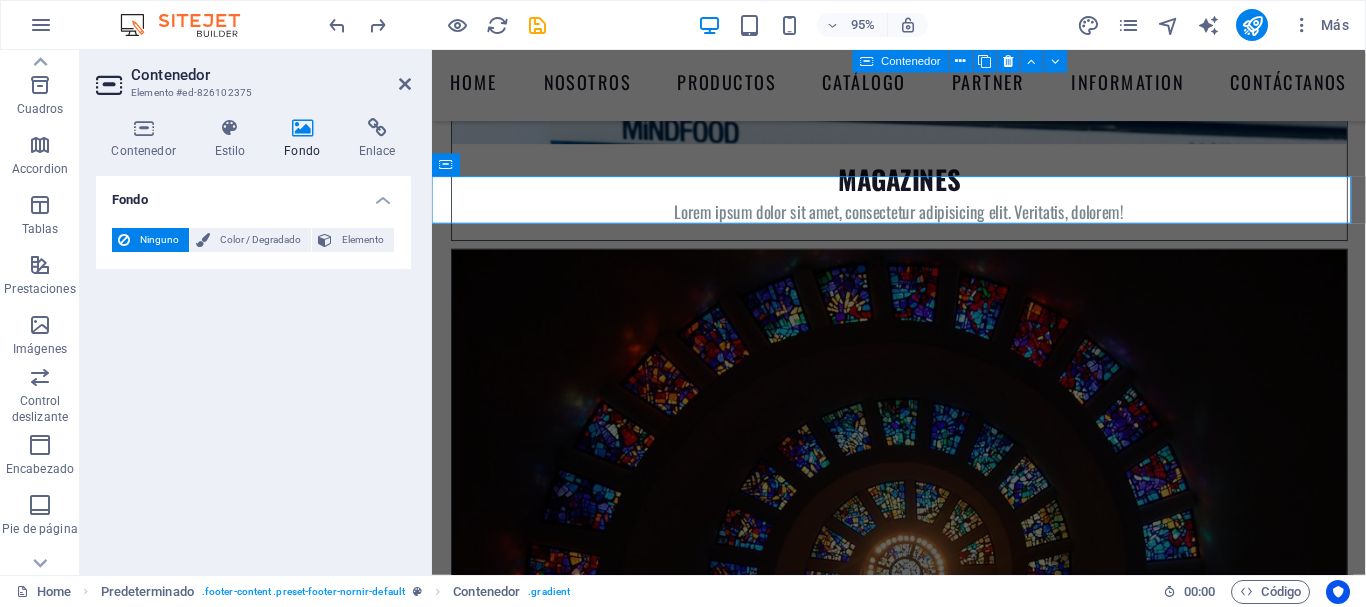 click at bounding box center [923, 8199] 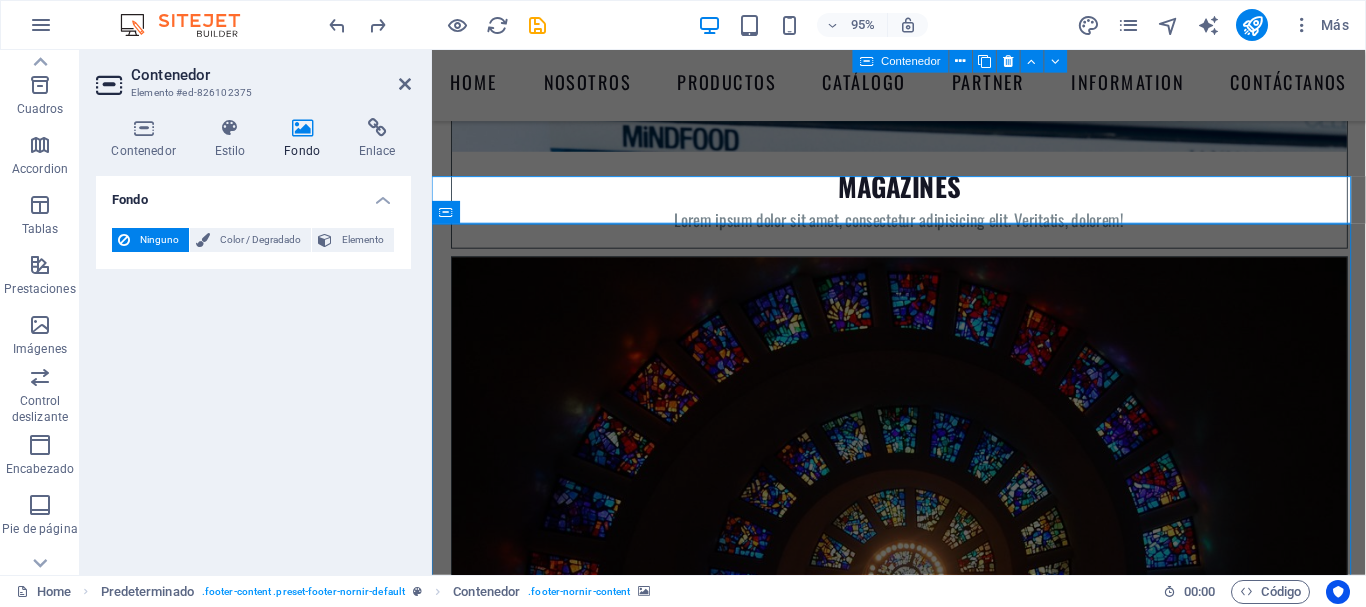 scroll, scrollTop: 8760, scrollLeft: 0, axis: vertical 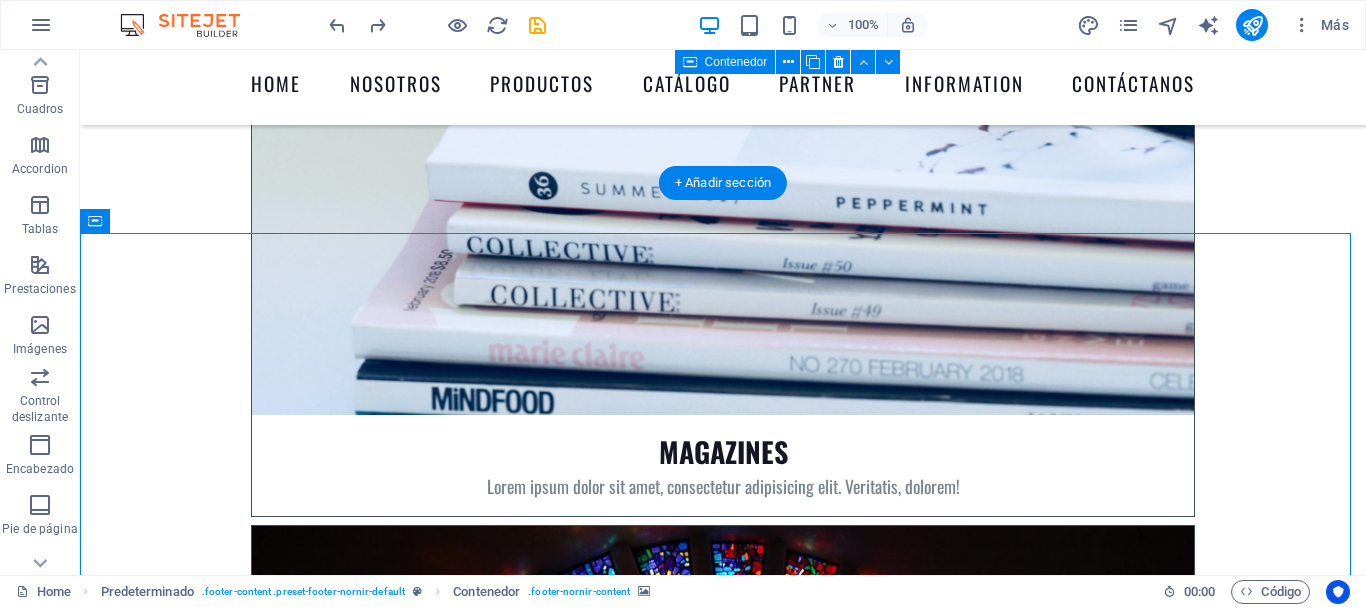 click at bounding box center [723, 8465] 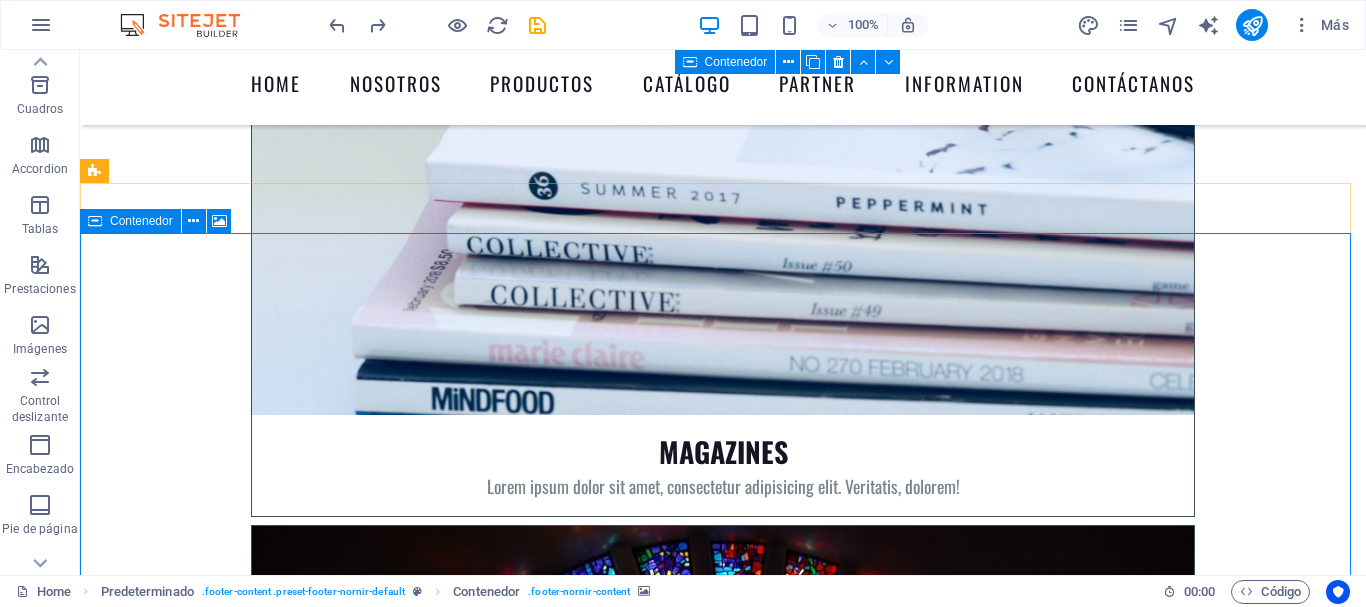 click on "Contenedor" at bounding box center (141, 221) 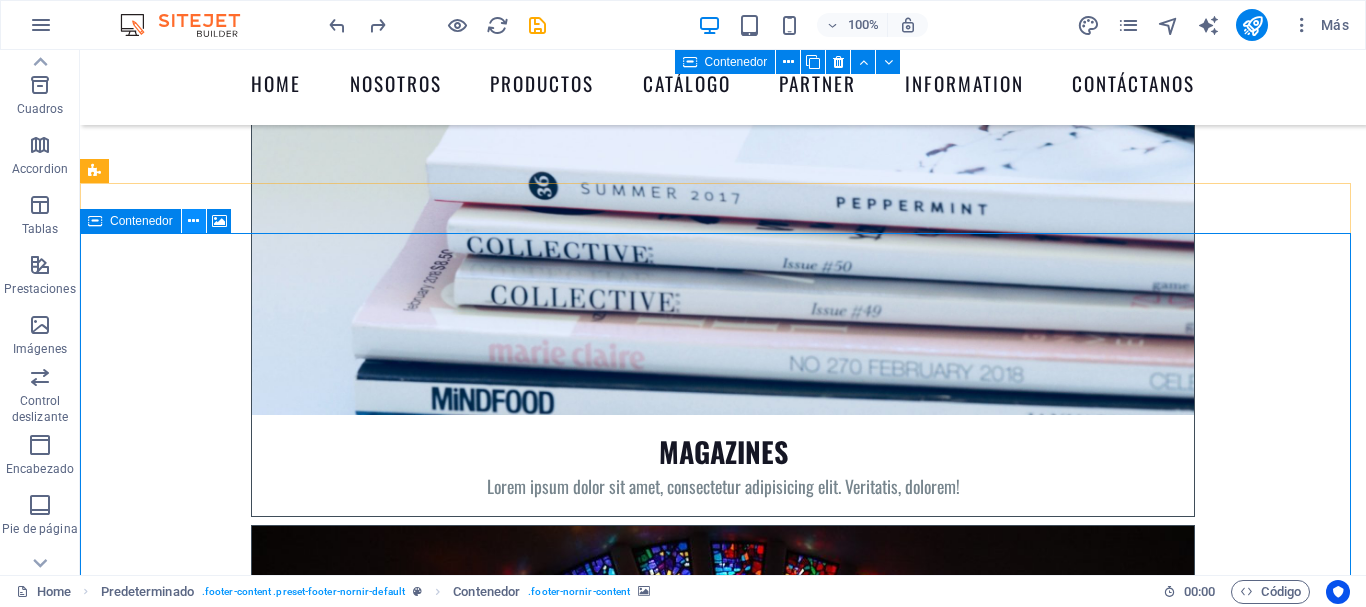 click at bounding box center [193, 221] 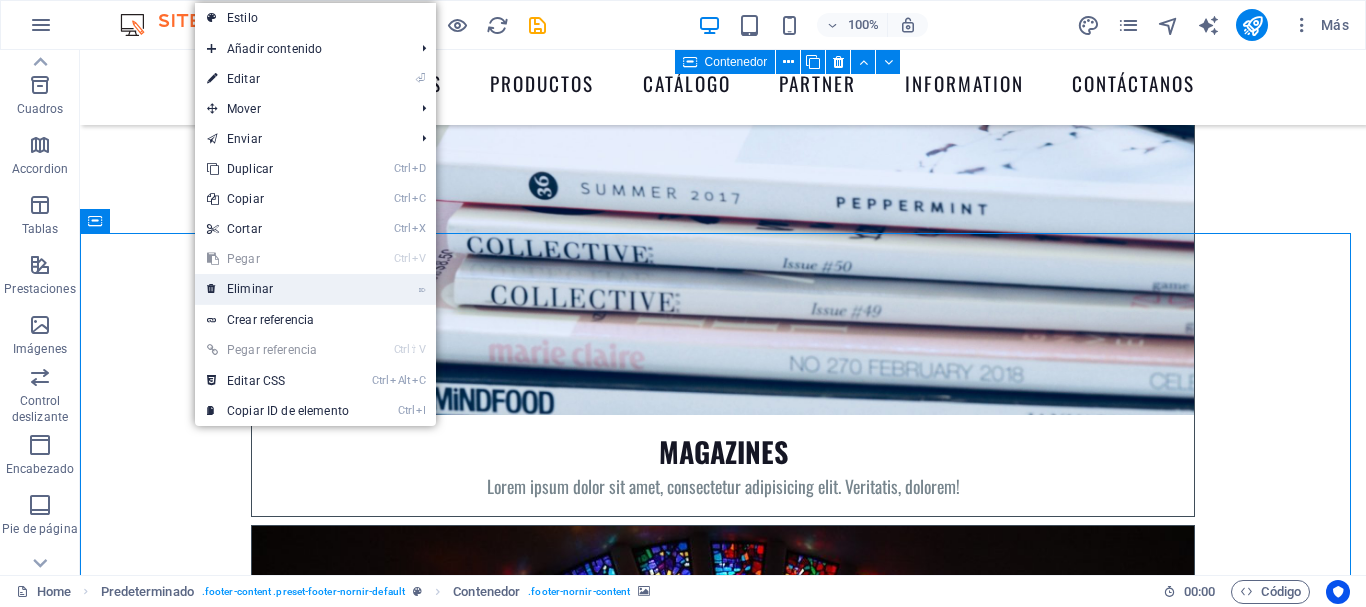 click on "⌦  Eliminar" at bounding box center (278, 289) 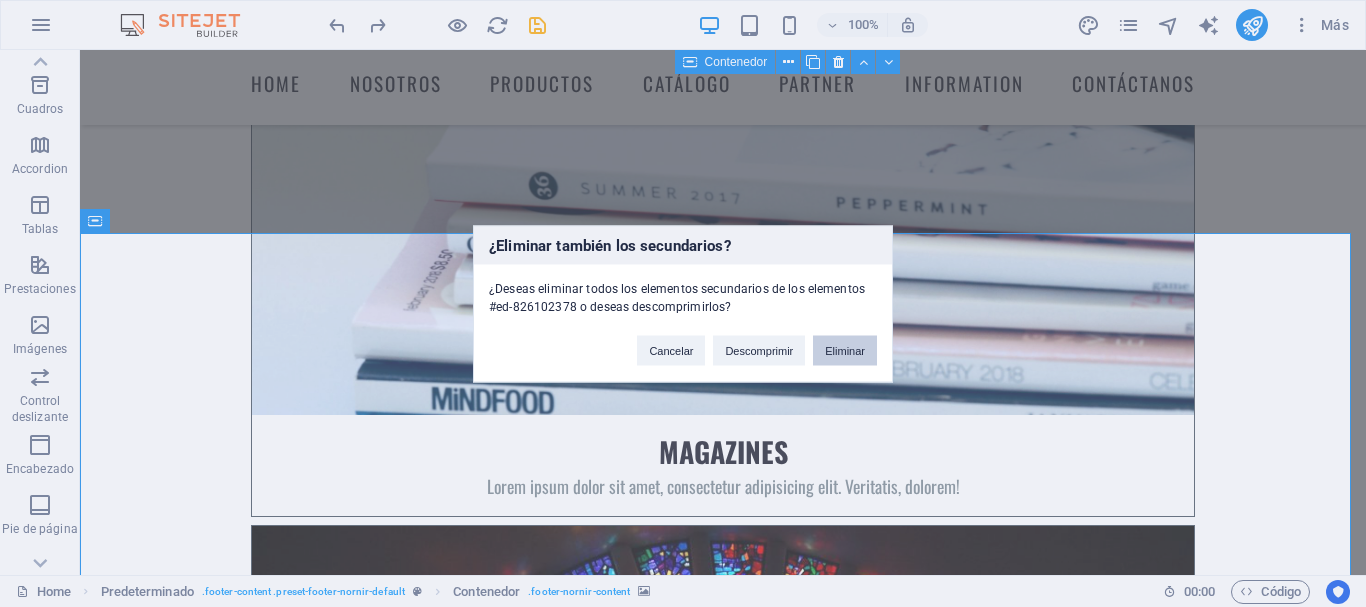 click on "Eliminar" at bounding box center [845, 350] 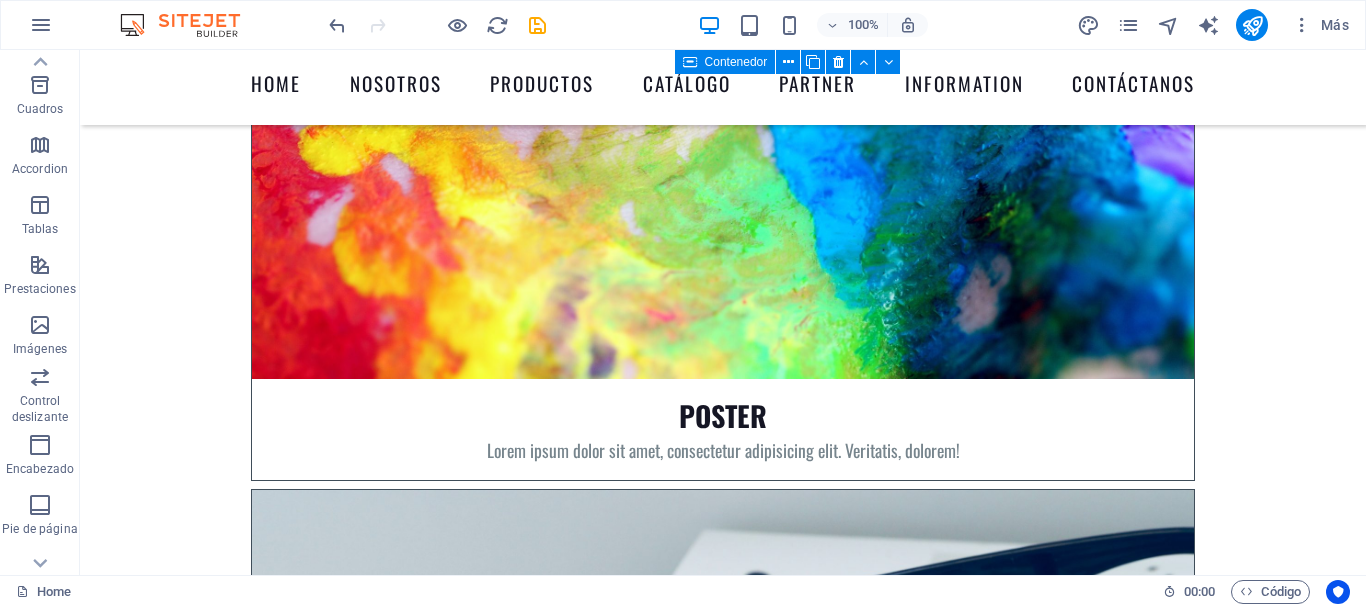 scroll, scrollTop: 8418, scrollLeft: 0, axis: vertical 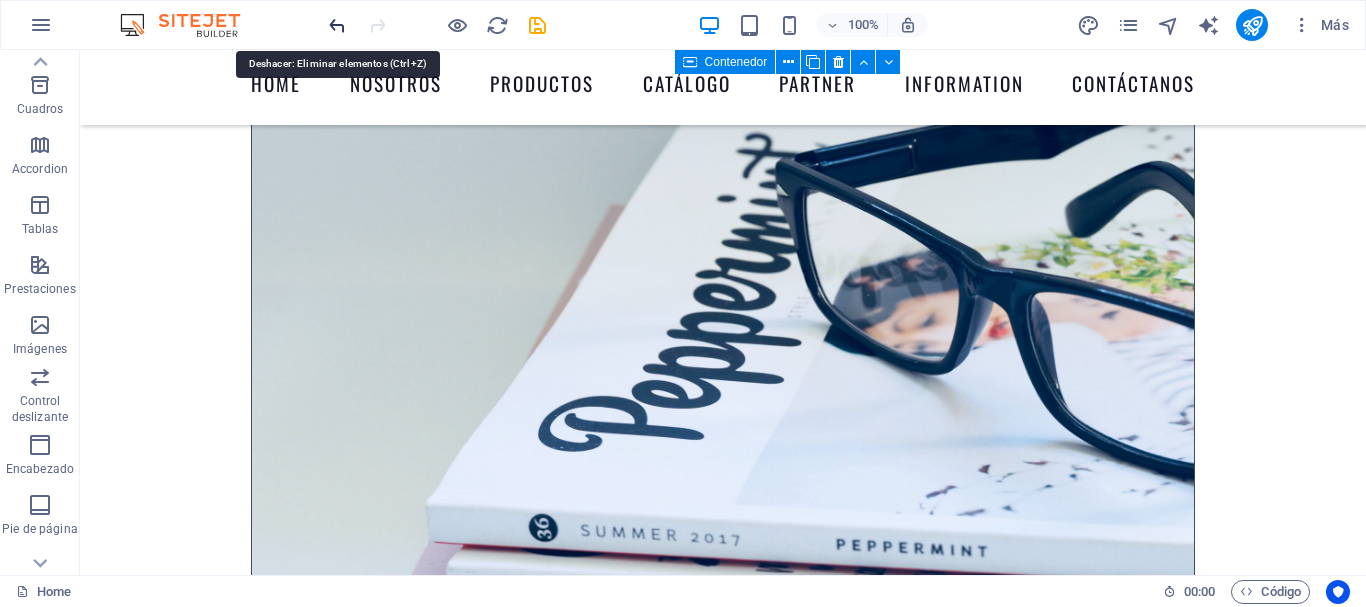 click at bounding box center (337, 25) 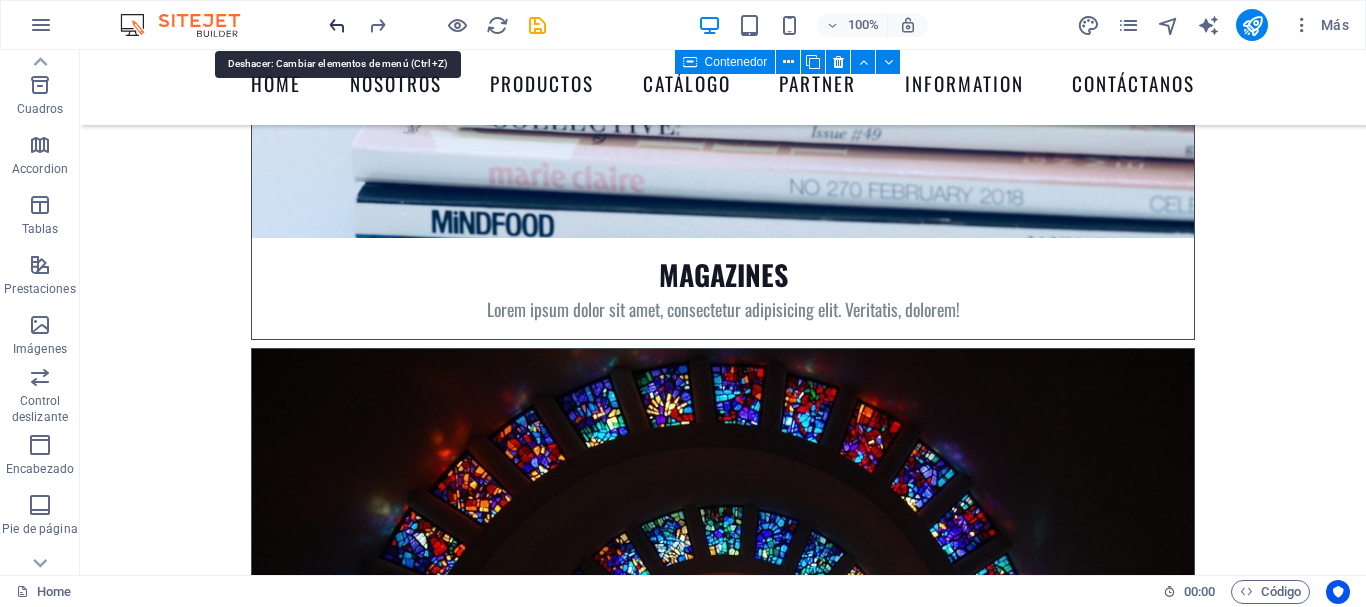 scroll, scrollTop: 8938, scrollLeft: 0, axis: vertical 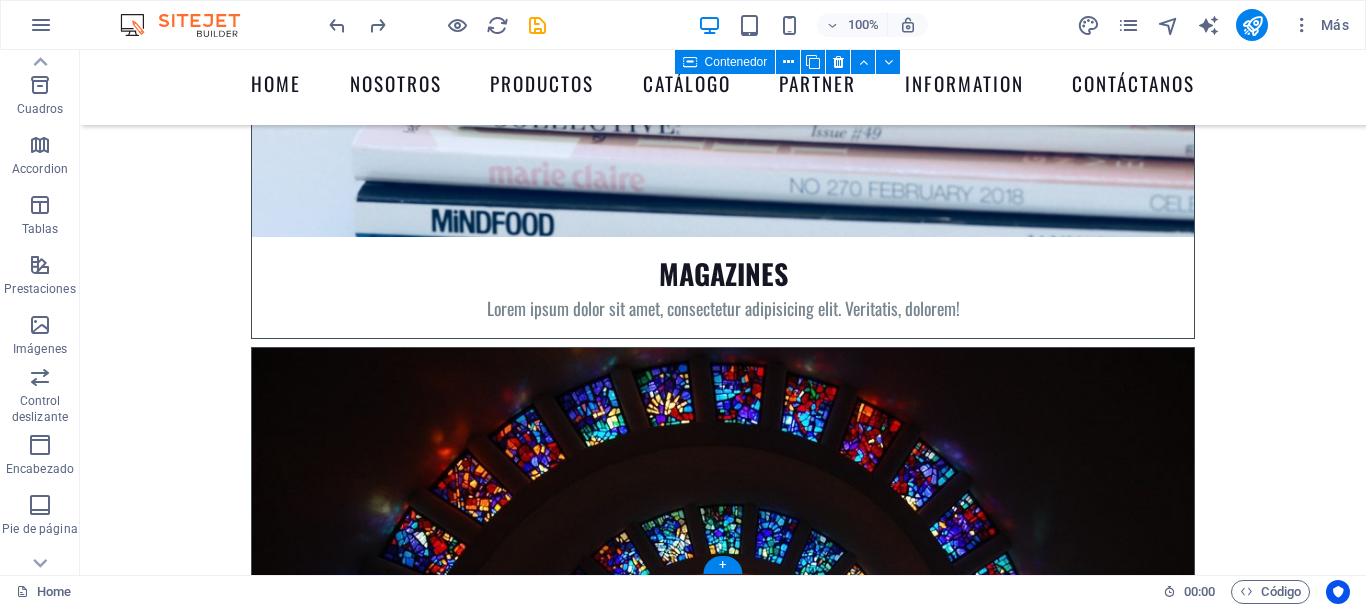 click at bounding box center (723, 8287) 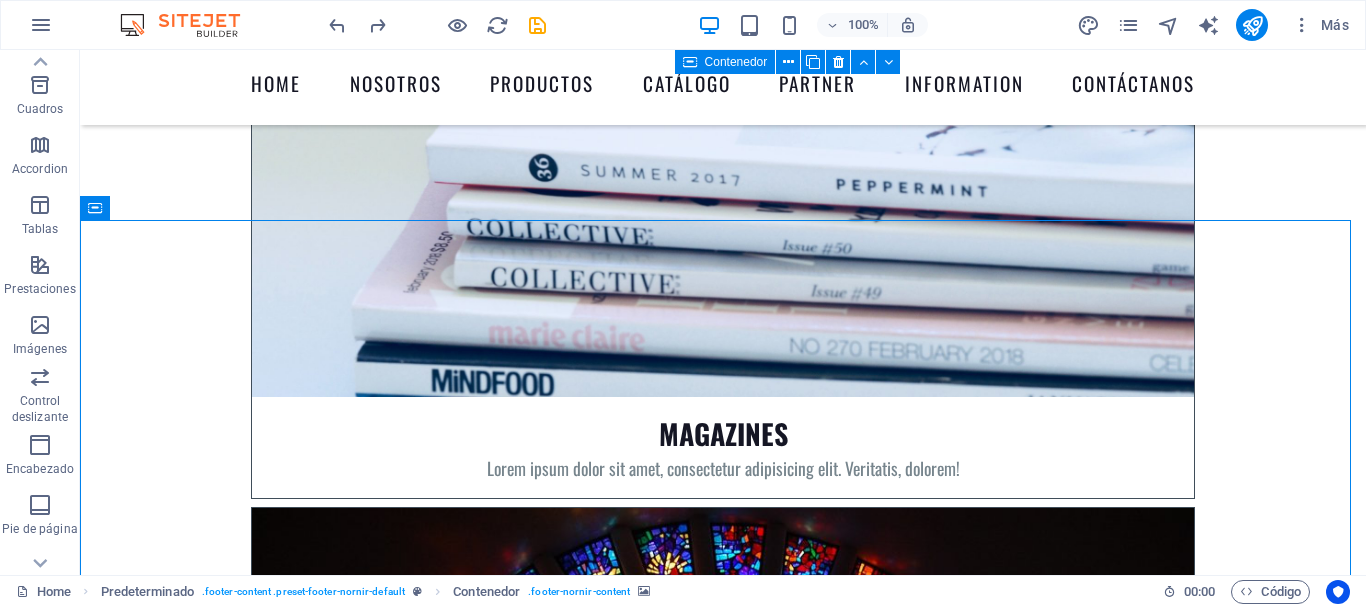 scroll, scrollTop: 8738, scrollLeft: 0, axis: vertical 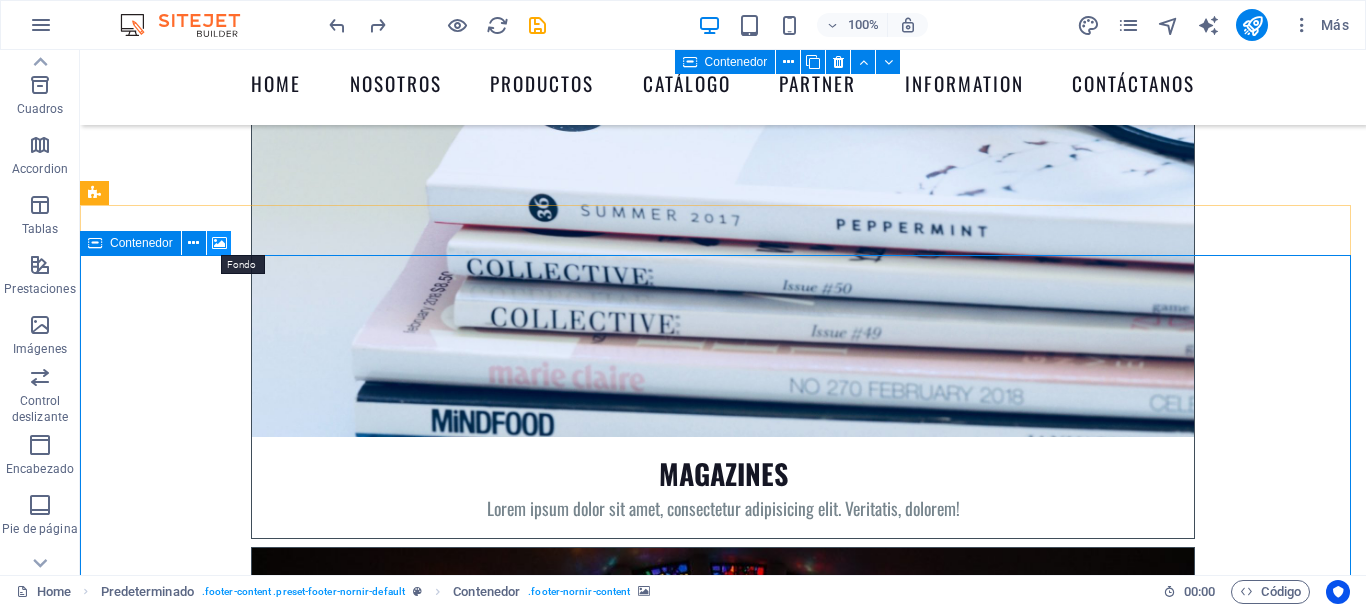 click at bounding box center [219, 243] 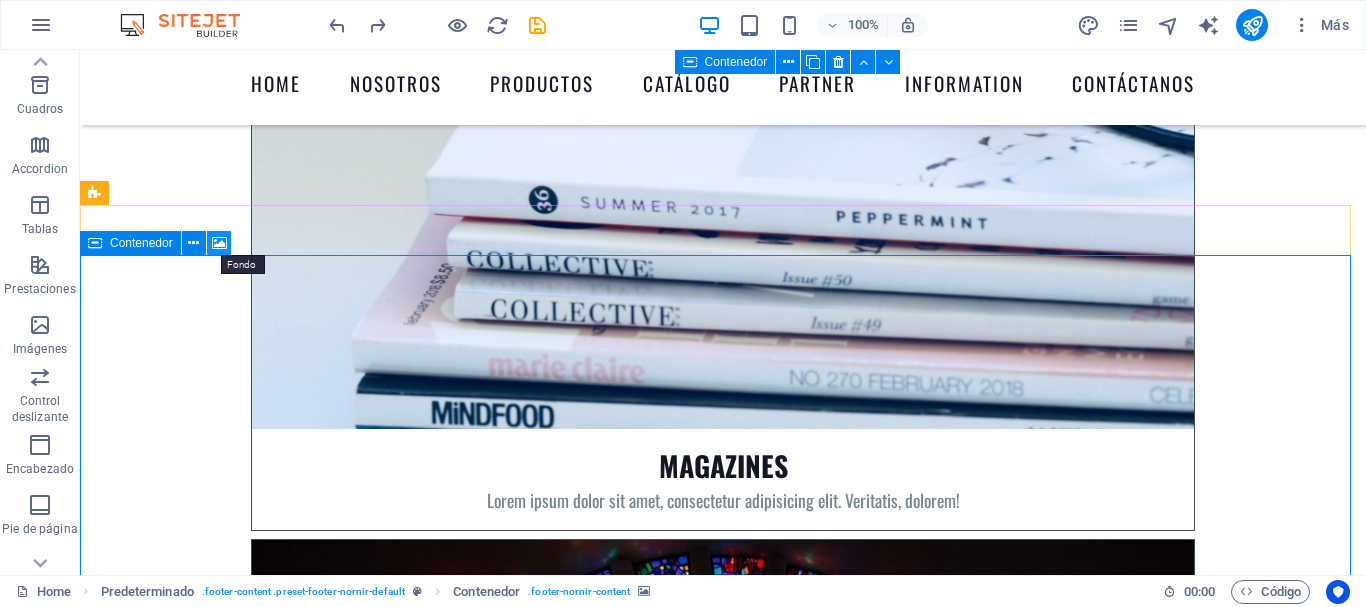select on "1" 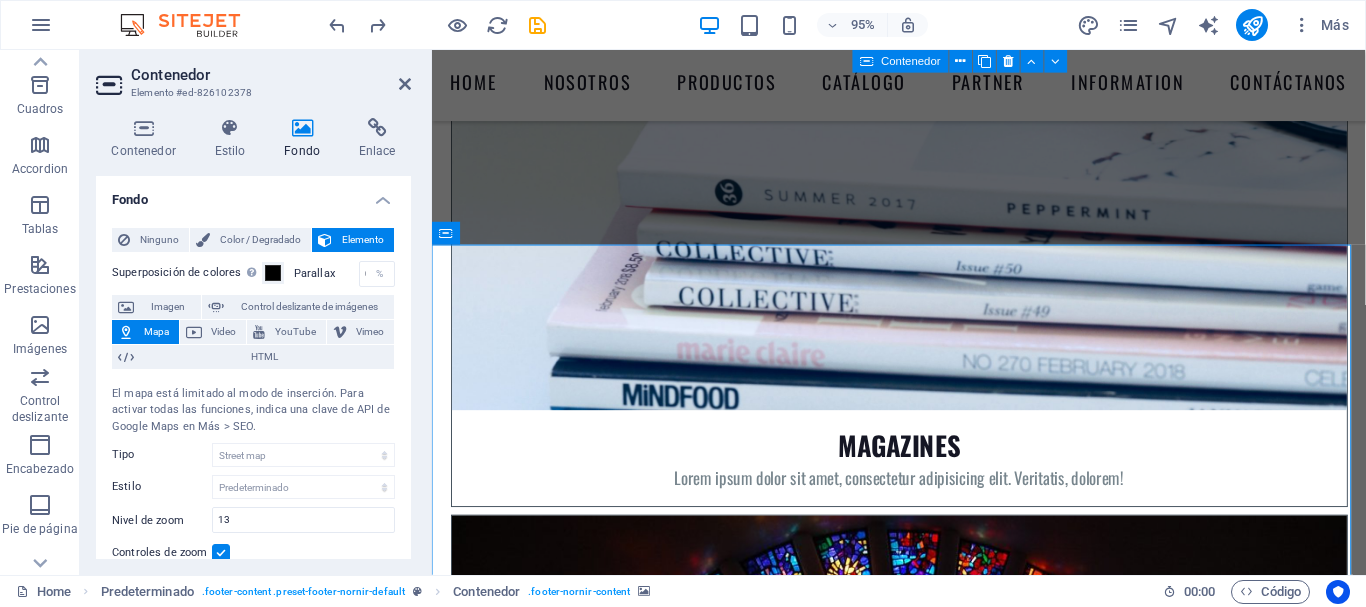 scroll, scrollTop: 8996, scrollLeft: 0, axis: vertical 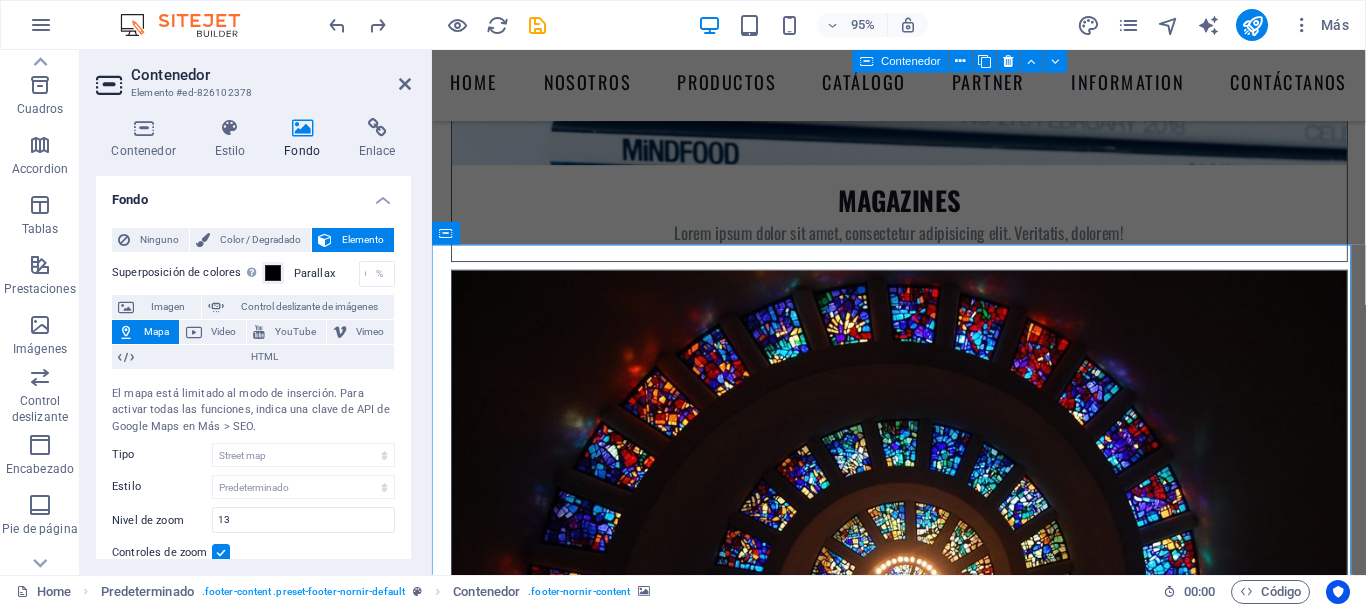 click on "Fondo" at bounding box center [306, 139] 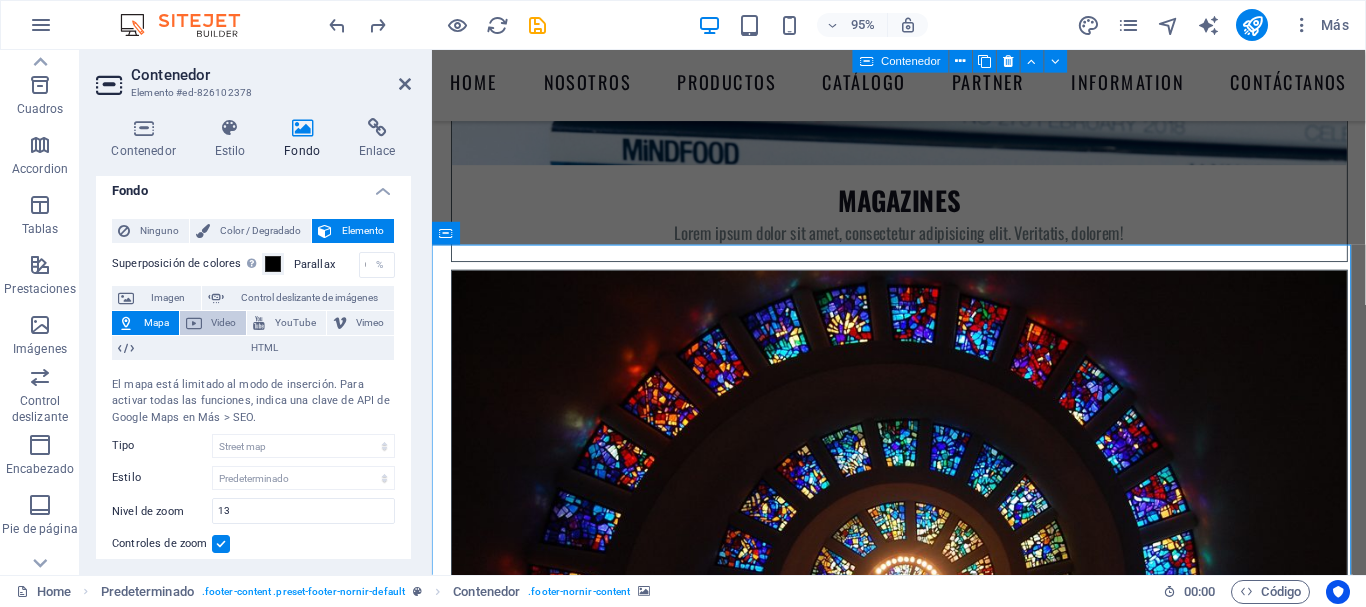 scroll, scrollTop: 10, scrollLeft: 0, axis: vertical 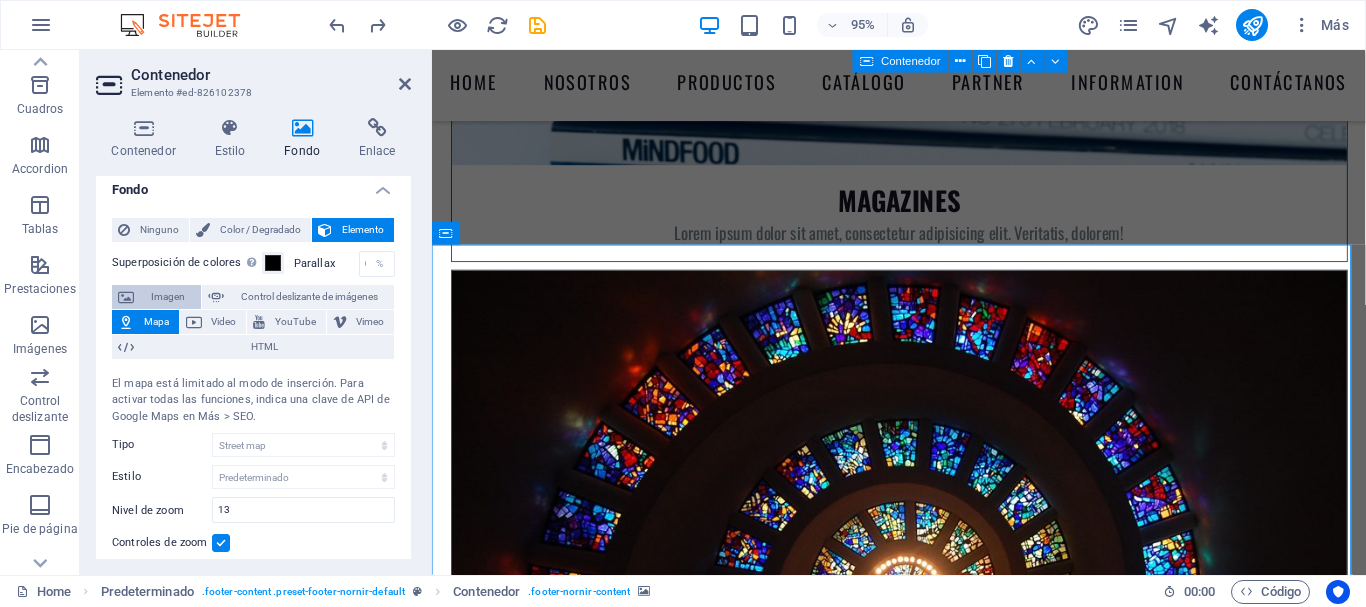 click on "Imagen" at bounding box center (167, 297) 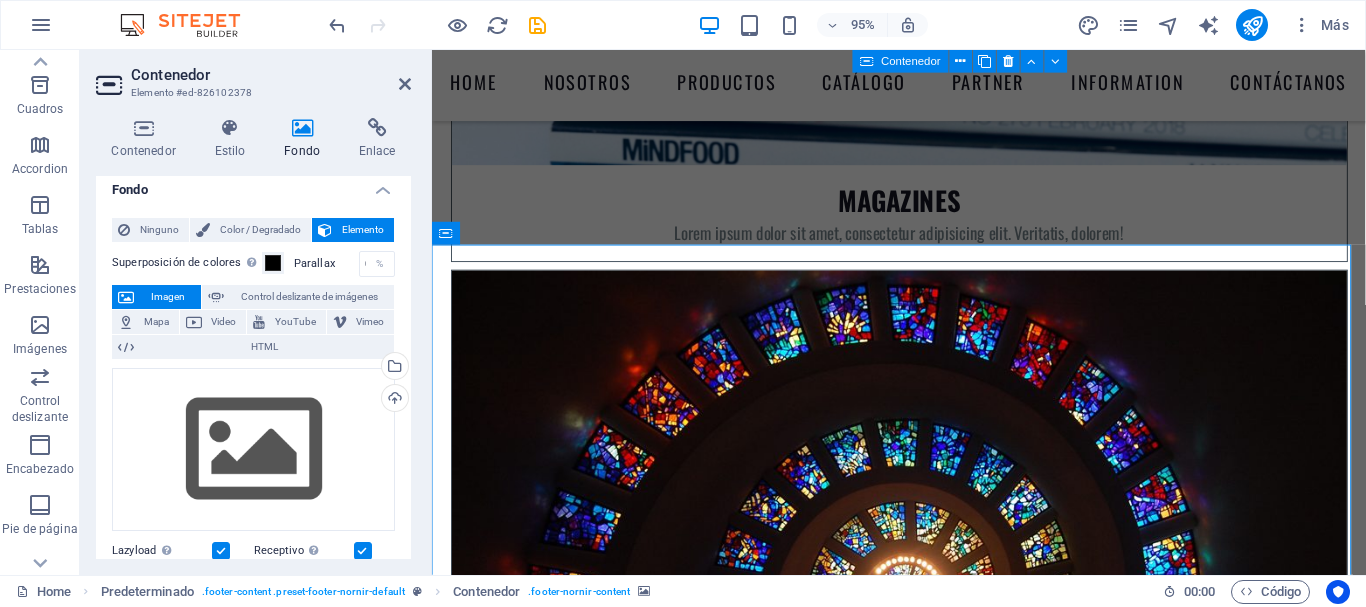 scroll, scrollTop: 0, scrollLeft: 0, axis: both 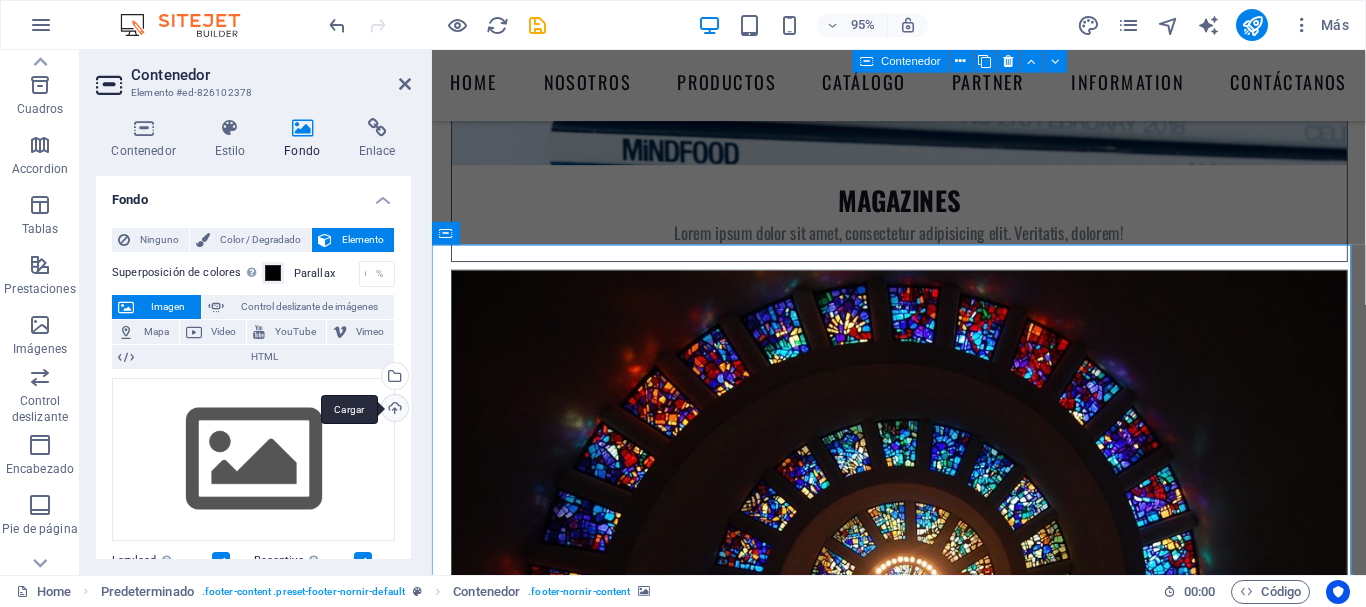 click on "Cargar" at bounding box center [393, 410] 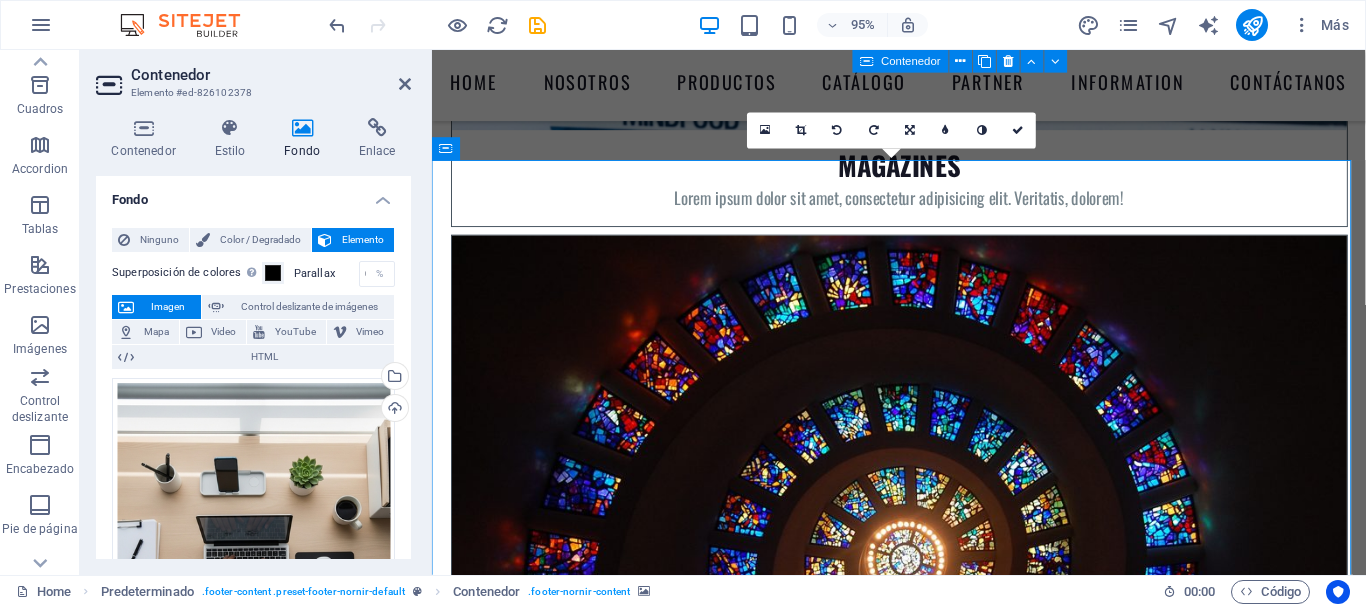 scroll, scrollTop: 9023, scrollLeft: 0, axis: vertical 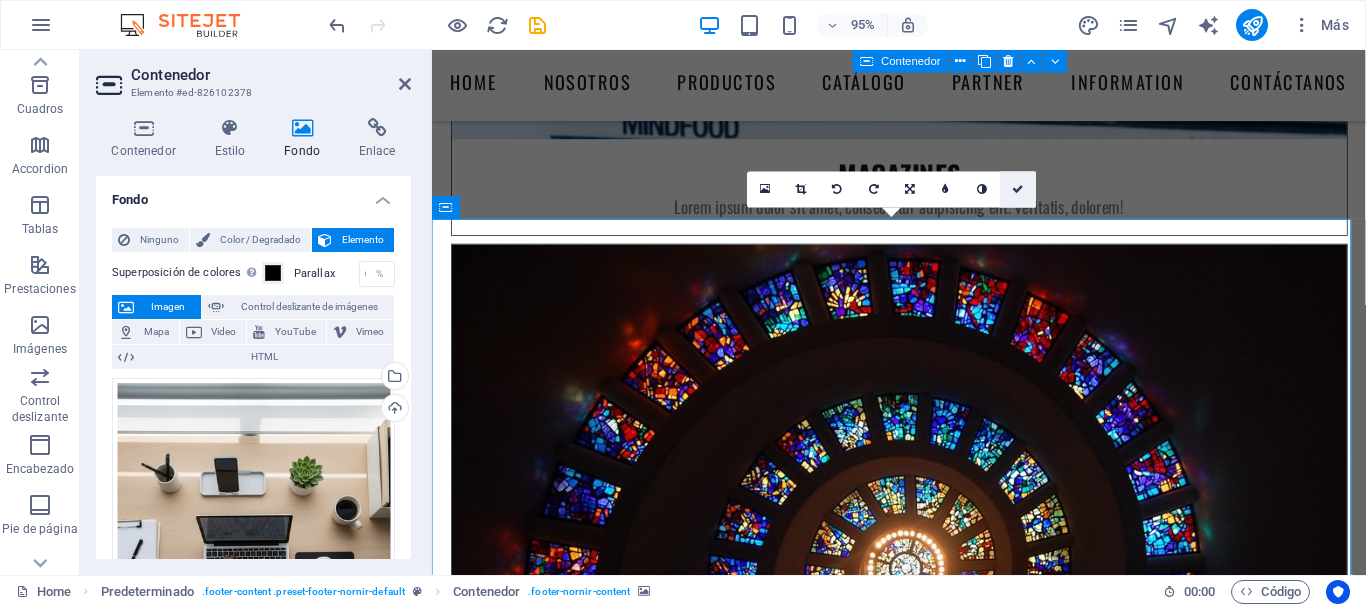 click at bounding box center (1018, 189) 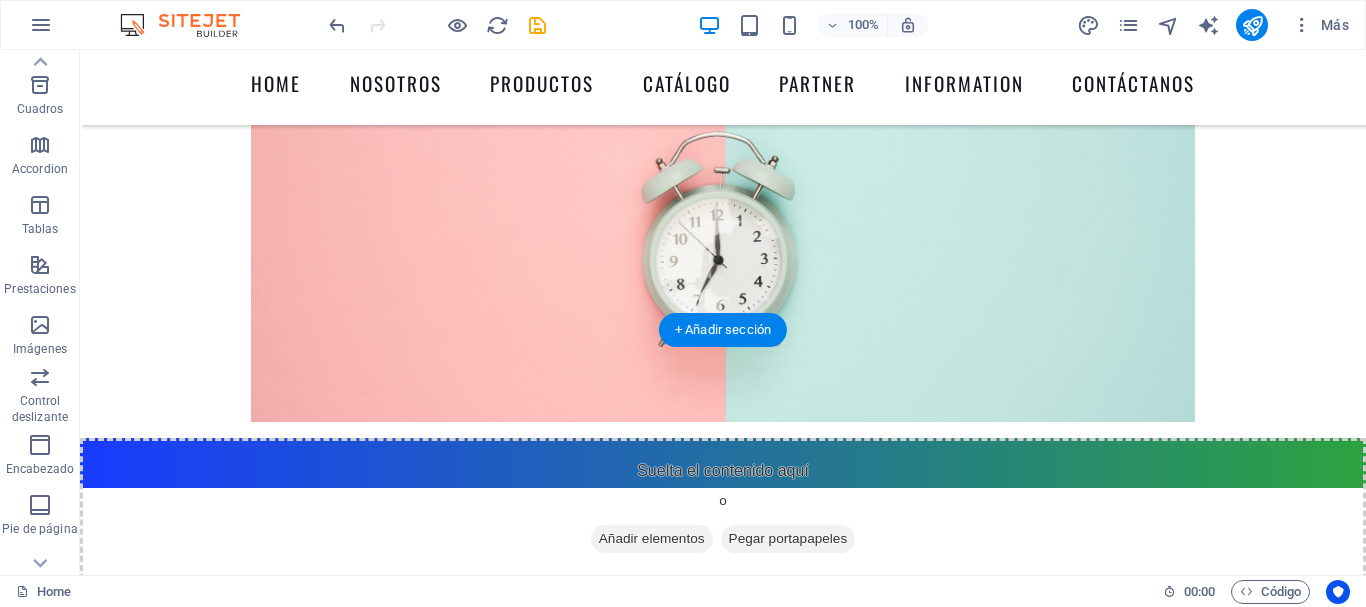 scroll, scrollTop: 3374, scrollLeft: 0, axis: vertical 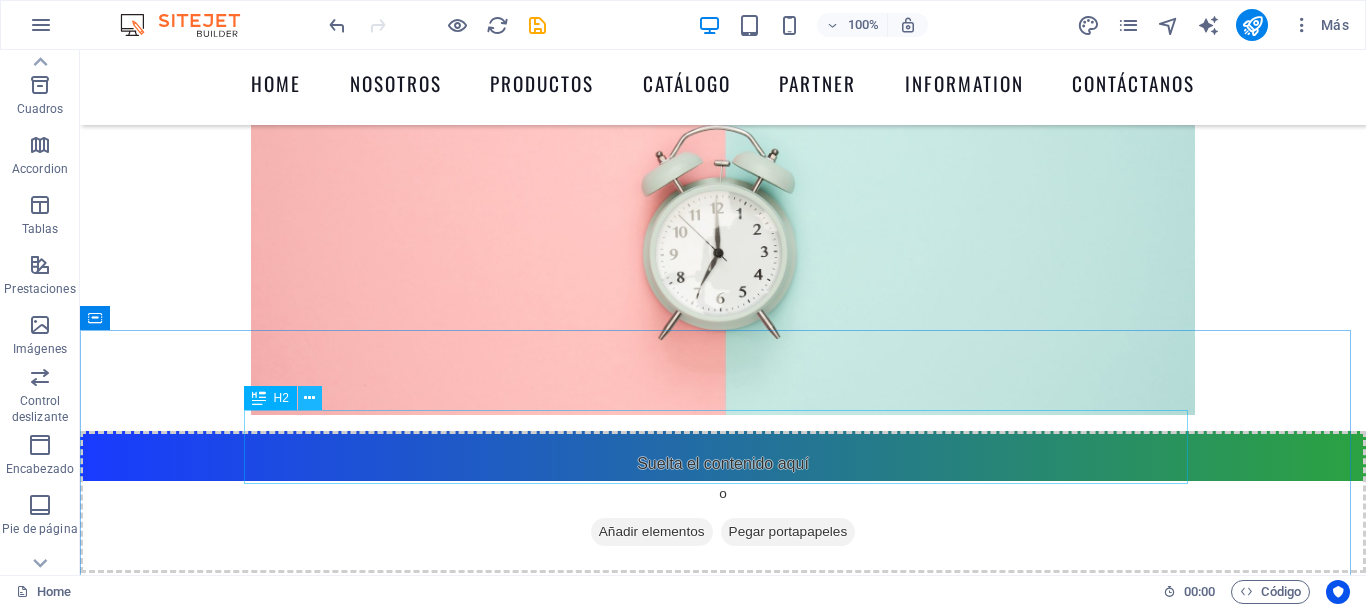 click at bounding box center [309, 398] 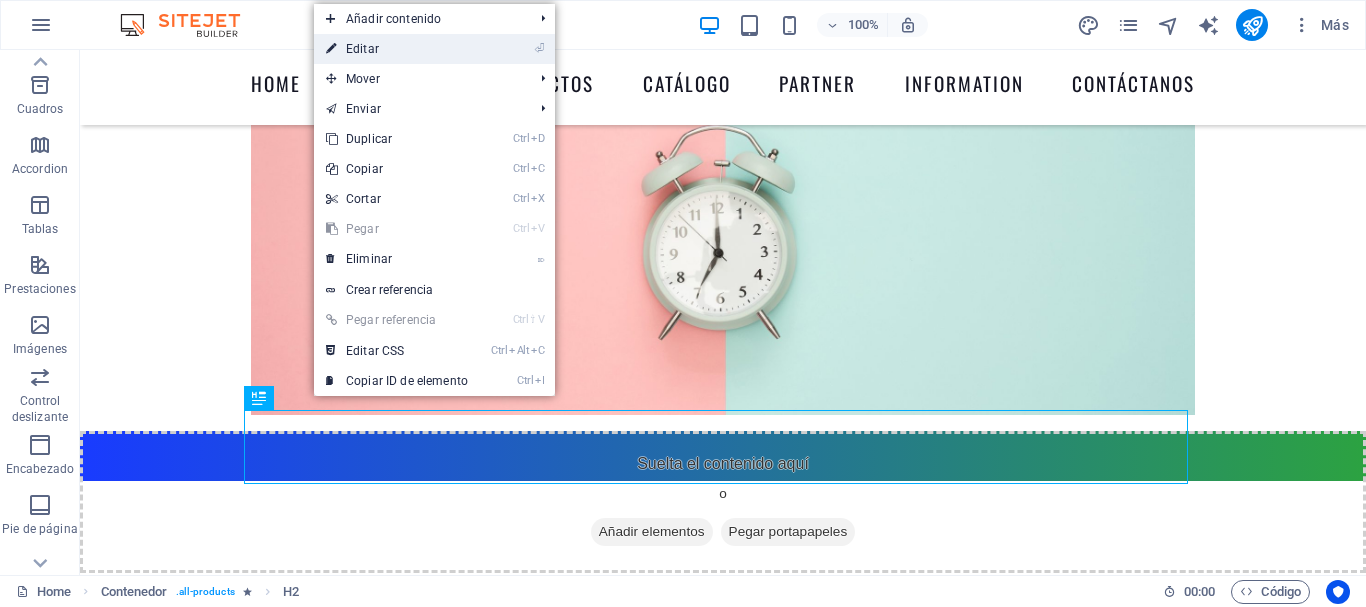 click on "⏎  Editar" at bounding box center [397, 49] 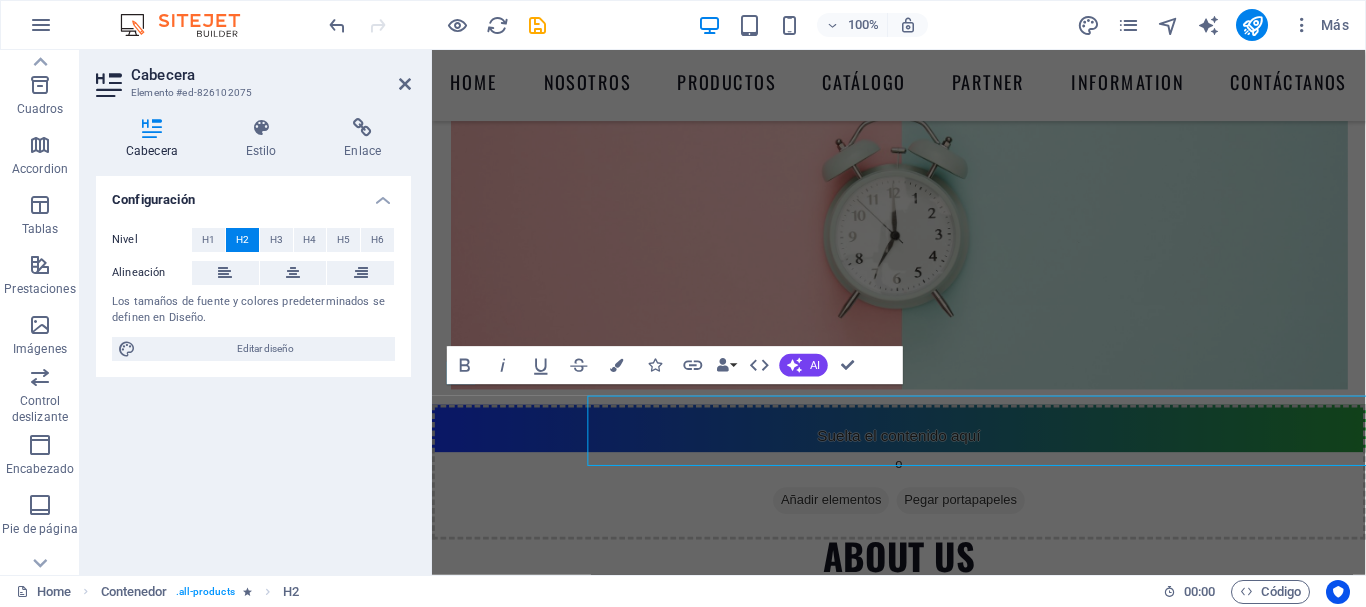 scroll, scrollTop: 3370, scrollLeft: 0, axis: vertical 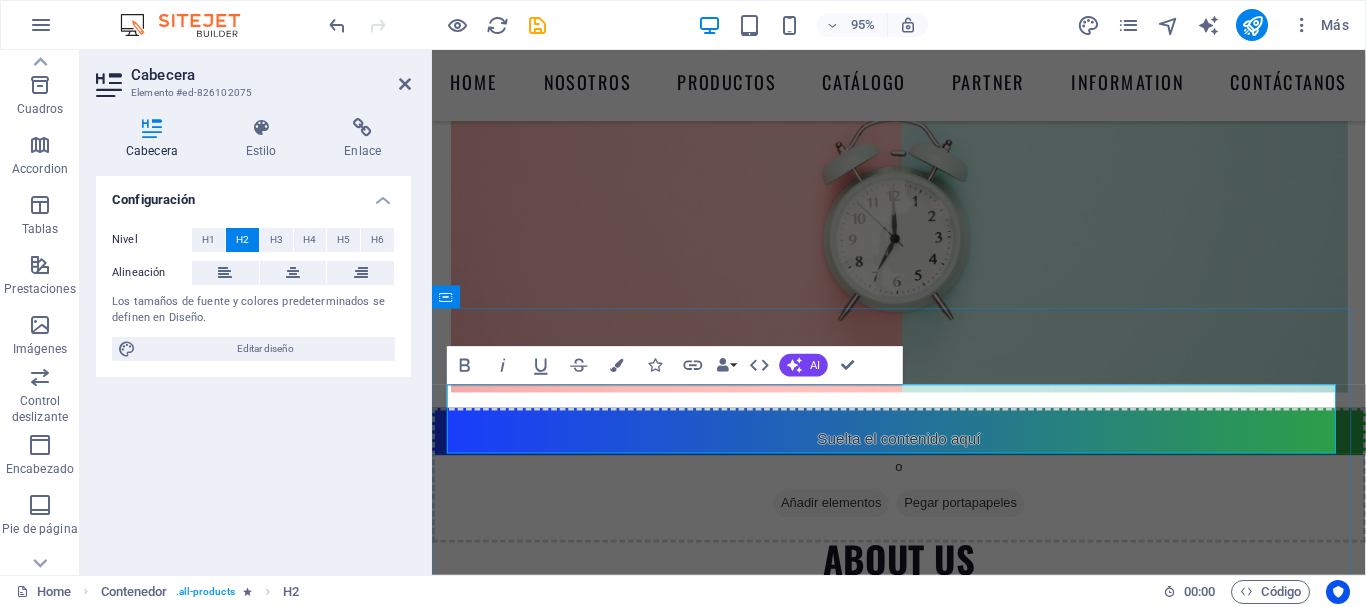 type 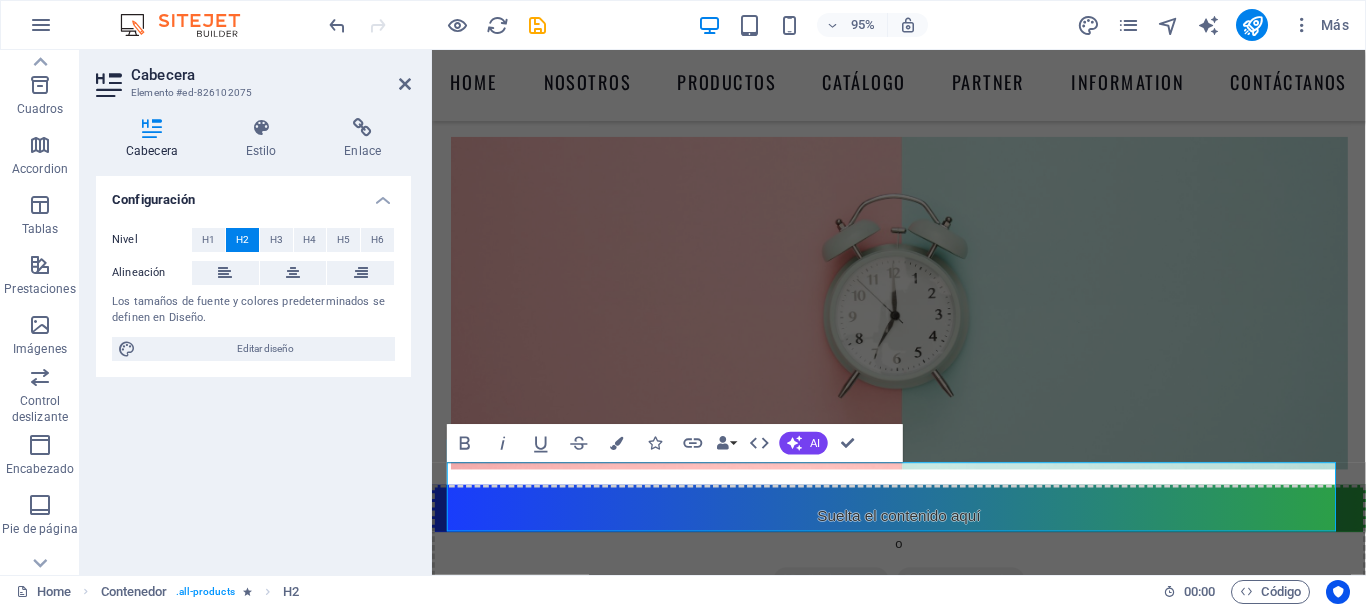 scroll, scrollTop: 3288, scrollLeft: 0, axis: vertical 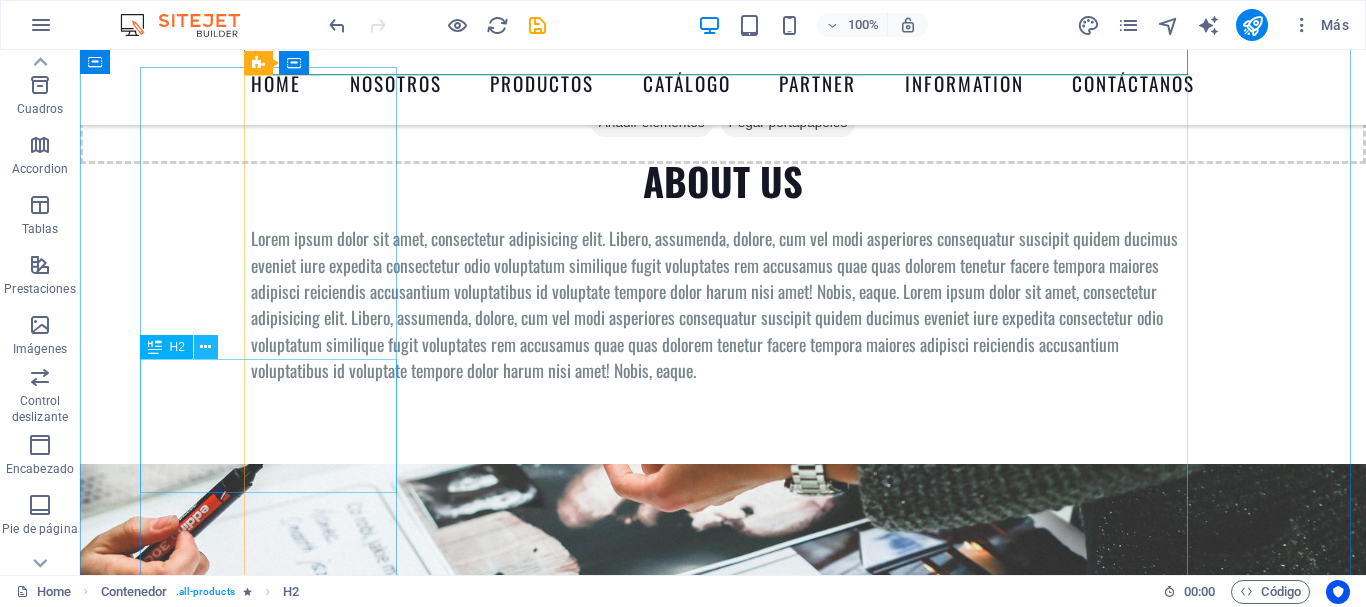 click at bounding box center [205, 347] 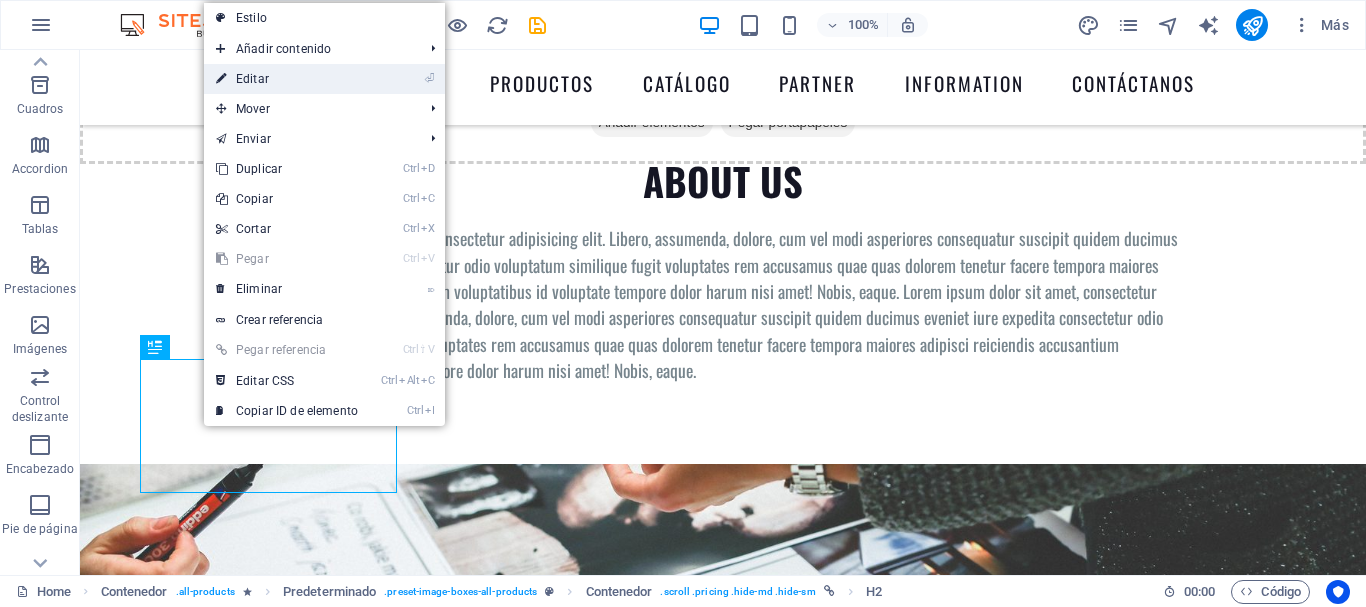 click on "⏎  Editar" at bounding box center [287, 79] 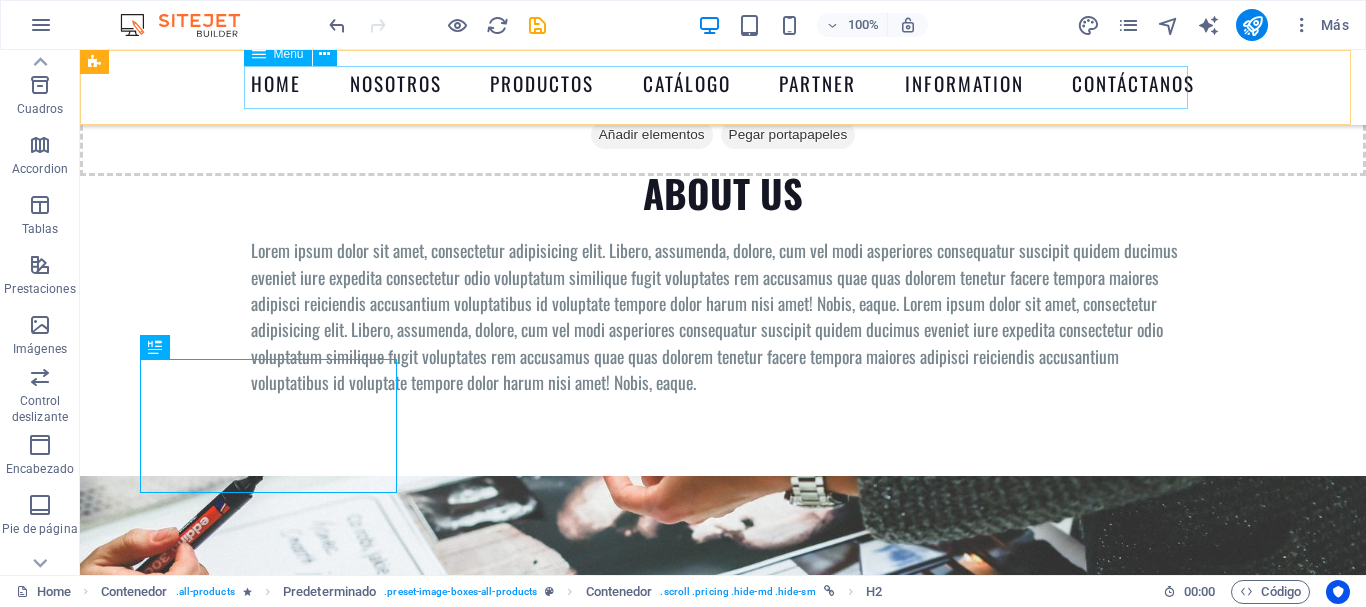 scroll, scrollTop: 3783, scrollLeft: 0, axis: vertical 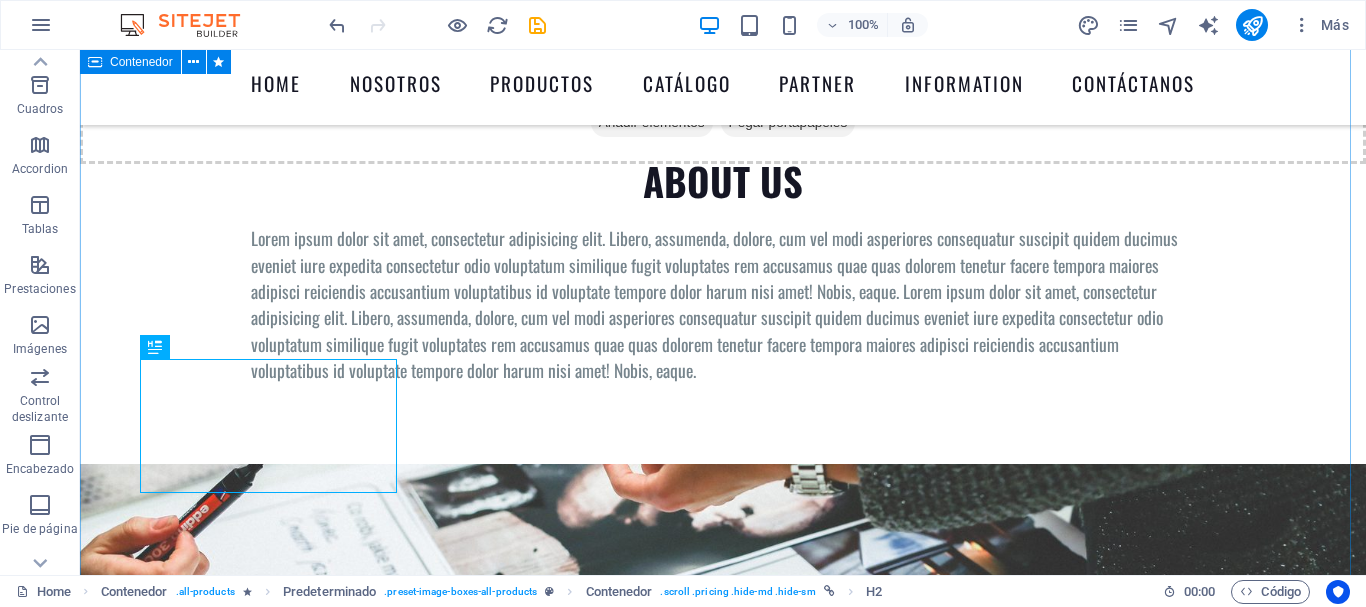 click on "productos Pricing Pictures Lorem ipsum dolor sit amet, consectetur adipisicing elit. Veritatis, dolorem! Poster Lorem ipsum dolor sit amet, consectetur adipisicing elit. Veritatis, dolorem! Magazines Lorem ipsum dolor sit amet, consectetur adipisicing elit. Veritatis, dolorem! Glas Prints Lorem ipsum dolor sit amet, consectetur adipisicing elit. Veritatis, dolorem! roadside banner Lorem ipsum dolor sit amet, consectetur adipisicing elit. Veritatis, dolorem! Others Lorem ipsum dolor sit amet, consectetur adipisicing elit. Veritatis, dolorem! Pricing" at bounding box center (723, 5386) 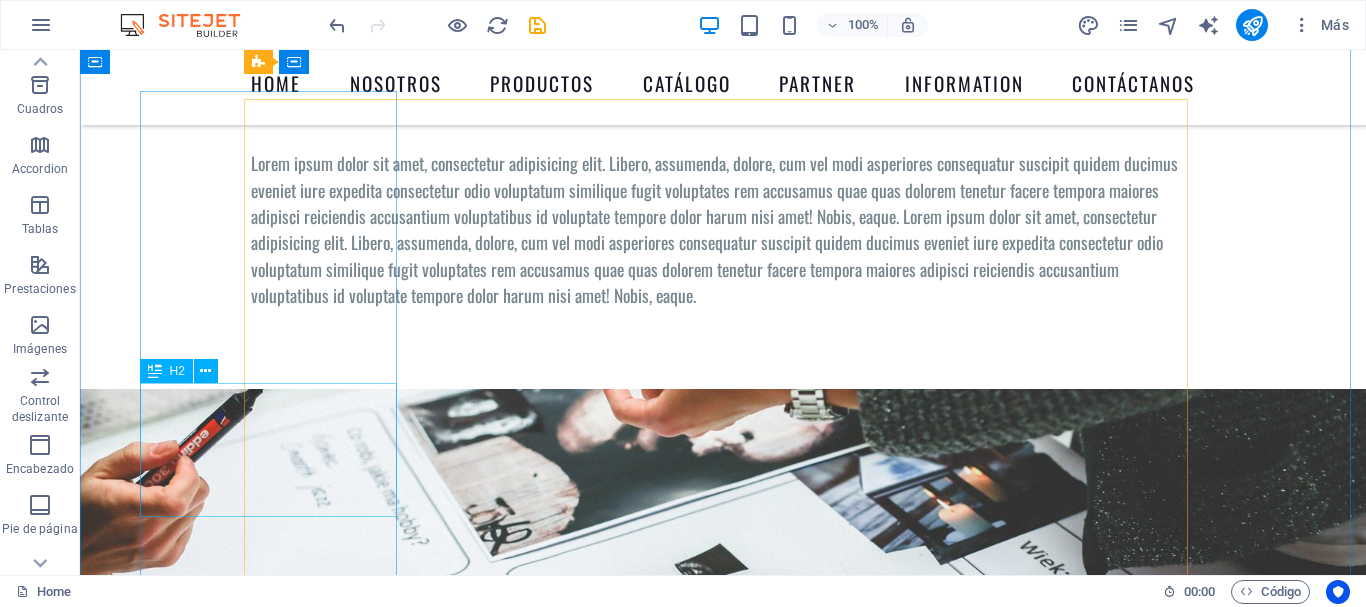 scroll, scrollTop: 3743, scrollLeft: 0, axis: vertical 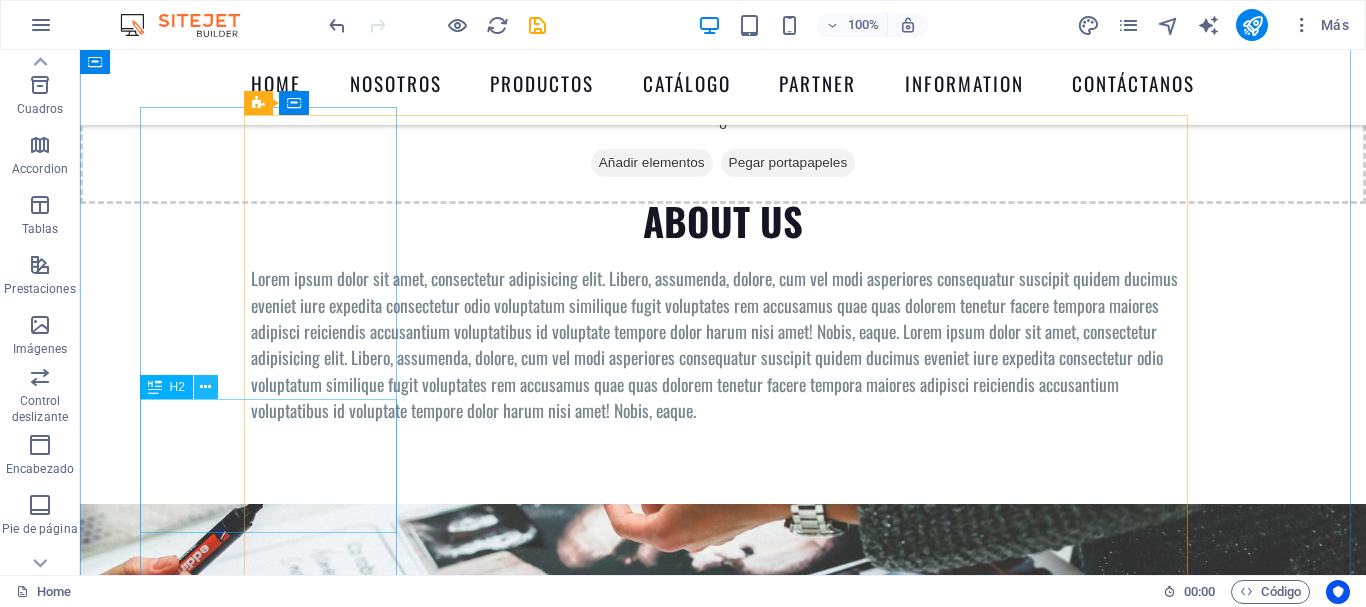 click at bounding box center [206, 387] 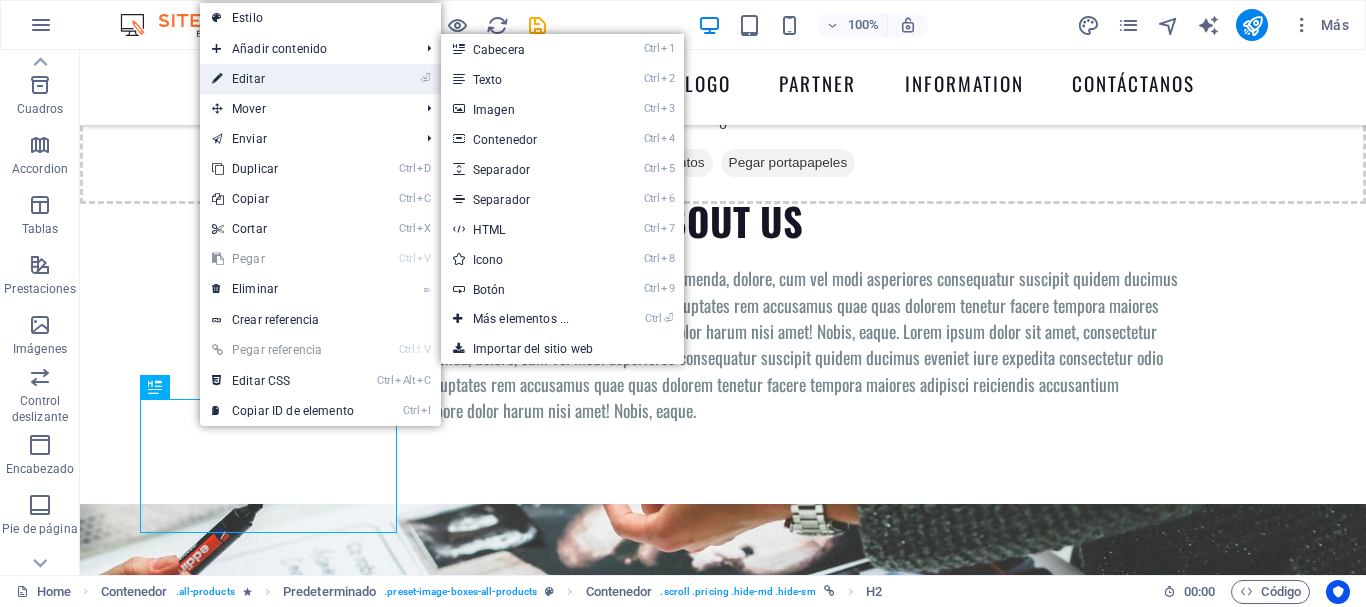 click on "⏎  Editar" at bounding box center (283, 79) 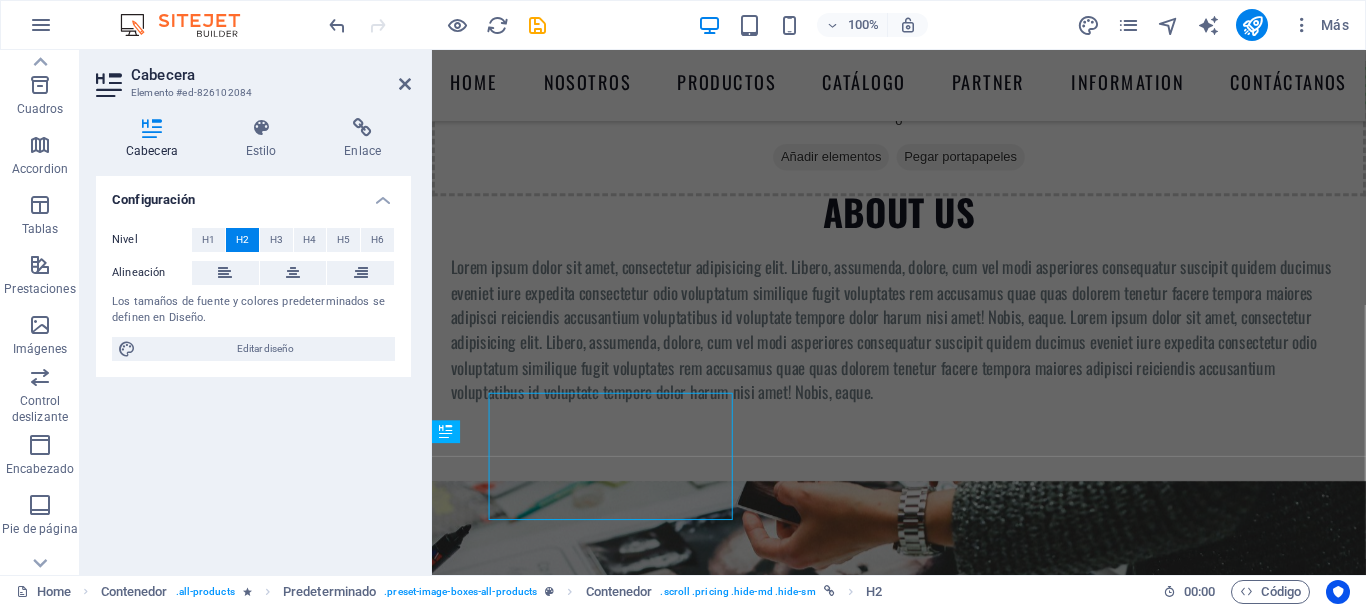 scroll, scrollTop: 3731, scrollLeft: 0, axis: vertical 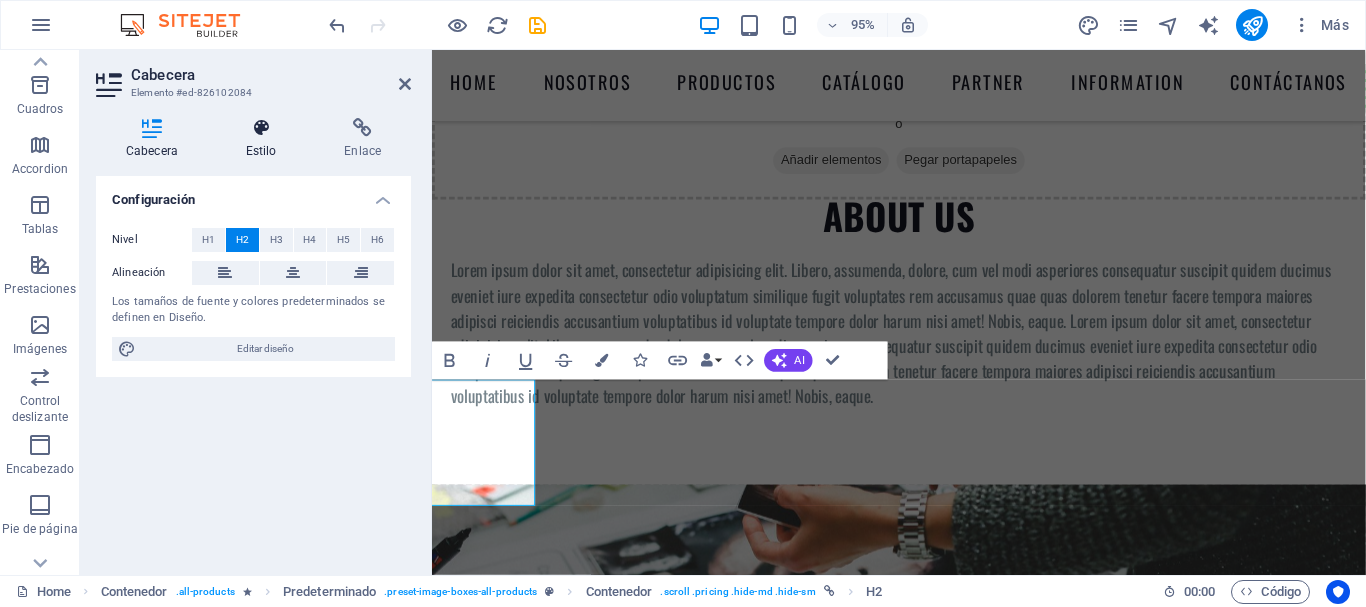click on "Estilo" at bounding box center (265, 139) 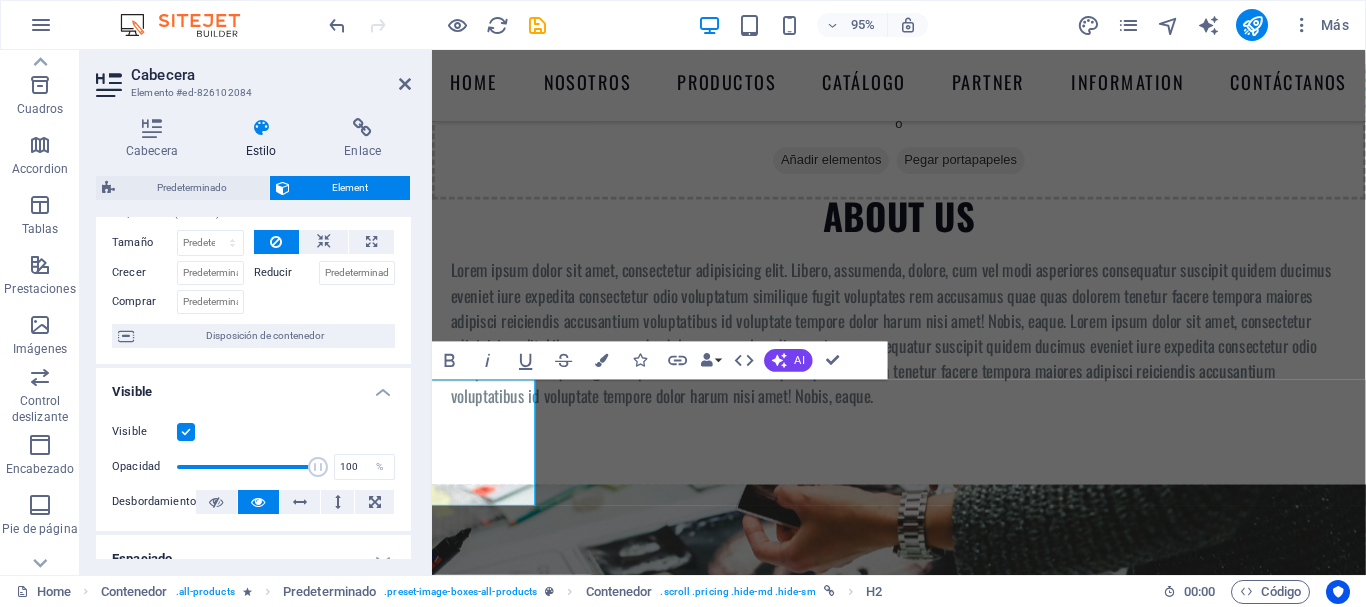 scroll, scrollTop: 0, scrollLeft: 0, axis: both 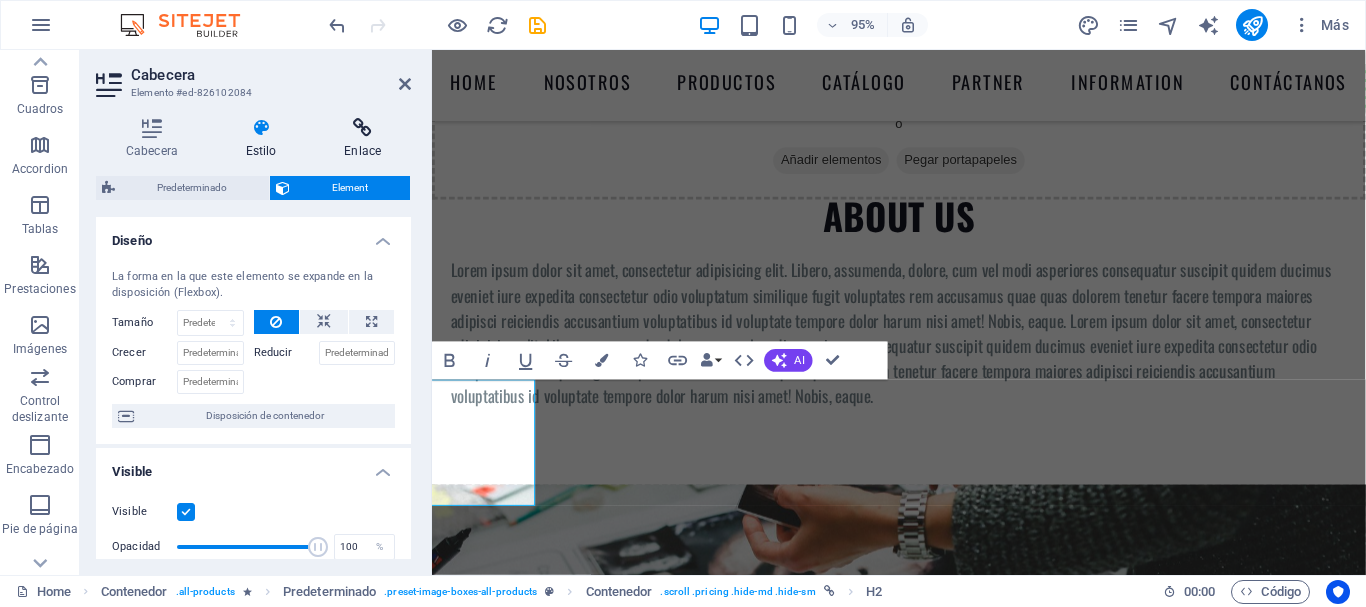 click on "Enlace" at bounding box center (362, 139) 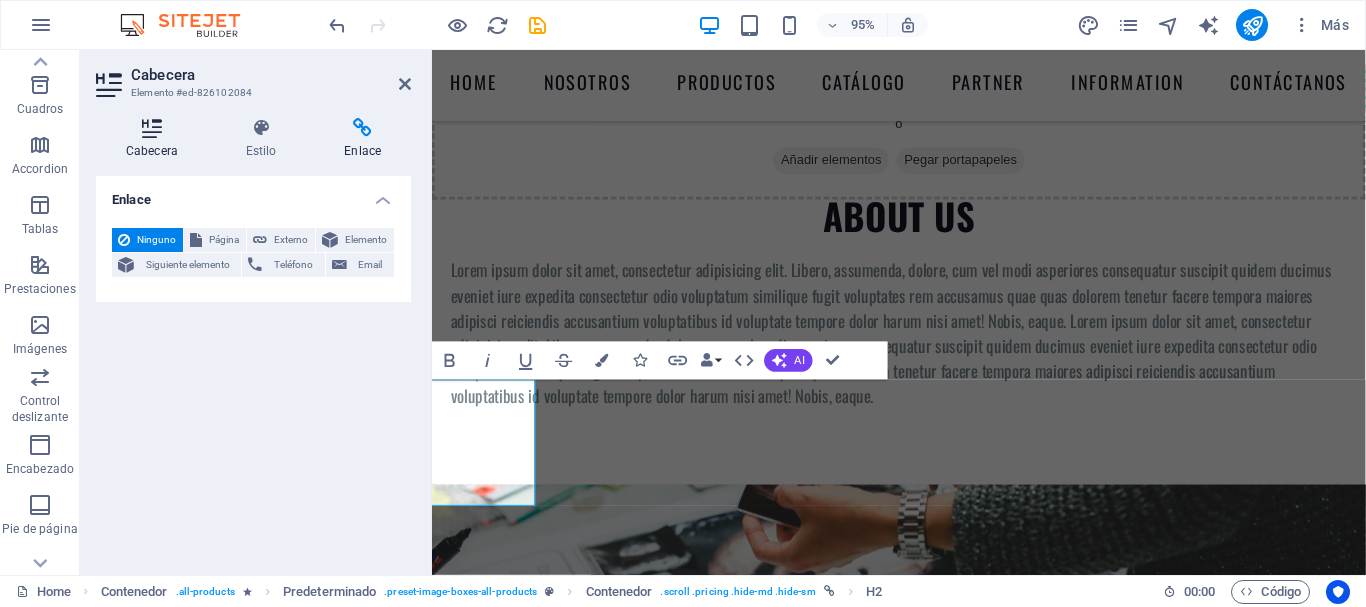 click at bounding box center (152, 128) 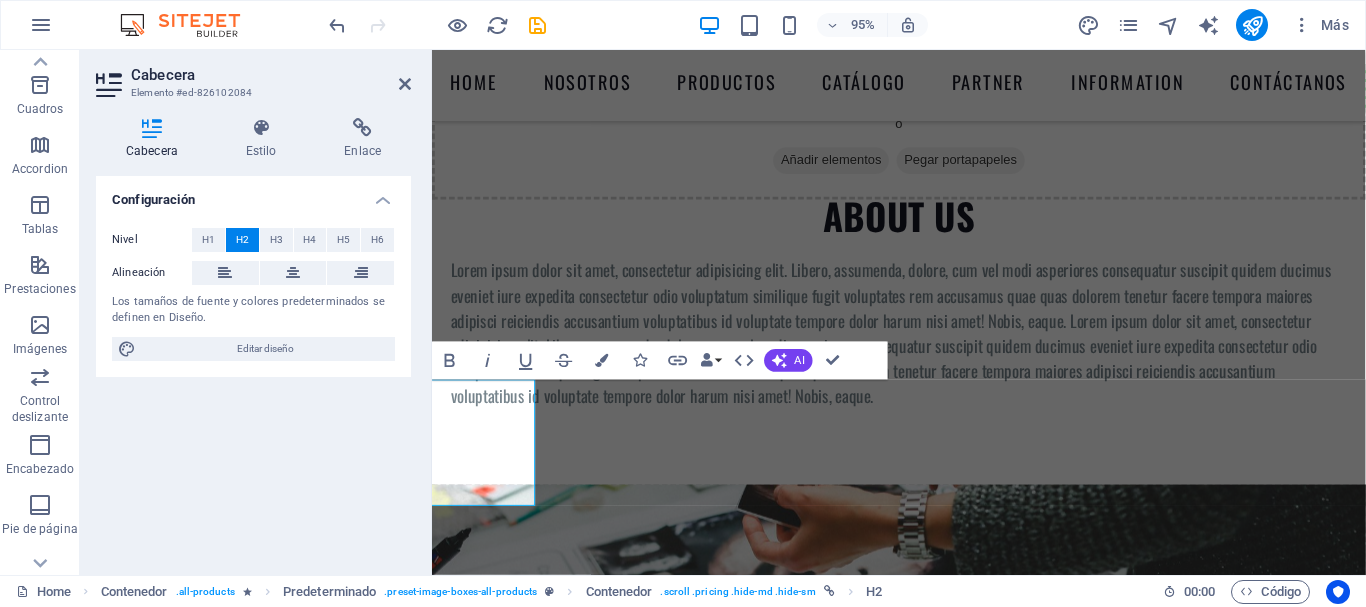 click at bounding box center (152, 128) 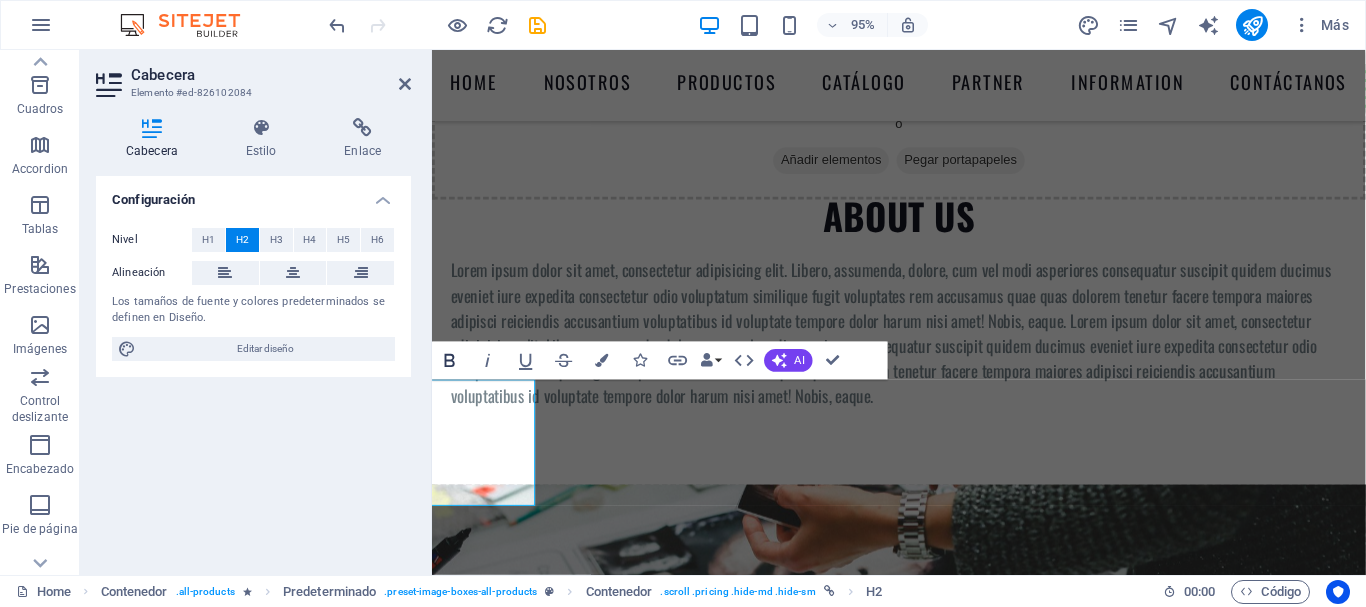 click 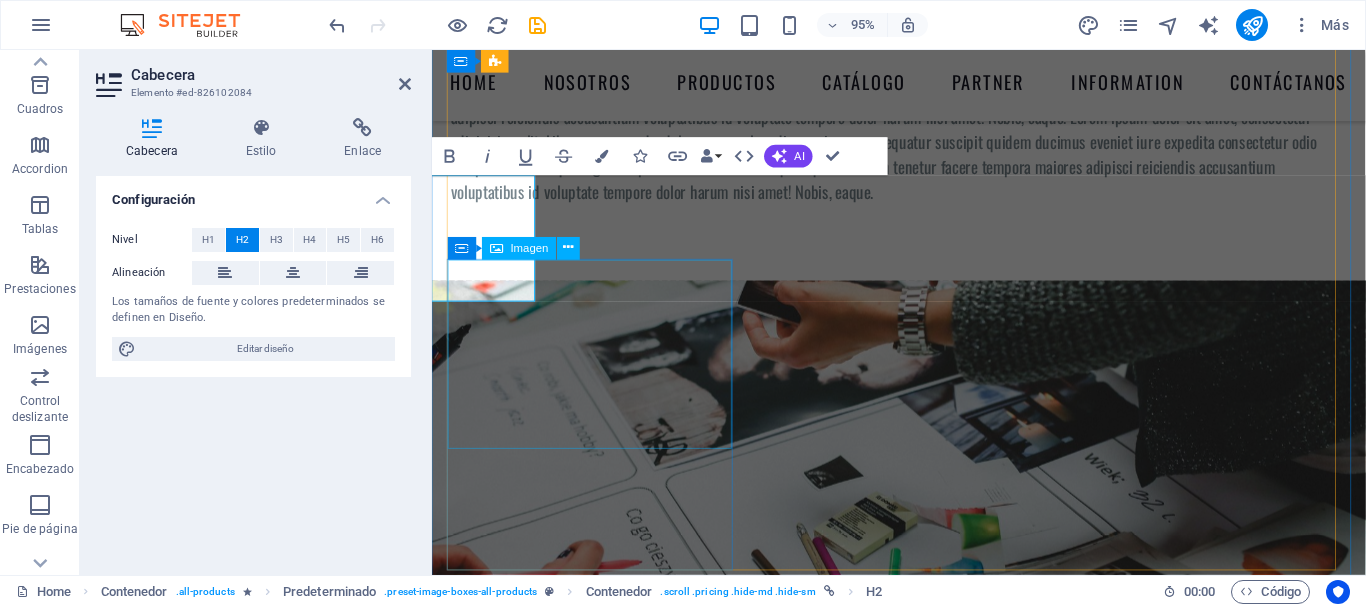 scroll, scrollTop: 3734, scrollLeft: 0, axis: vertical 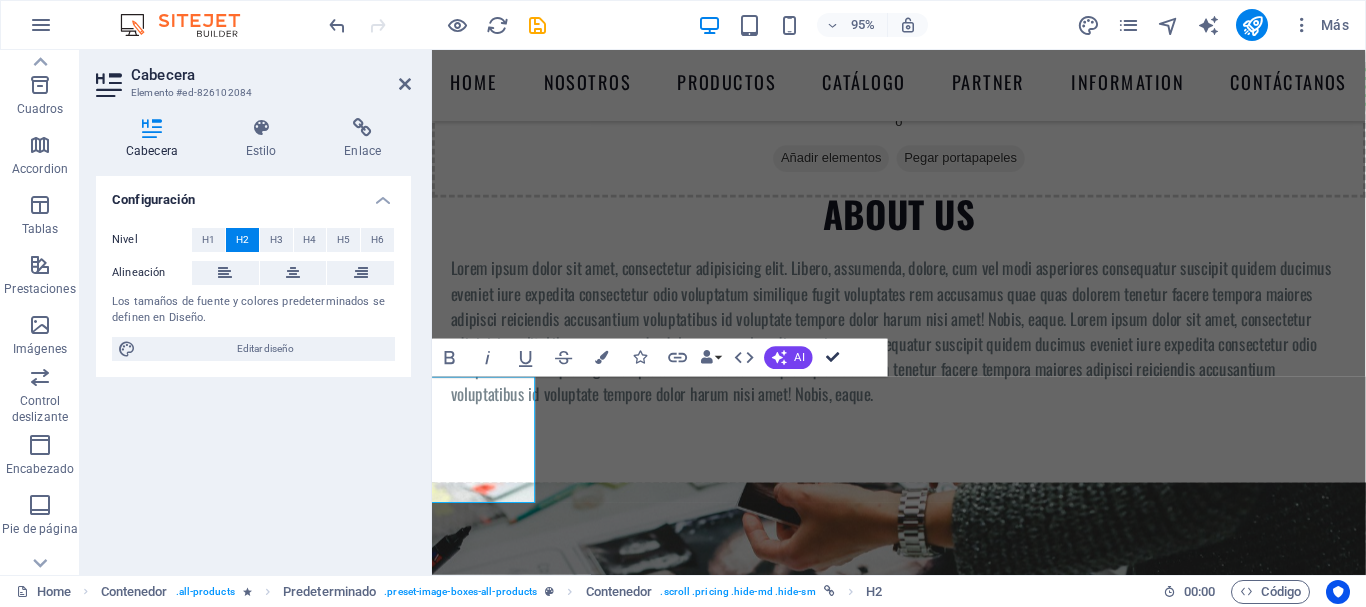drag, startPoint x: 836, startPoint y: 362, endPoint x: 753, endPoint y: 310, distance: 97.94386 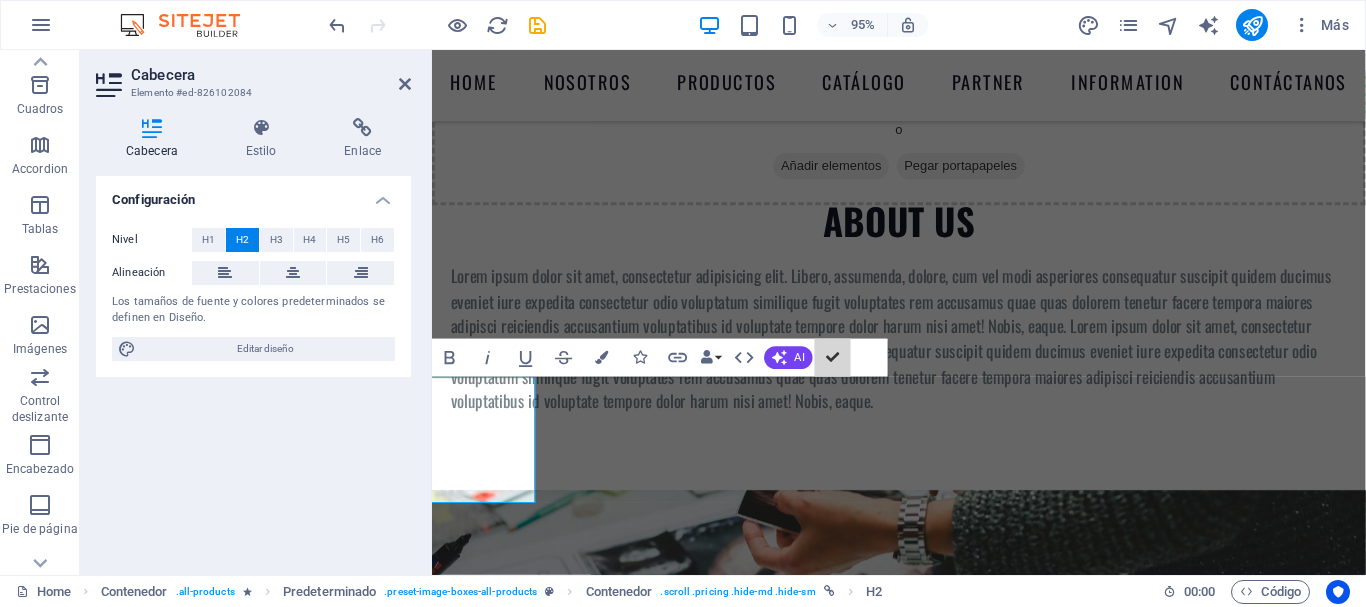 scroll, scrollTop: 3746, scrollLeft: 0, axis: vertical 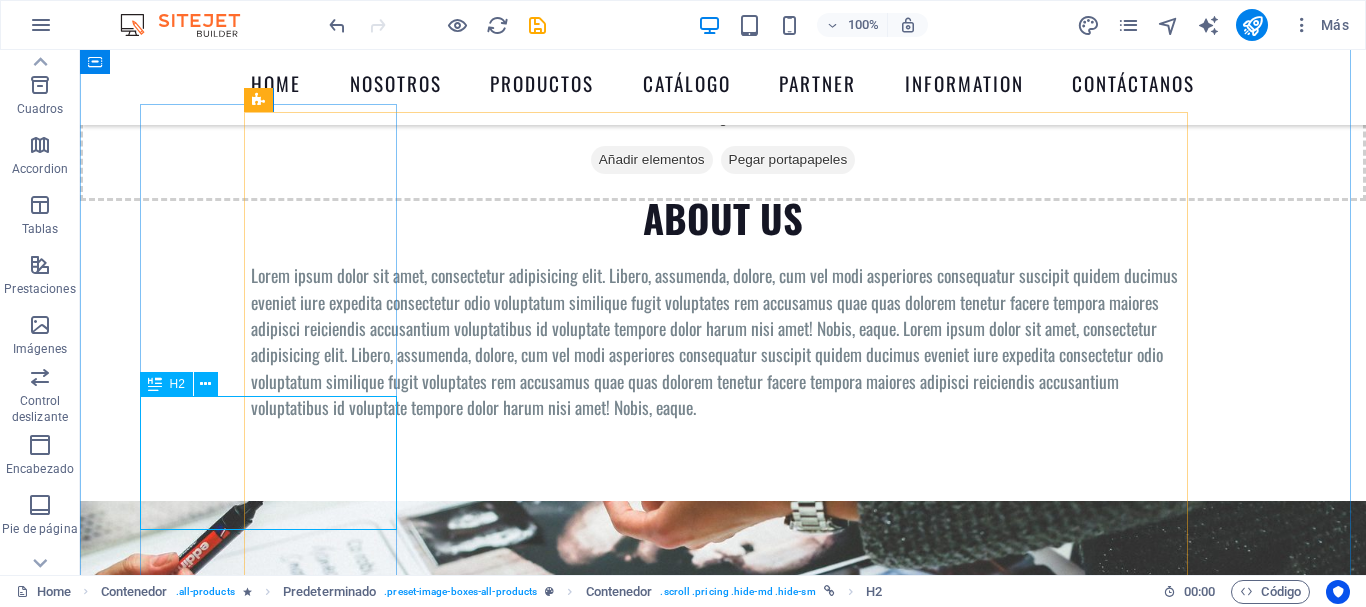 click on "Pricing" at bounding box center (79, -3629) 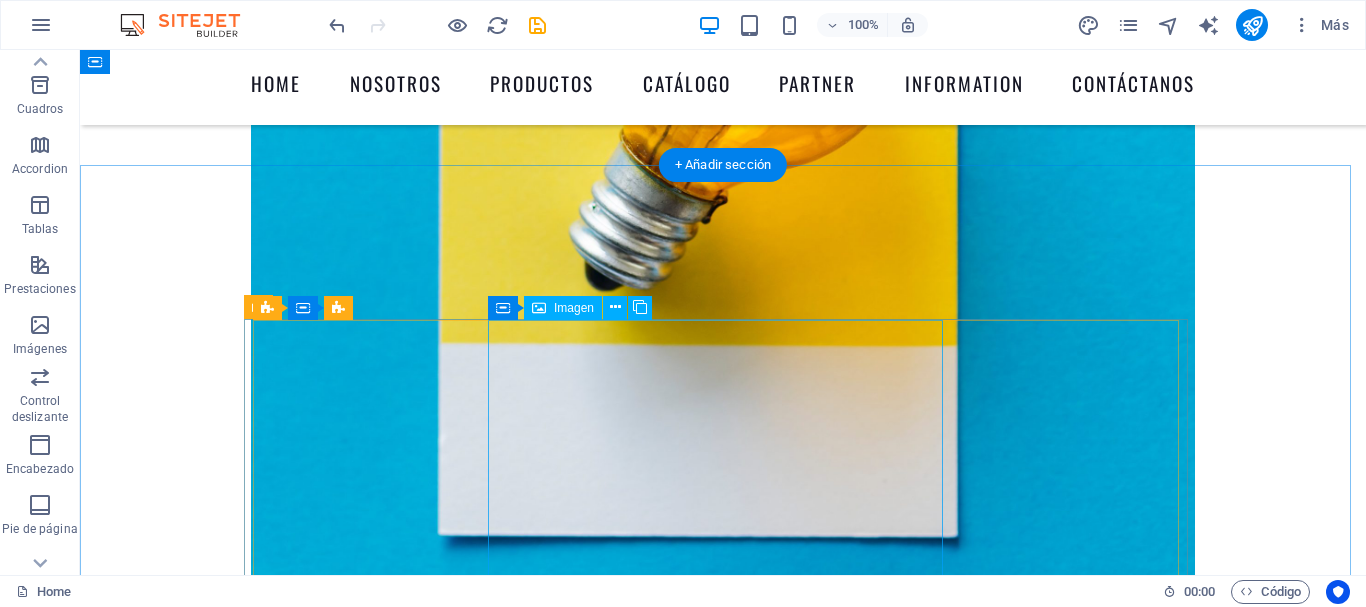 scroll, scrollTop: 1775, scrollLeft: 0, axis: vertical 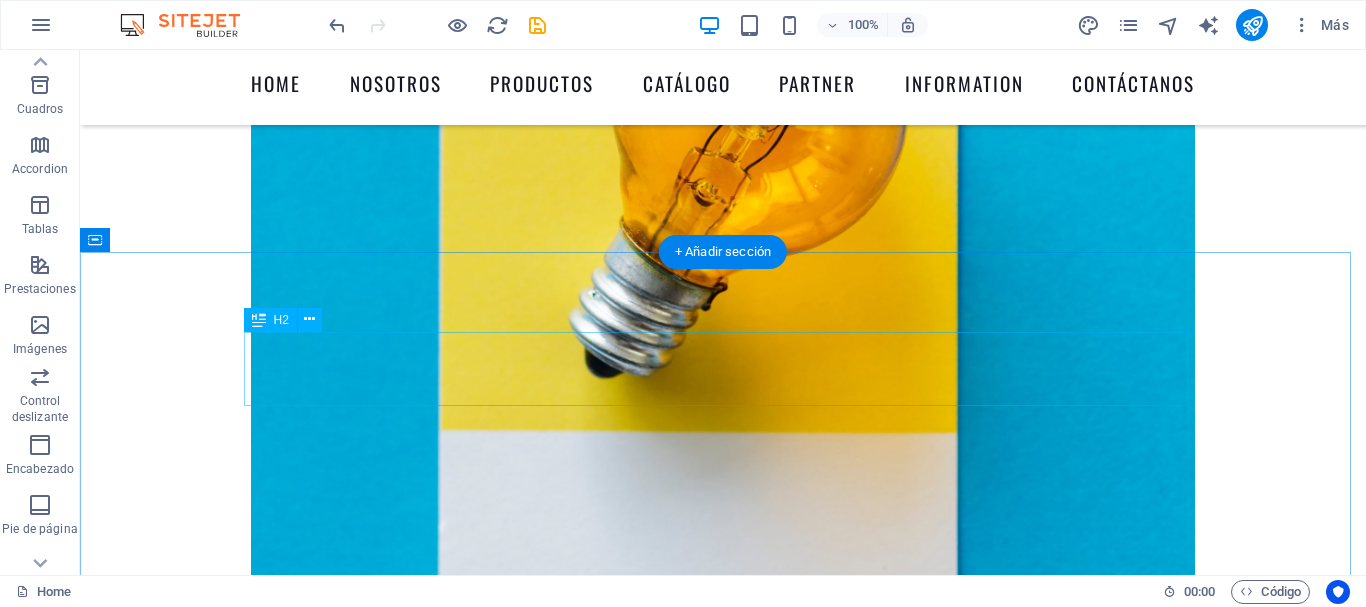 click on "Products" at bounding box center [723, 2931] 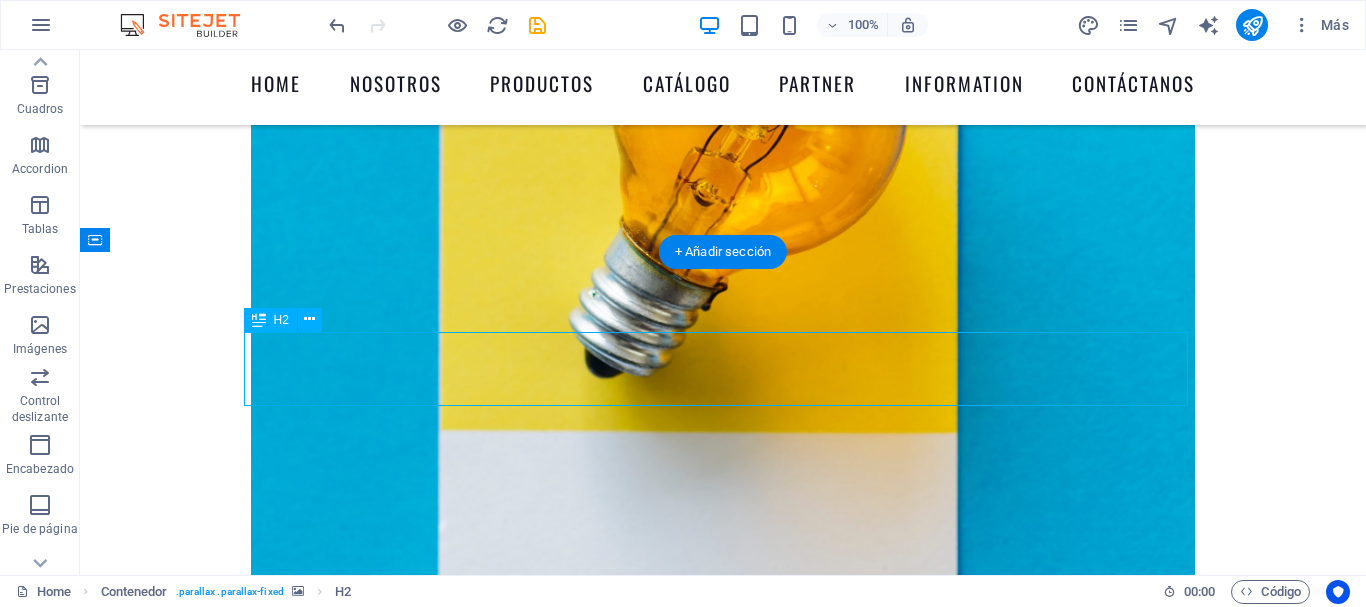 click on "Products" at bounding box center (723, 2931) 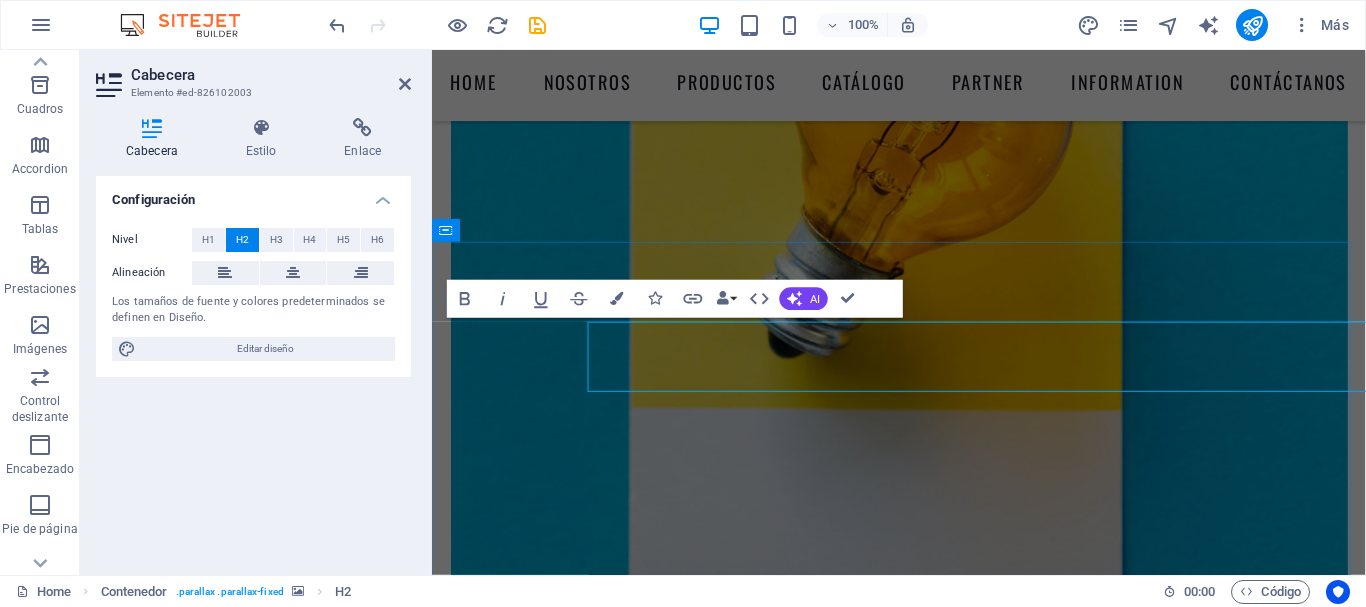 scroll, scrollTop: 1771, scrollLeft: 0, axis: vertical 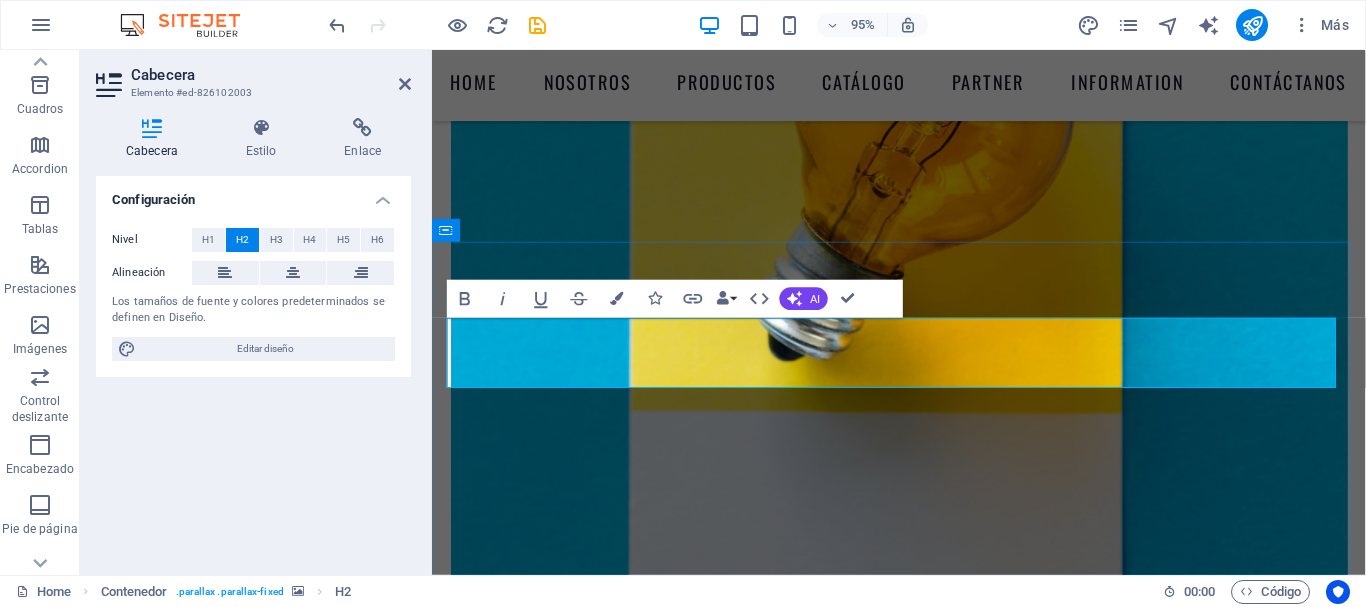 type 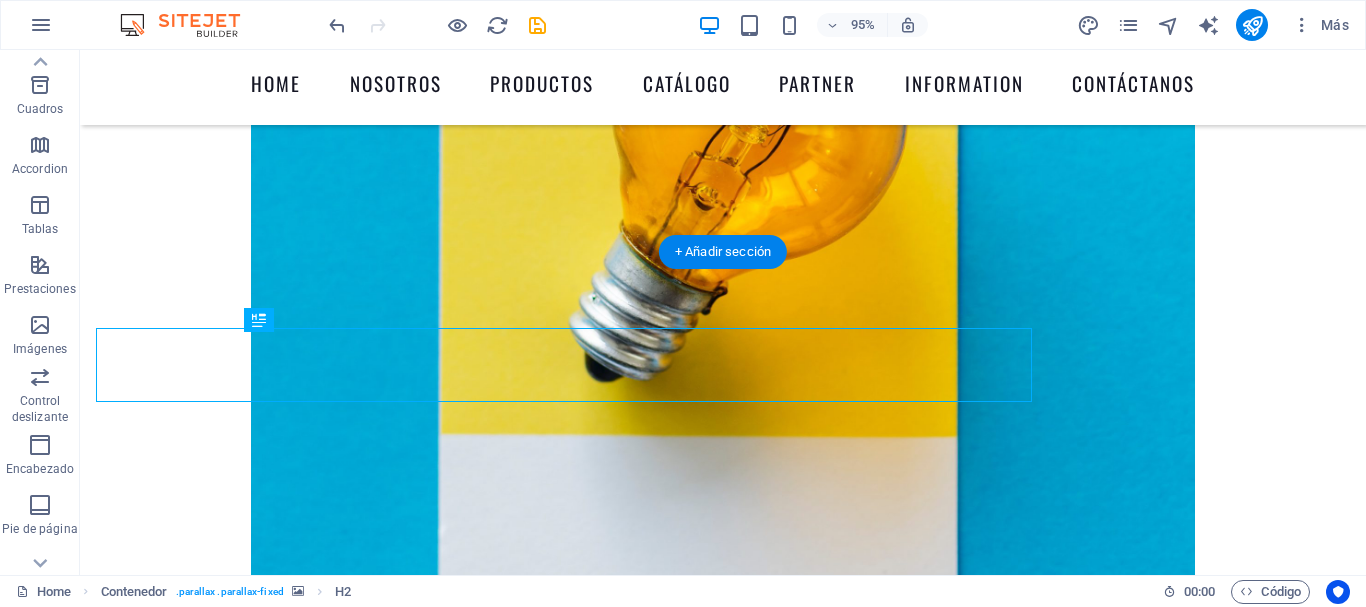 scroll, scrollTop: 1775, scrollLeft: 0, axis: vertical 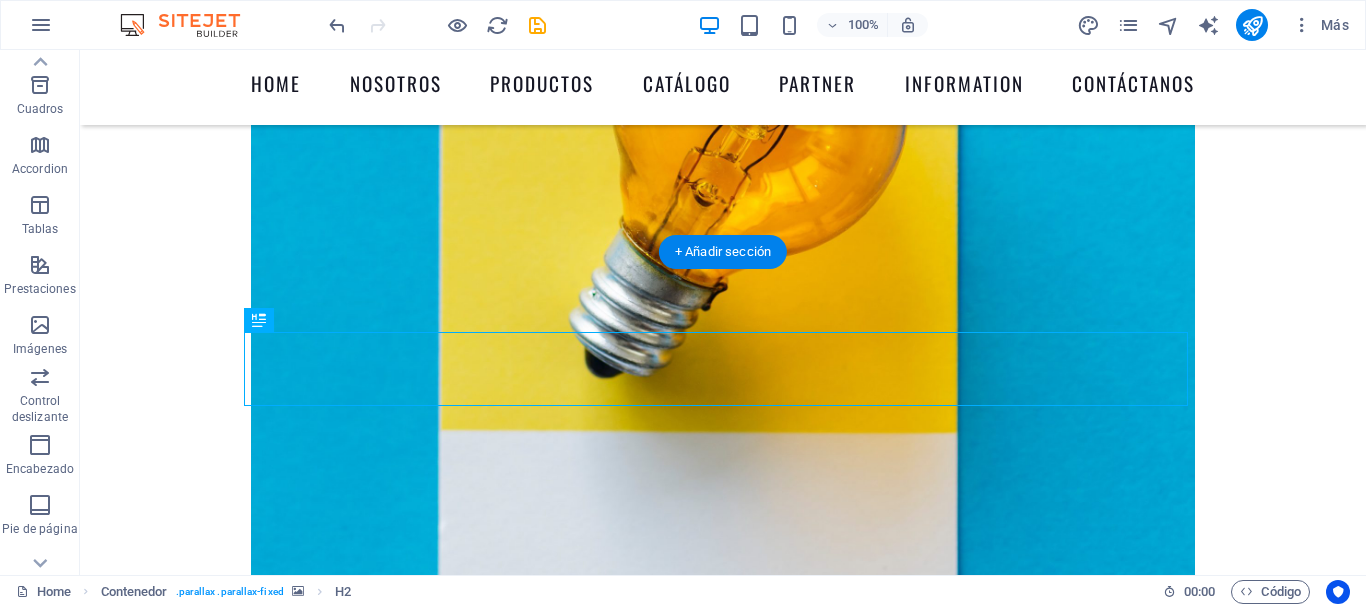 click at bounding box center (723, 3084) 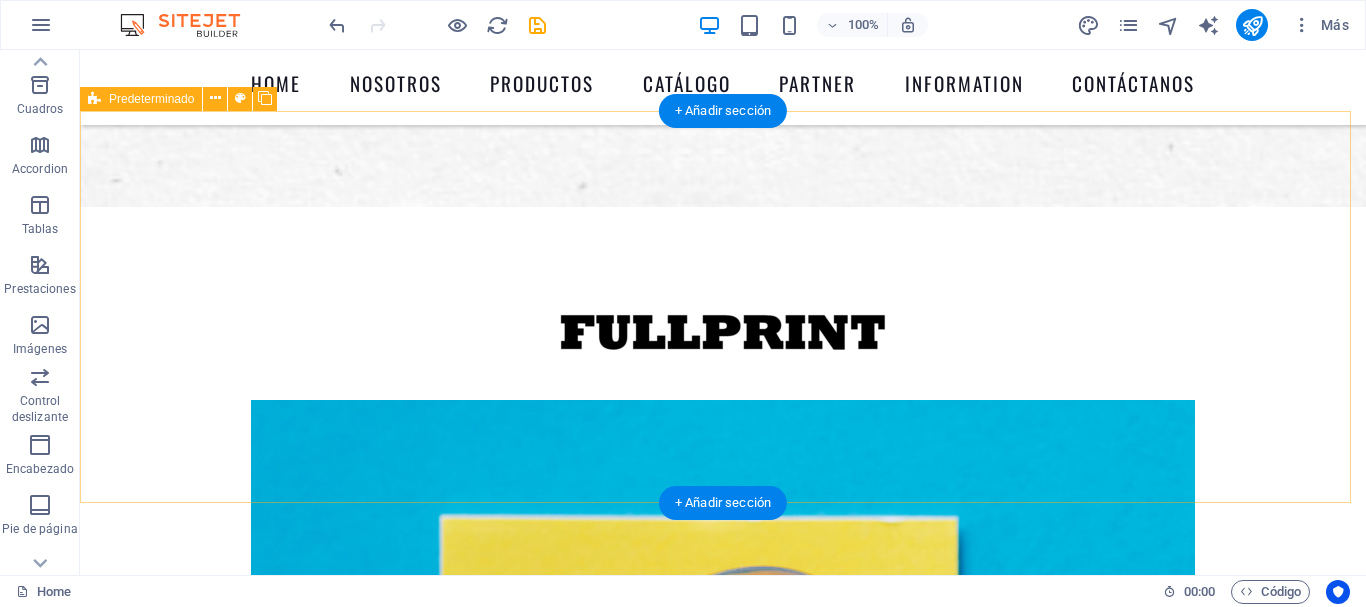 scroll, scrollTop: 1196, scrollLeft: 0, axis: vertical 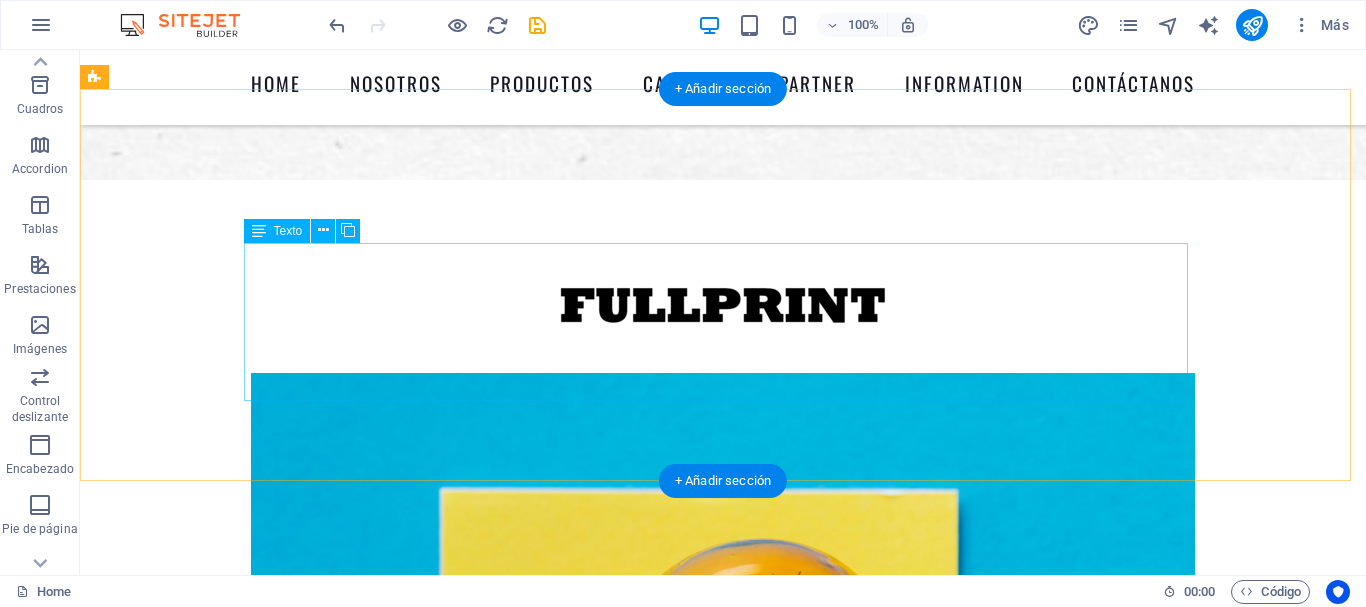 click on "Lorem ipsum dolor sit amet, consectetur adipisicing elit. Libero, assumenda, dolore, cum vel modi asperiores consequatur suscipit quidem ducimus eveniet iure expedita consectetur odio voluptatum similique fugit voluptates rem accusamus quae quas dolorem tenetur facere tempora maiores adipisci reiciendis accusantium voluptatibus id voluptate tempore dolor harum nisi amet! Nobis, eaque. Lorem ipsum dolor sit amet, consectetur adipisicing elit. Libero, assumenda, dolore, cum vel modi asperiores consequatur suscipit quidem ducimus eveniet iure expedita consectetur odio voluptatum similique fugit voluptates rem accusamus quae quas dolorem tenetur facere tempora maiores adipisci reiciendis accusantium voluptatibus id voluptate tempore dolor harum nisi amet! Nobis, eaque." at bounding box center (723, 2891) 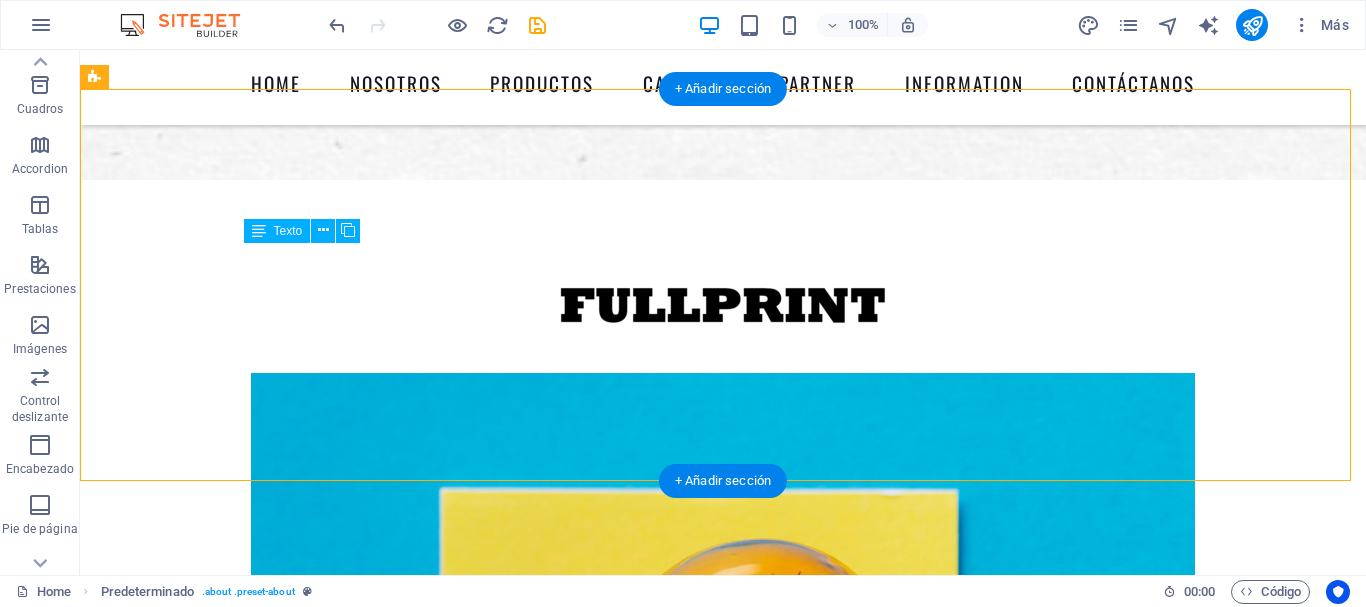 click on "Lorem ipsum dolor sit amet, consectetur adipisicing elit. Libero, assumenda, dolore, cum vel modi asperiores consequatur suscipit quidem ducimus eveniet iure expedita consectetur odio voluptatum similique fugit voluptates rem accusamus quae quas dolorem tenetur facere tempora maiores adipisci reiciendis accusantium voluptatibus id voluptate tempore dolor harum nisi amet! Nobis, eaque. Lorem ipsum dolor sit amet, consectetur adipisicing elit. Libero, assumenda, dolore, cum vel modi asperiores consequatur suscipit quidem ducimus eveniet iure expedita consectetur odio voluptatum similique fugit voluptates rem accusamus quae quas dolorem tenetur facere tempora maiores adipisci reiciendis accusantium voluptatibus id voluptate tempore dolor harum nisi amet! Nobis, eaque." at bounding box center [723, 2891] 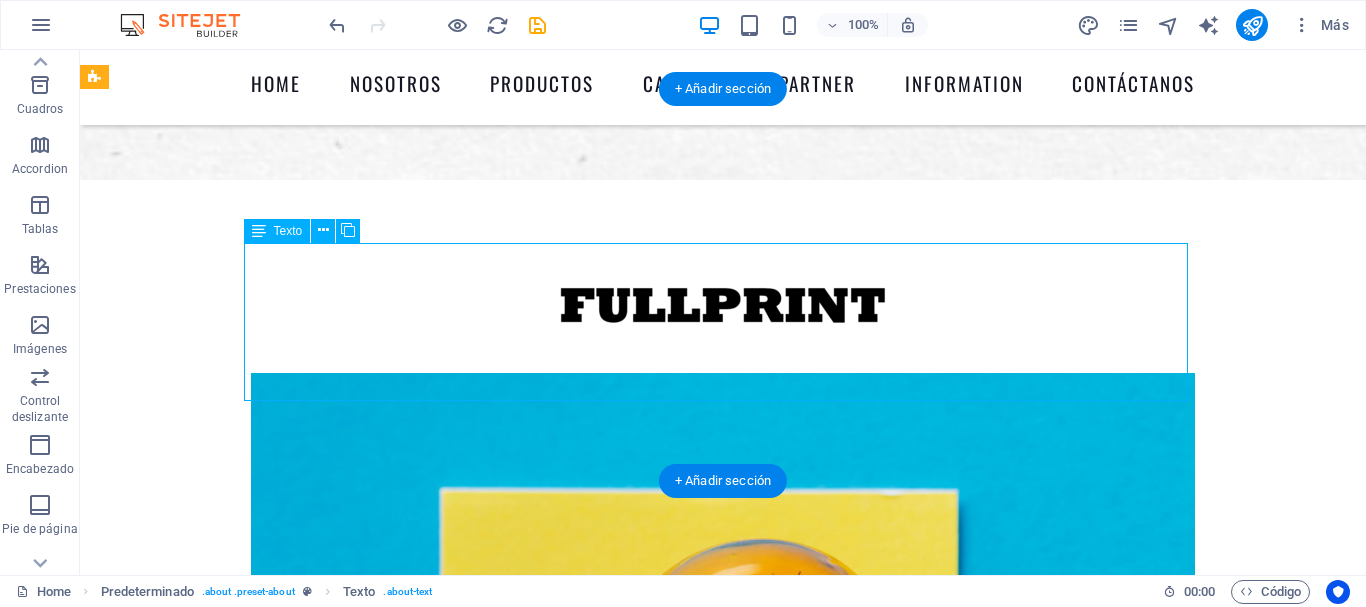 click on "Lorem ipsum dolor sit amet, consectetur adipisicing elit. Libero, assumenda, dolore, cum vel modi asperiores consequatur suscipit quidem ducimus eveniet iure expedita consectetur odio voluptatum similique fugit voluptates rem accusamus quae quas dolorem tenetur facere tempora maiores adipisci reiciendis accusantium voluptatibus id voluptate tempore dolor harum nisi amet! Nobis, eaque. Lorem ipsum dolor sit amet, consectetur adipisicing elit. Libero, assumenda, dolore, cum vel modi asperiores consequatur suscipit quidem ducimus eveniet iure expedita consectetur odio voluptatum similique fugit voluptates rem accusamus quae quas dolorem tenetur facere tempora maiores adipisci reiciendis accusantium voluptatibus id voluptate tempore dolor harum nisi amet! Nobis, eaque." at bounding box center (723, 2891) 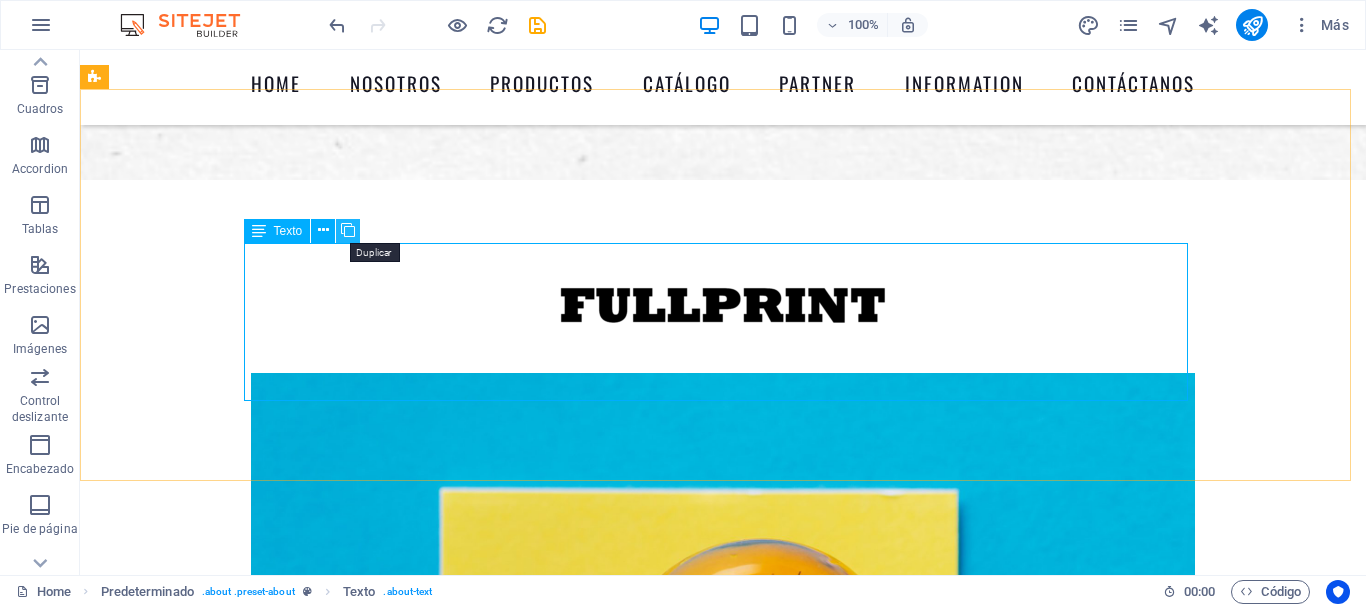 click at bounding box center [348, 230] 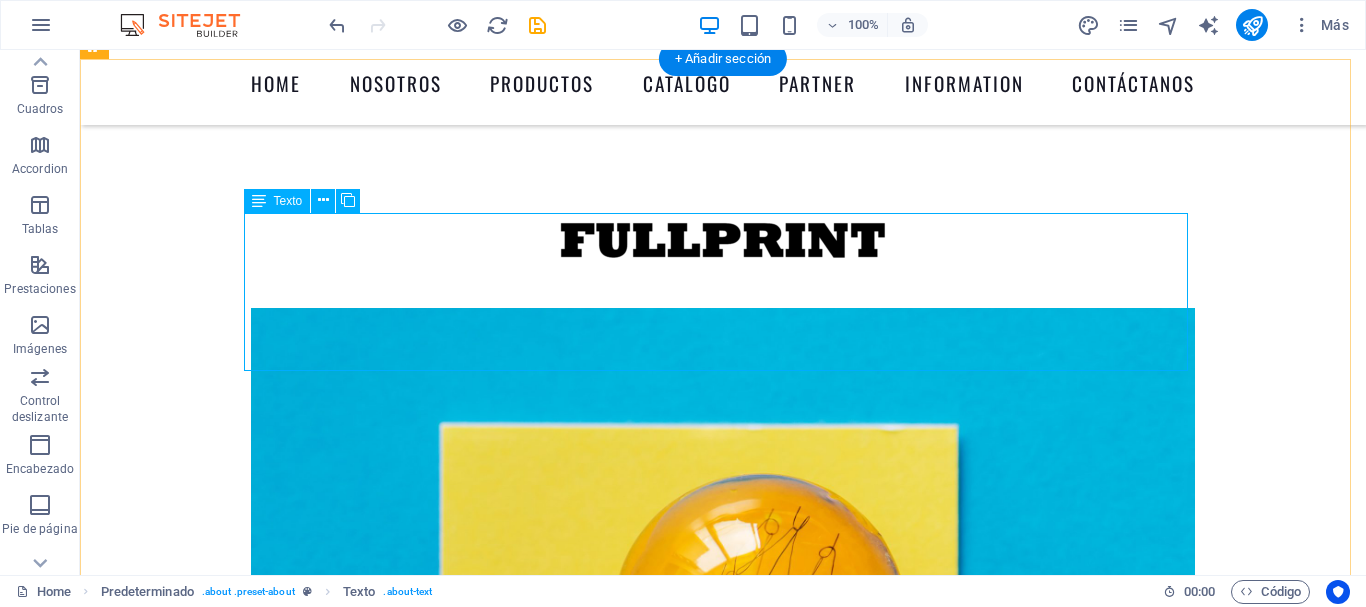scroll, scrollTop: 1267, scrollLeft: 0, axis: vertical 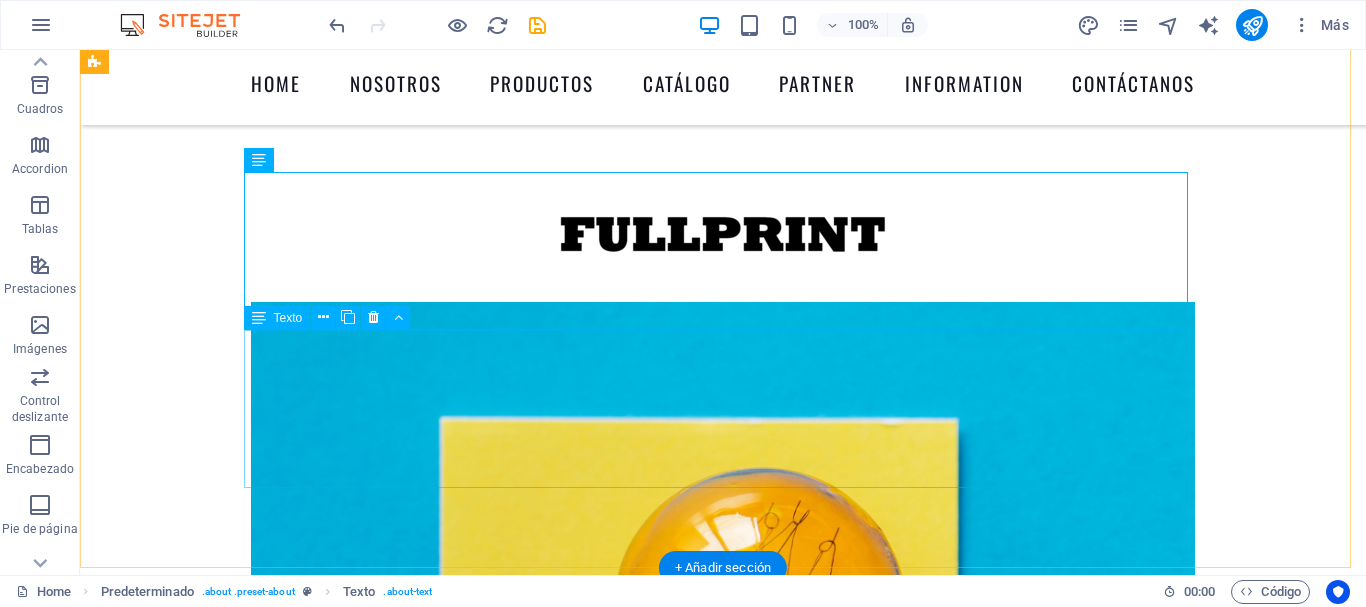 click on "Lorem ipsum dolor sit amet, consectetur adipisicing elit. Libero, assumenda, dolore, cum vel modi asperiores consequatur suscipit quidem ducimus eveniet iure expedita consectetur odio voluptatum similique fugit voluptates rem accusamus quae quas dolorem tenetur facere tempora maiores adipisci reiciendis accusantium voluptatibus id voluptate tempore dolor harum nisi amet! Nobis, eaque. Lorem ipsum dolor sit amet, consectetur adipisicing elit. Libero, assumenda, dolore, cum vel modi asperiores consequatur suscipit quidem ducimus eveniet iure expedita consectetur odio voluptatum similique fugit voluptates rem accusamus quae quas dolorem tenetur facere tempora maiores adipisci reiciendis accusantium voluptatibus id voluptate tempore dolor harum nisi amet! Nobis, eaque." at bounding box center [723, 2979] 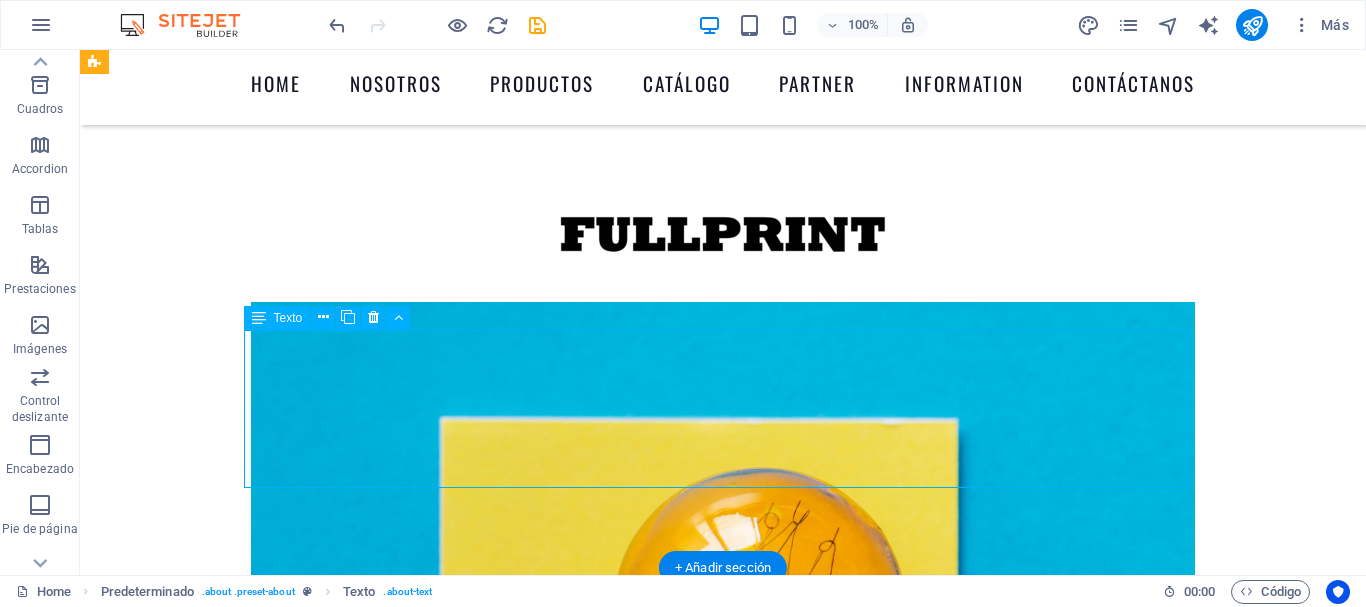click on "Lorem ipsum dolor sit amet, consectetur adipisicing elit. Libero, assumenda, dolore, cum vel modi asperiores consequatur suscipit quidem ducimus eveniet iure expedita consectetur odio voluptatum similique fugit voluptates rem accusamus quae quas dolorem tenetur facere tempora maiores adipisci reiciendis accusantium voluptatibus id voluptate tempore dolor harum nisi amet! Nobis, eaque. Lorem ipsum dolor sit amet, consectetur adipisicing elit. Libero, assumenda, dolore, cum vel modi asperiores consequatur suscipit quidem ducimus eveniet iure expedita consectetur odio voluptatum similique fugit voluptates rem accusamus quae quas dolorem tenetur facere tempora maiores adipisci reiciendis accusantium voluptatibus id voluptate tempore dolor harum nisi amet! Nobis, eaque." at bounding box center [723, 2979] 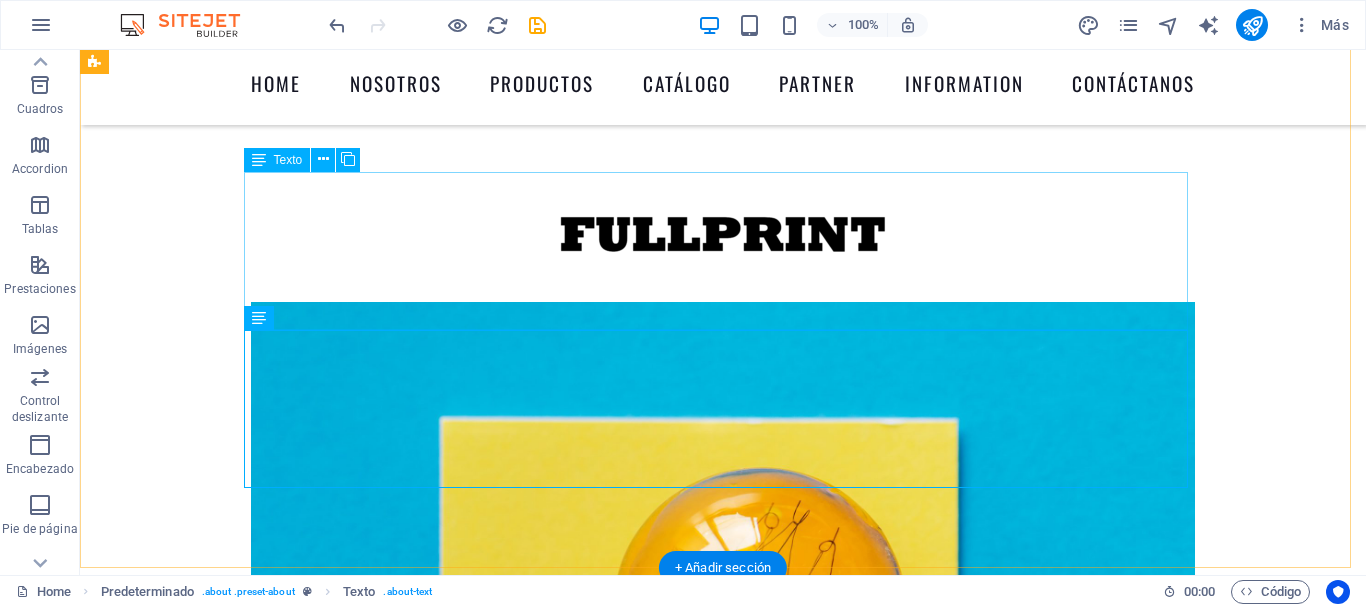 click on "Lorem ipsum dolor sit amet, consectetur adipisicing elit. Libero, assumenda, dolore, cum vel modi asperiores consequatur suscipit quidem ducimus eveniet iure expedita consectetur odio voluptatum similique fugit voluptates rem accusamus quae quas dolorem tenetur facere tempora maiores adipisci reiciendis accusantium voluptatibus id voluptate tempore dolor harum nisi amet! Nobis, eaque. Lorem ipsum dolor sit amet, consectetur adipisicing elit. Libero, assumenda, dolore, cum vel modi asperiores consequatur suscipit quidem ducimus eveniet iure expedita consectetur odio voluptatum similique fugit voluptates rem accusamus quae quas dolorem tenetur facere tempora maiores adipisci reiciendis accusantium voluptatibus id voluptate tempore dolor harum nisi amet! Nobis, eaque." at bounding box center [723, 2820] 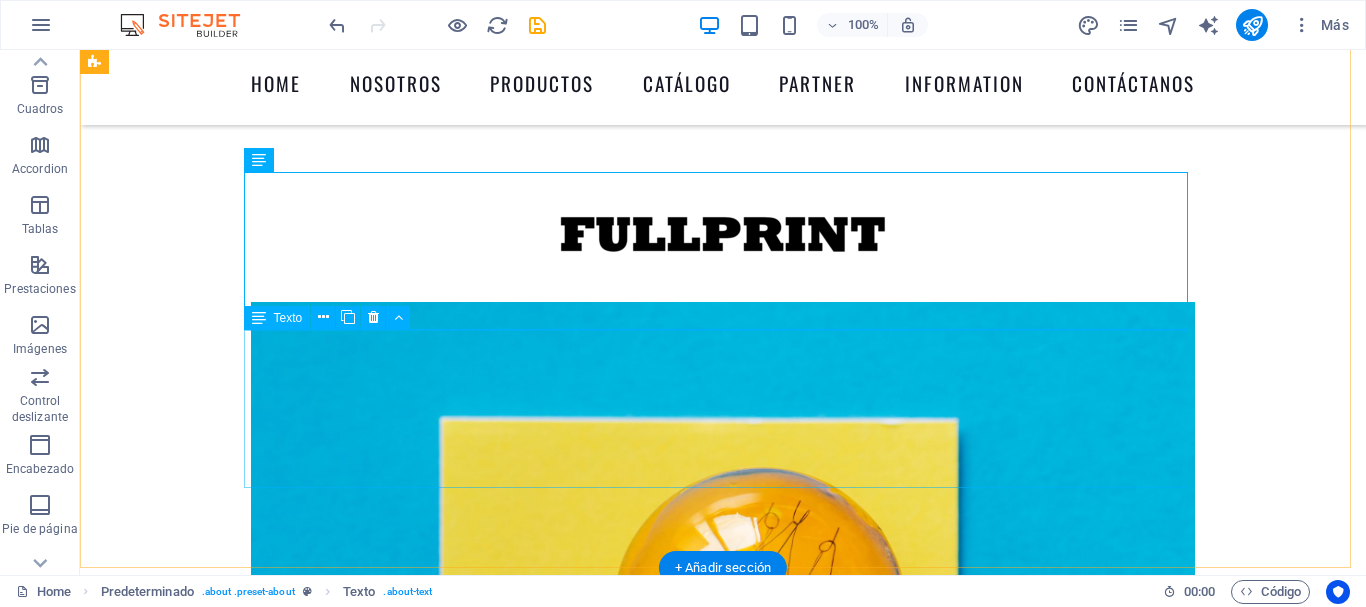 click on "Lorem ipsum dolor sit amet, consectetur adipisicing elit. Libero, assumenda, dolore, cum vel modi asperiores consequatur suscipit quidem ducimus eveniet iure expedita consectetur odio voluptatum similique fugit voluptates rem accusamus quae quas dolorem tenetur facere tempora maiores adipisci reiciendis accusantium voluptatibus id voluptate tempore dolor harum nisi amet! Nobis, eaque. Lorem ipsum dolor sit amet, consectetur adipisicing elit. Libero, assumenda, dolore, cum vel modi asperiores consequatur suscipit quidem ducimus eveniet iure expedita consectetur odio voluptatum similique fugit voluptates rem accusamus quae quas dolorem tenetur facere tempora maiores adipisci reiciendis accusantium voluptatibus id voluptate tempore dolor harum nisi amet! Nobis, eaque." at bounding box center (723, 2979) 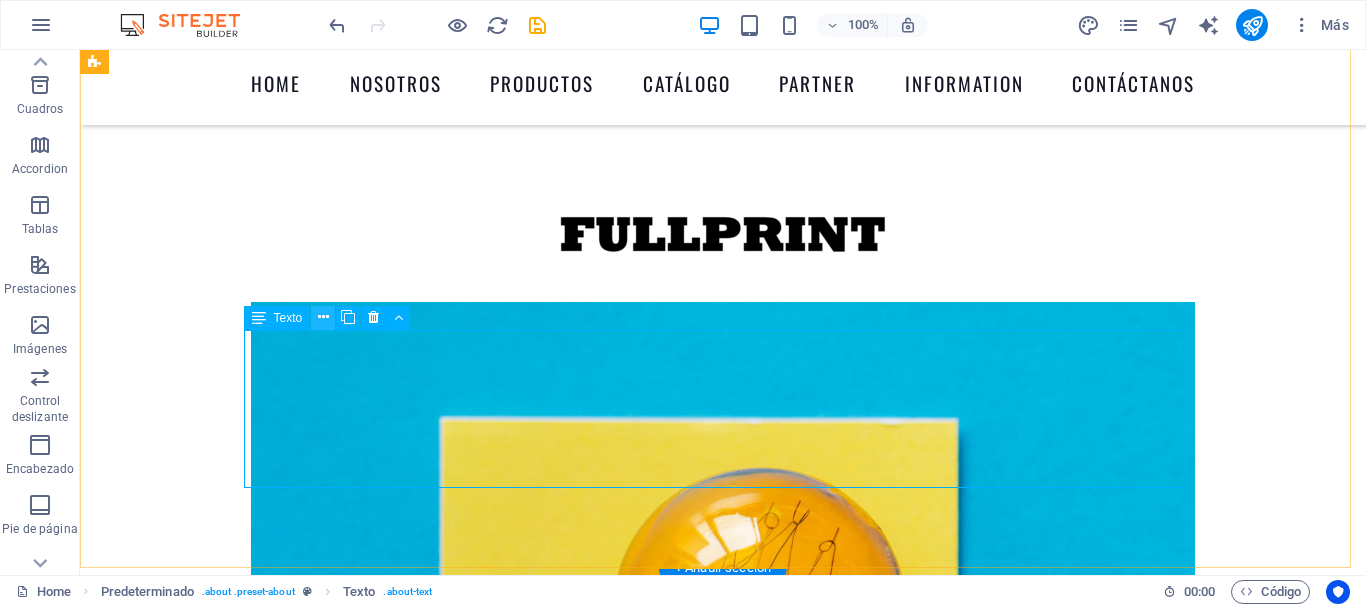 click at bounding box center [323, 317] 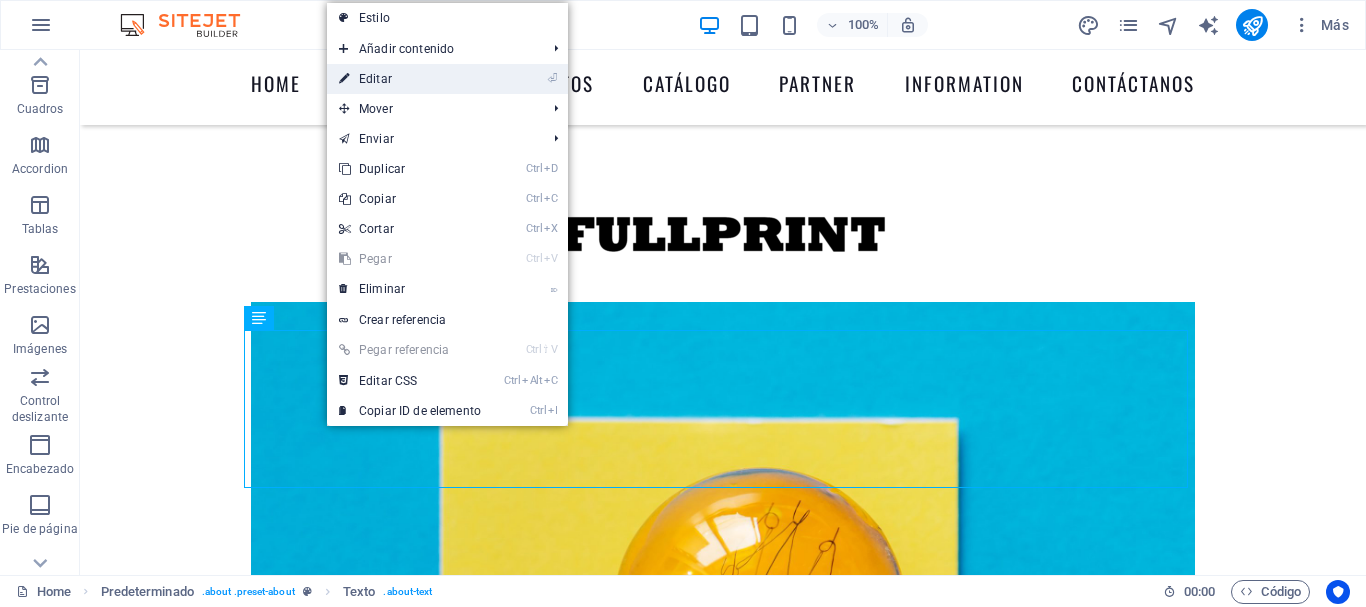 click on "⏎  Editar" at bounding box center [410, 79] 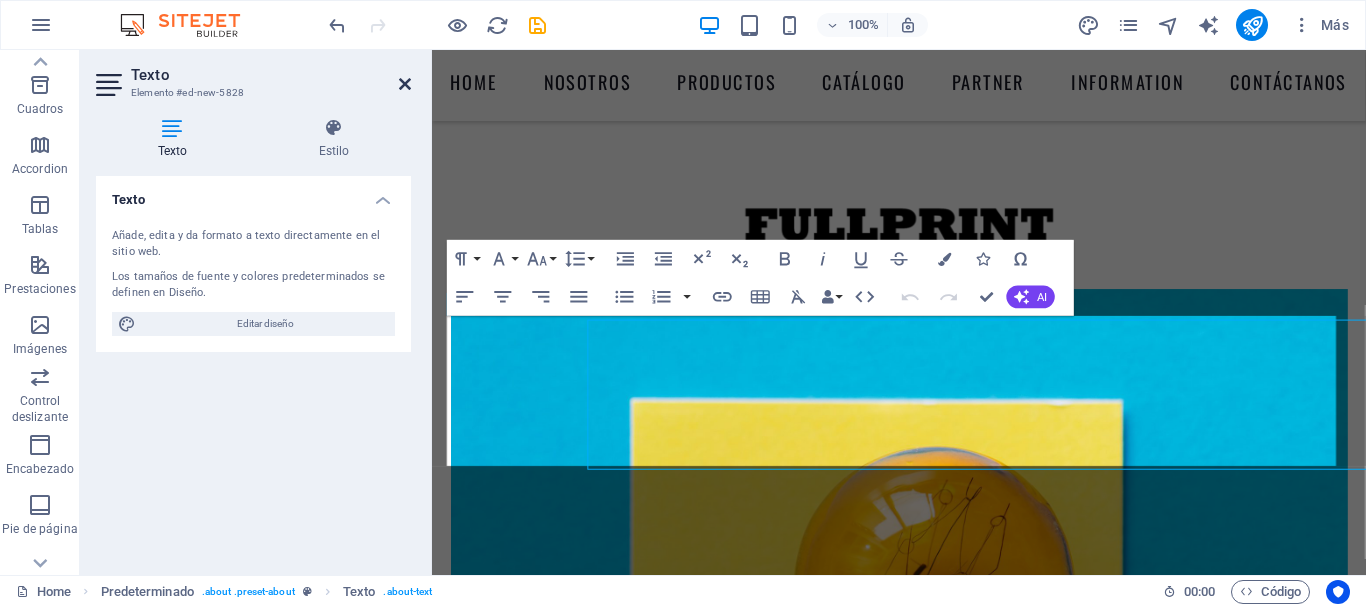 scroll, scrollTop: 1263, scrollLeft: 0, axis: vertical 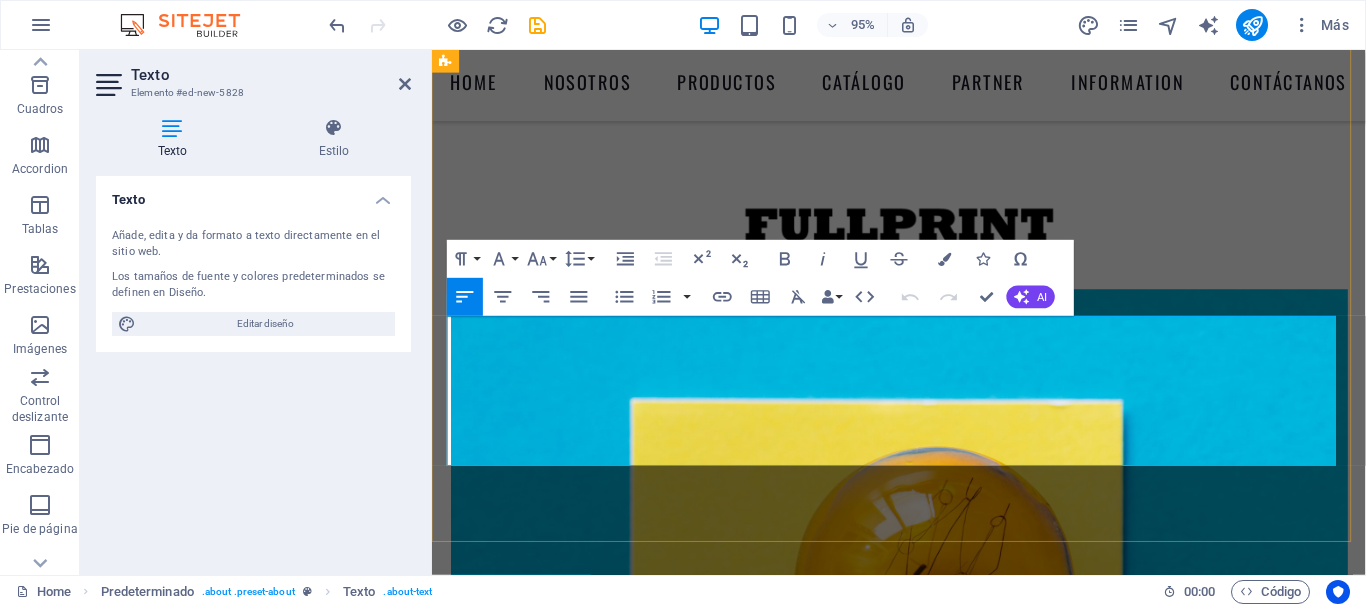 click on "Lorem ipsum dolor sit amet, consectetur adipisicing elit. Libero, assumenda, dolore, cum vel modi asperiores consequatur suscipit quidem ducimus eveniet iure expedita consectetur odio voluptatum similique fugit voluptates rem accusamus quae quas dolorem tenetur facere tempora maiores adipisci reiciendis accusantium voluptatibus id voluptate tempore dolor harum nisi amet! Nobis, eaque. Lorem ipsum dolor sit amet, consectetur adipisicing elit. Libero, assumenda, dolore, cum vel modi asperiores consequatur suscipit quidem ducimus eveniet iure expedita consectetur odio voluptatum similique fugit voluptates rem accusamus quae quas dolorem tenetur facere tempora maiores adipisci reiciendis accusantium voluptatibus id voluptate tempore dolor harum nisi amet! Nobis, eaque." at bounding box center (924, 2975) 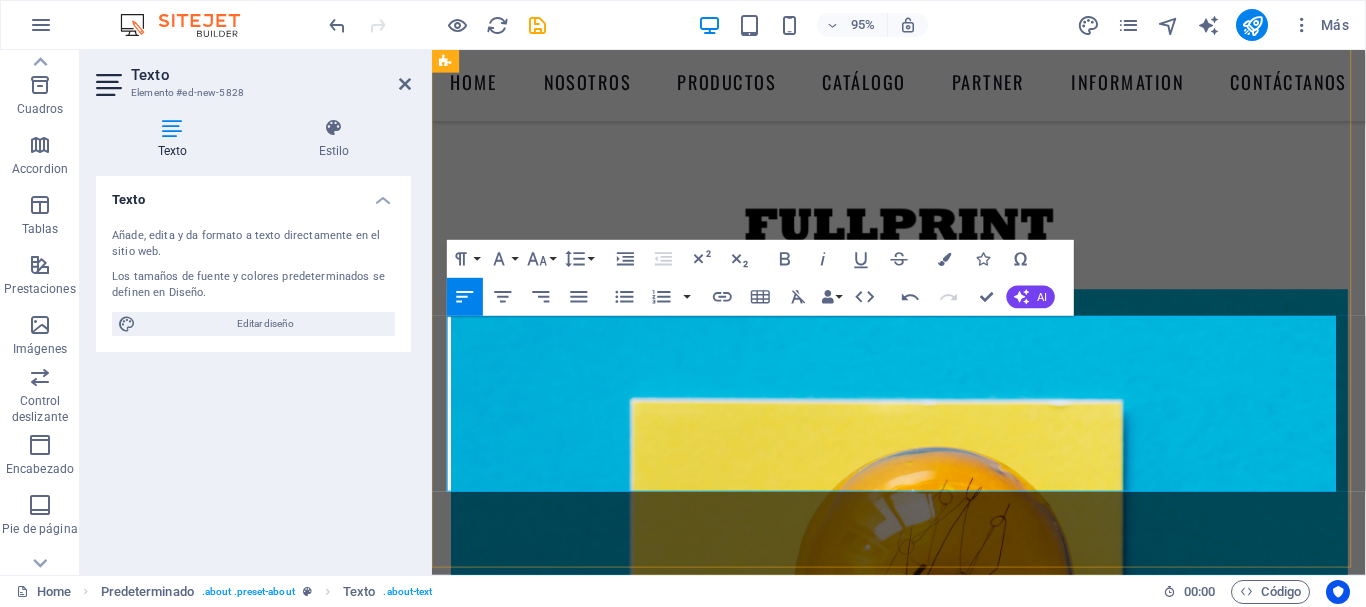 drag, startPoint x: 984, startPoint y: 500, endPoint x: 448, endPoint y: 417, distance: 542.38824 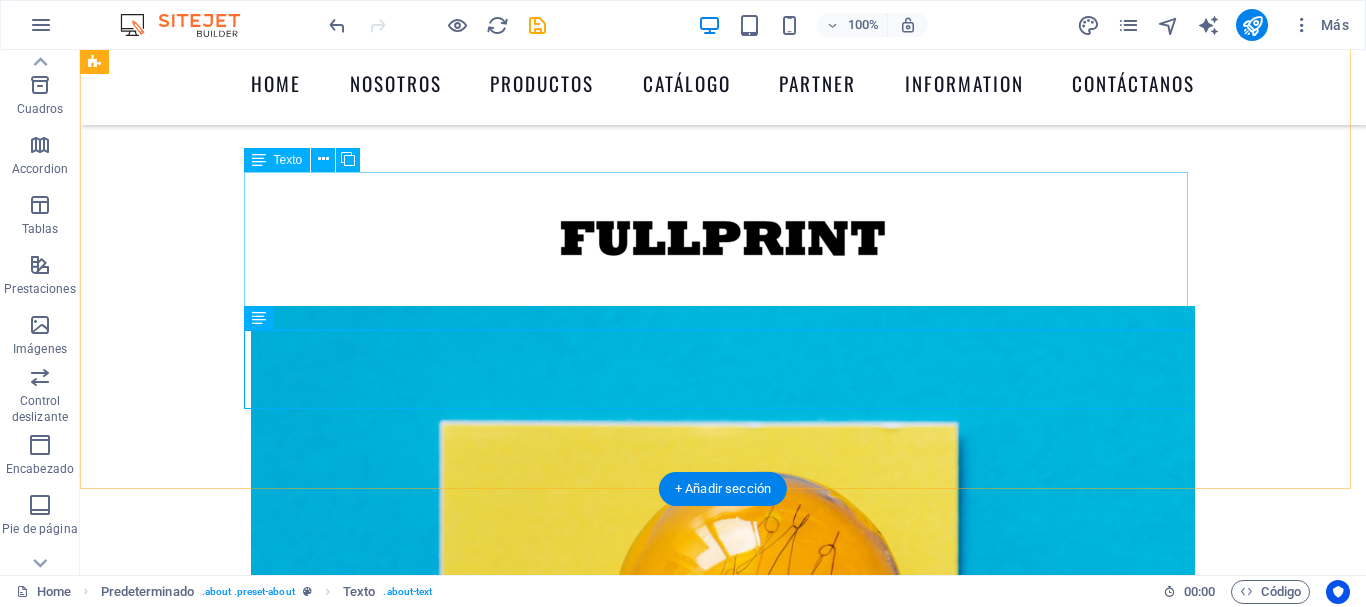 scroll, scrollTop: 1267, scrollLeft: 0, axis: vertical 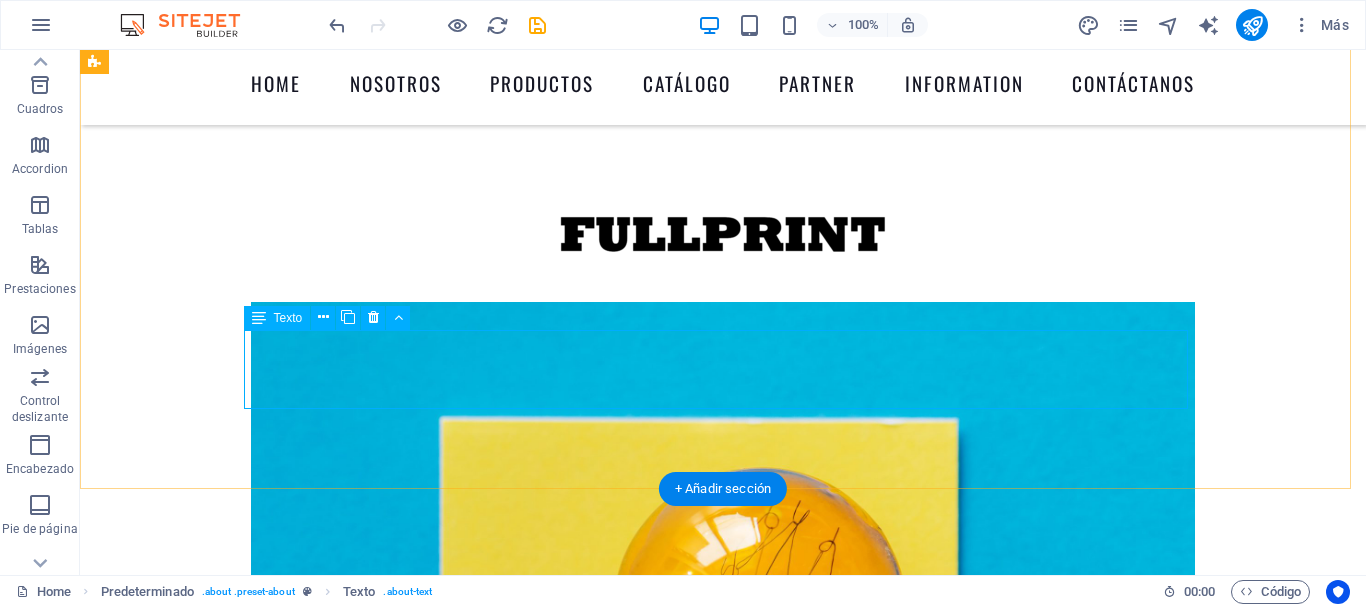 click on "Misión VisiónLorem ipsum dolor sit amet, consectetur adipisicing elit. Libero, assumenda, dolore, cum vel modi asperiores consequatur suscipit quidem ducimus eveniet iure expedita consectetur odio voluptatum similique fugit voluptates rem accusamus quae quas dolorem tenetur facere tempora..." at bounding box center (723, 2939) 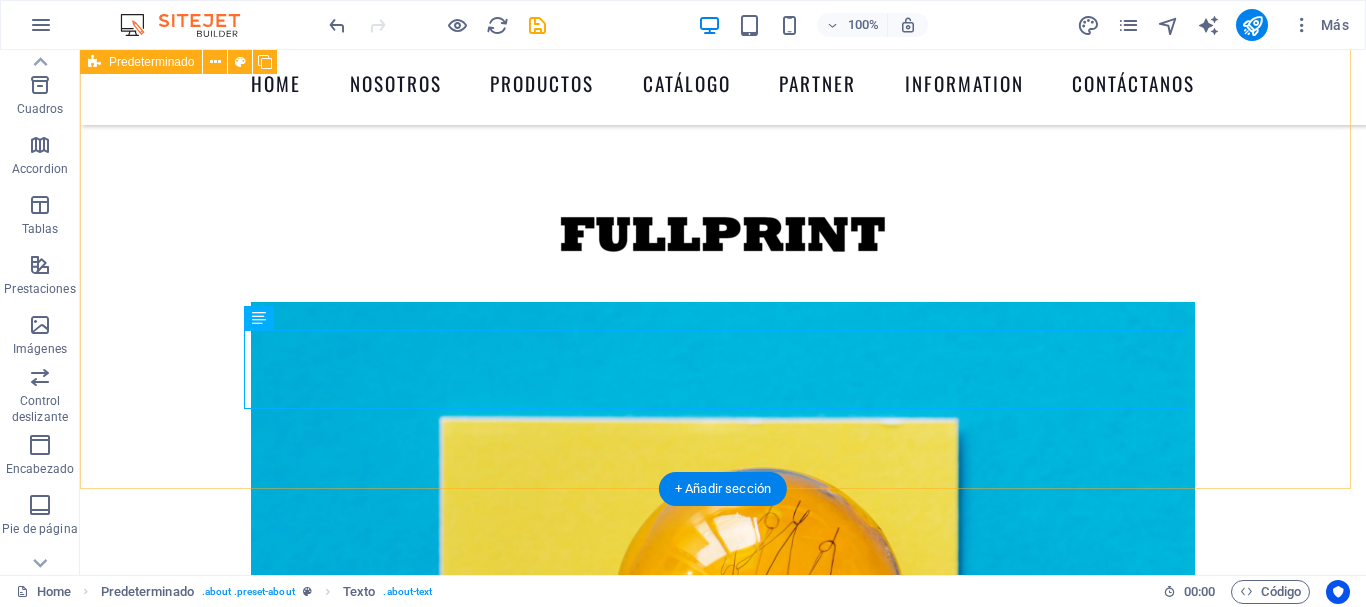 click on "About us Lorem ipsum dolor sit amet, consectetur adipisicing elit. Libero, assumenda, dolore, cum vel modi asperiores consequatur suscipit quidem ducimus eveniet iure expedita consectetur odio voluptatum similique fugit voluptates rem accusamus quae quas dolorem tenetur facere tempora maiores adipisci reiciendis accusantium voluptatibus id voluptate tempore dolor harum nisi amet! Nobis, eaque. Lorem ipsum dolor sit amet, consectetur adipisicing elit. Libero, assumenda, dolore, cum vel modi asperiores consequatur suscipit quidem ducimus eveniet iure expedita consectetur odio voluptatum similique fugit voluptates rem accusamus quae quas dolorem tenetur facere tempora maiores adipisci reiciendis accusantium voluptatibus id voluptate tempore dolor harum nisi amet! Nobis, eaque. Misión" at bounding box center [723, 2823] 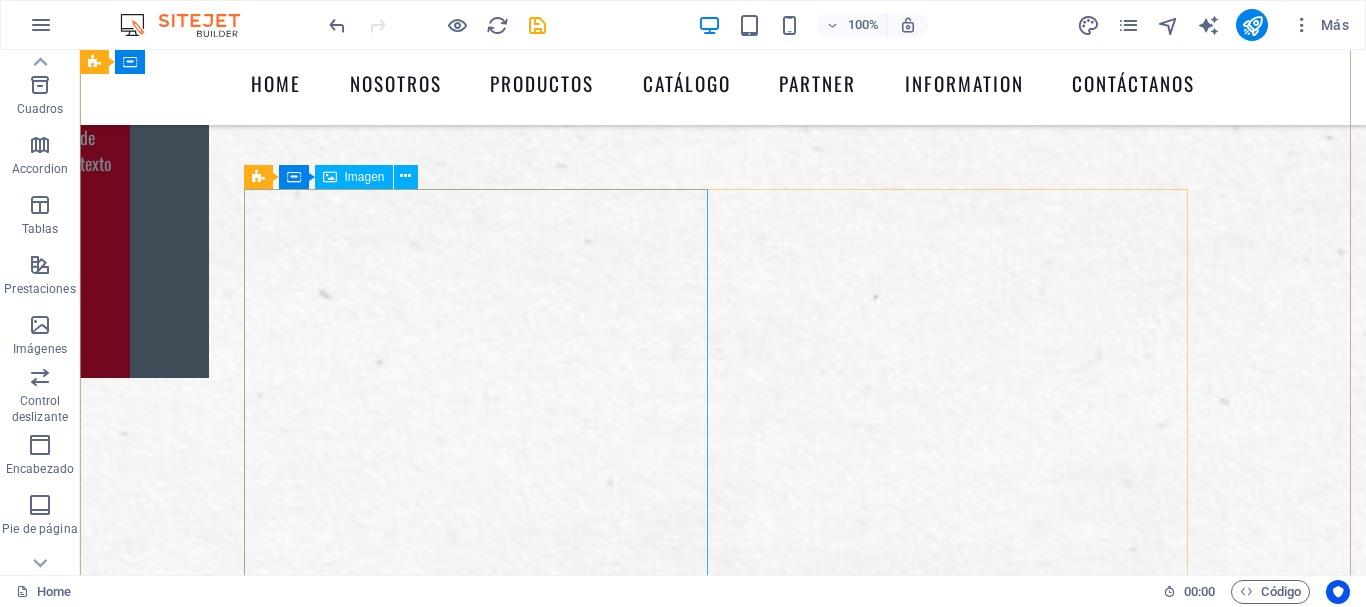 scroll, scrollTop: 0, scrollLeft: 0, axis: both 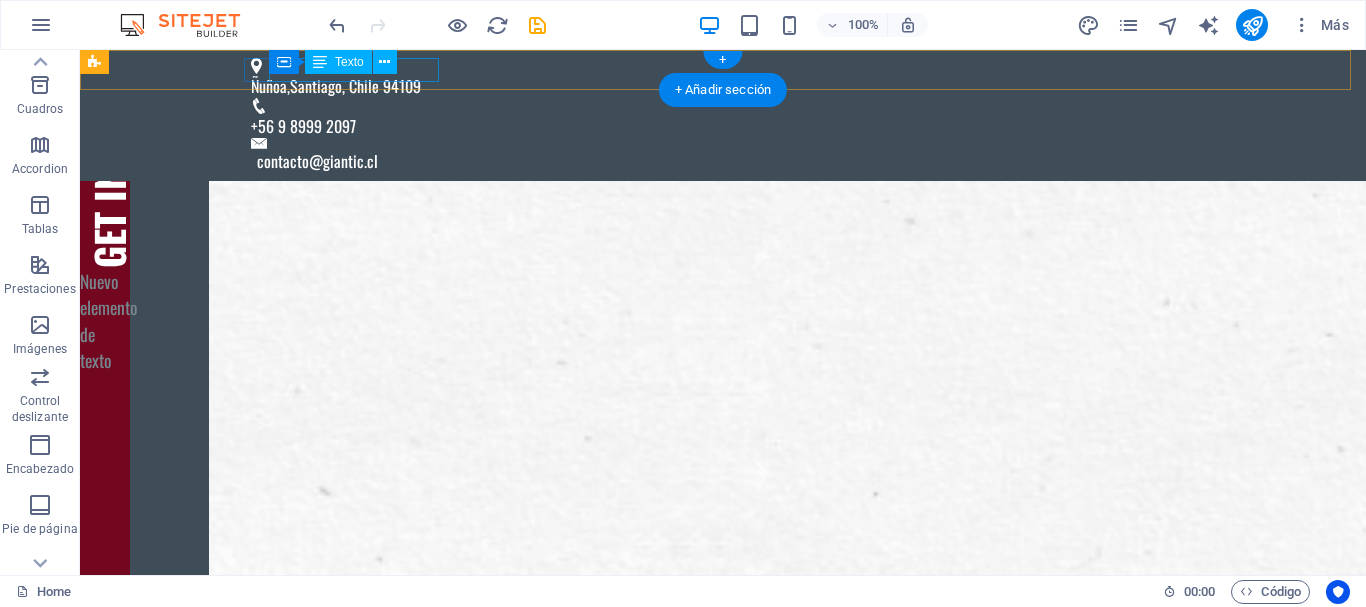 click on "[NEIGHBORHOOD] ,  [CITY], [STATE]   [POSTAL_CODE]" at bounding box center (715, 86) 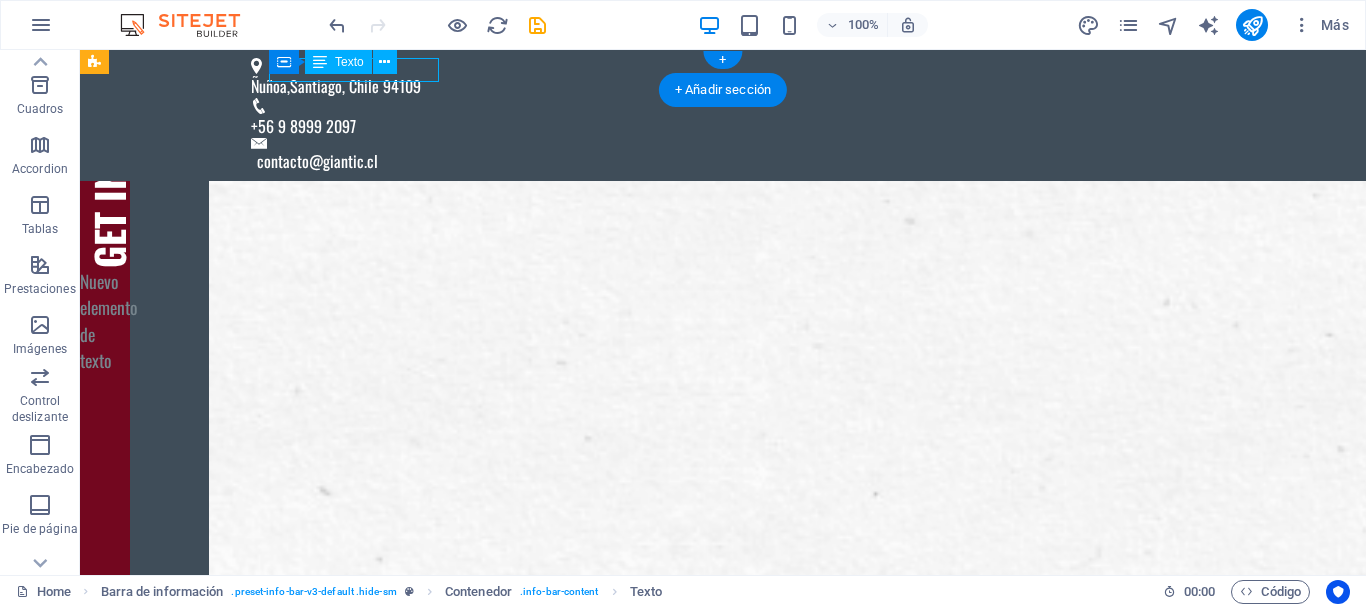 click on "[NEIGHBORHOOD] ,  [CITY], [STATE]   [POSTAL_CODE]" at bounding box center [715, 86] 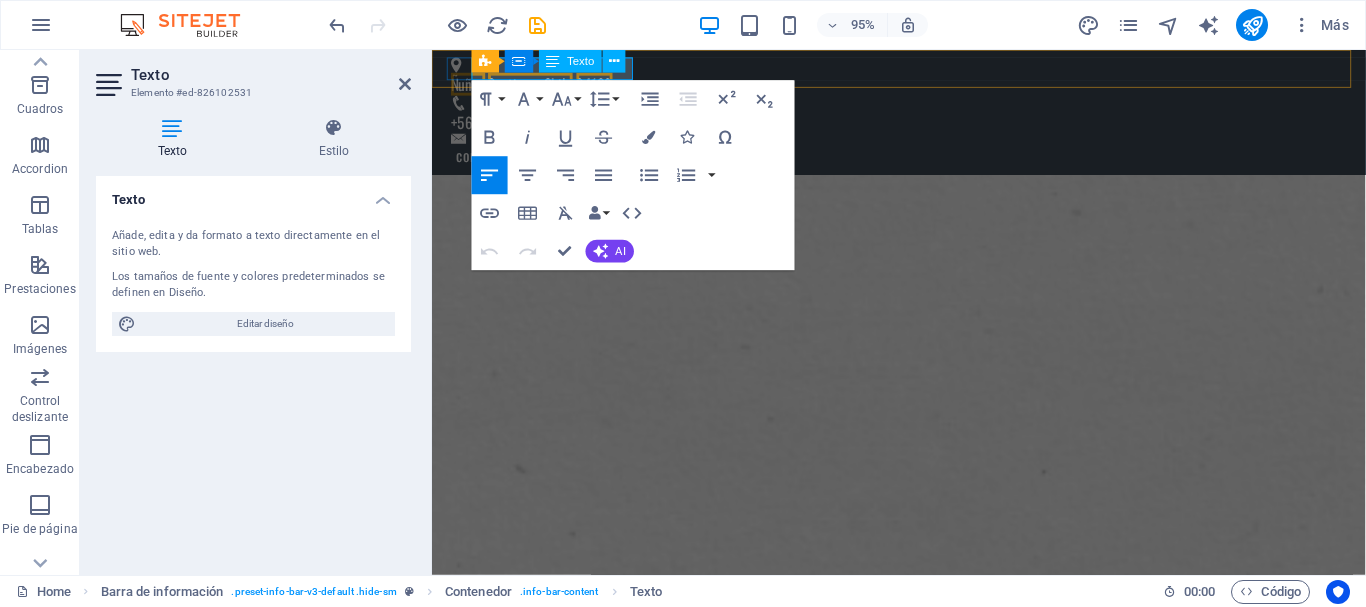 click on "Texto" at bounding box center [580, 61] 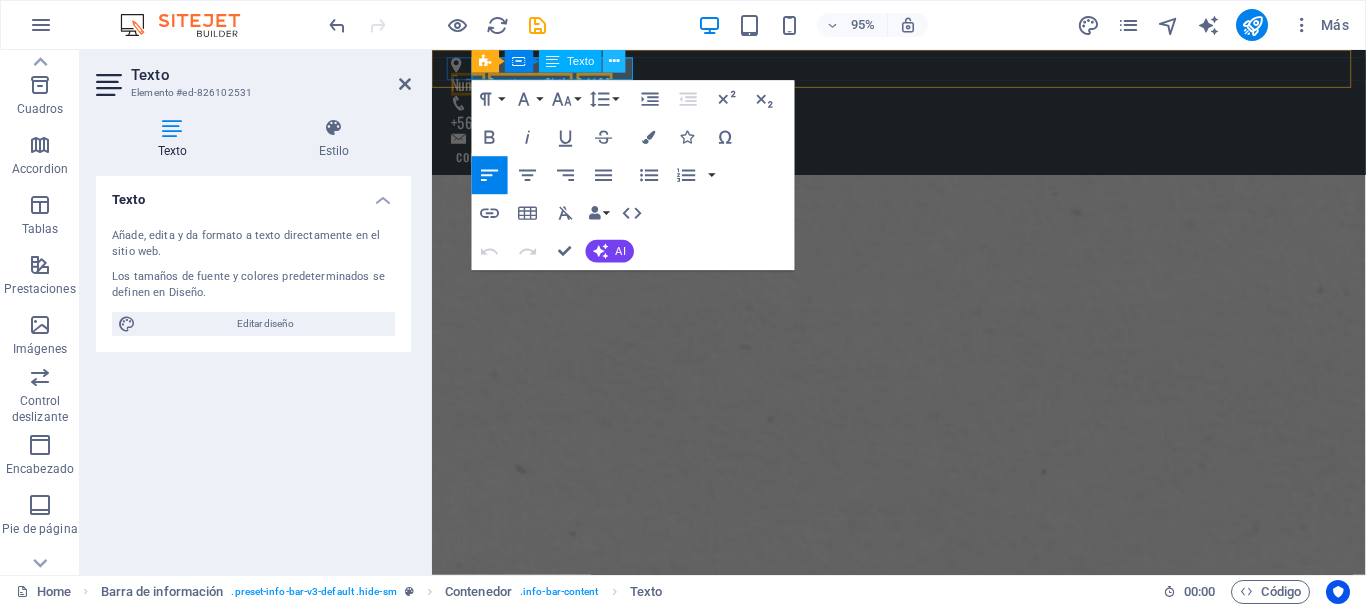 click at bounding box center (614, 61) 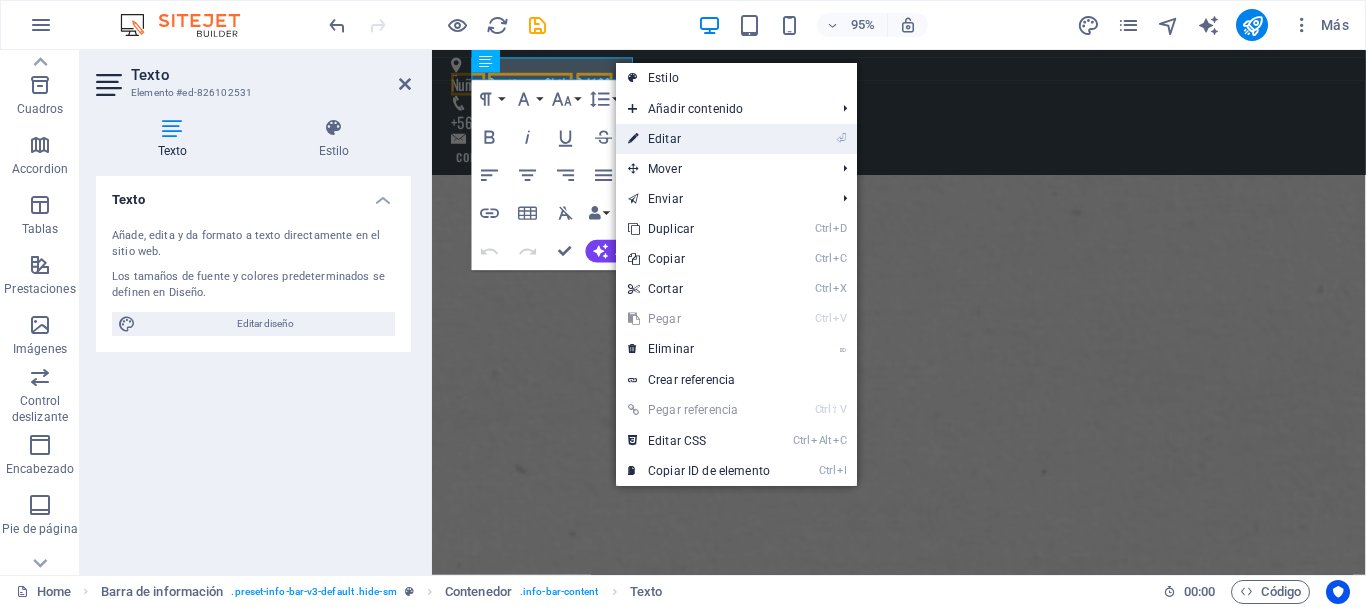 click on "⏎  Editar" at bounding box center (699, 139) 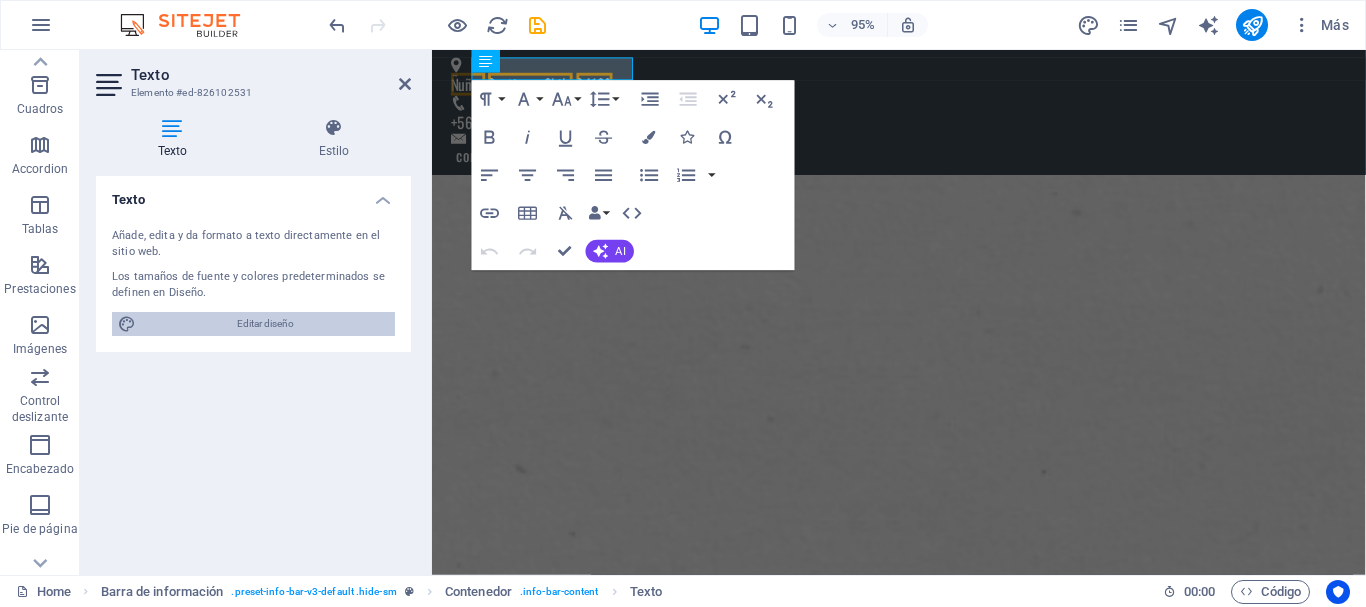 click on "Editar diseño" at bounding box center [265, 324] 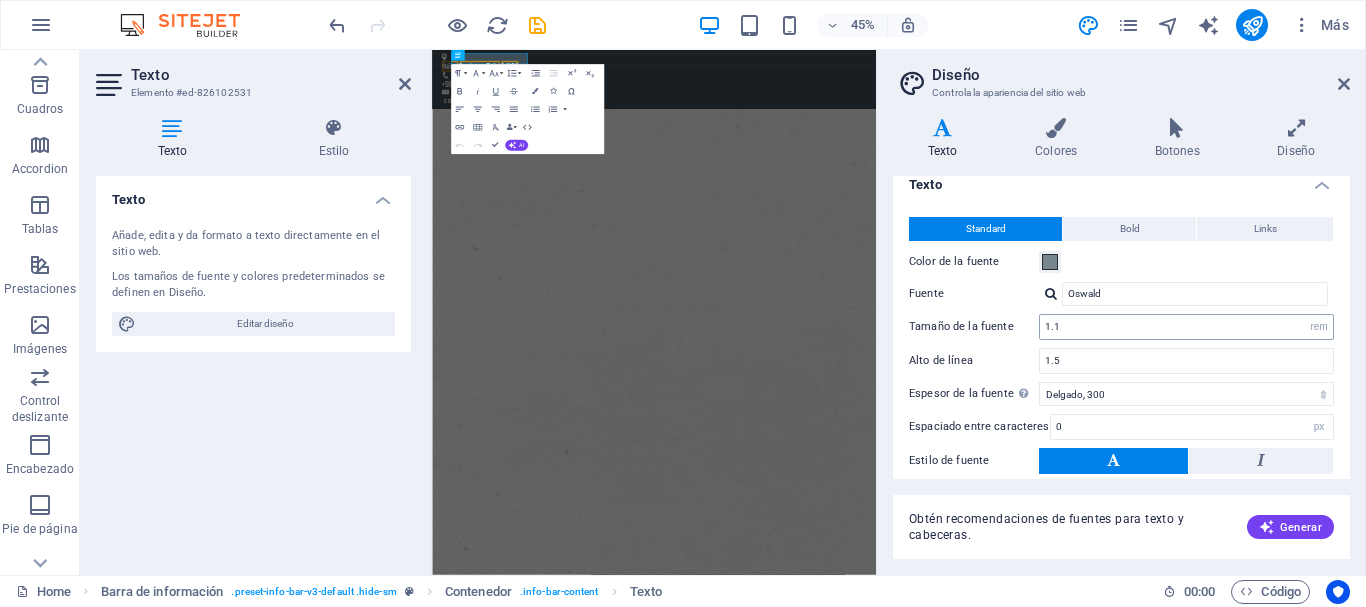 scroll, scrollTop: 0, scrollLeft: 0, axis: both 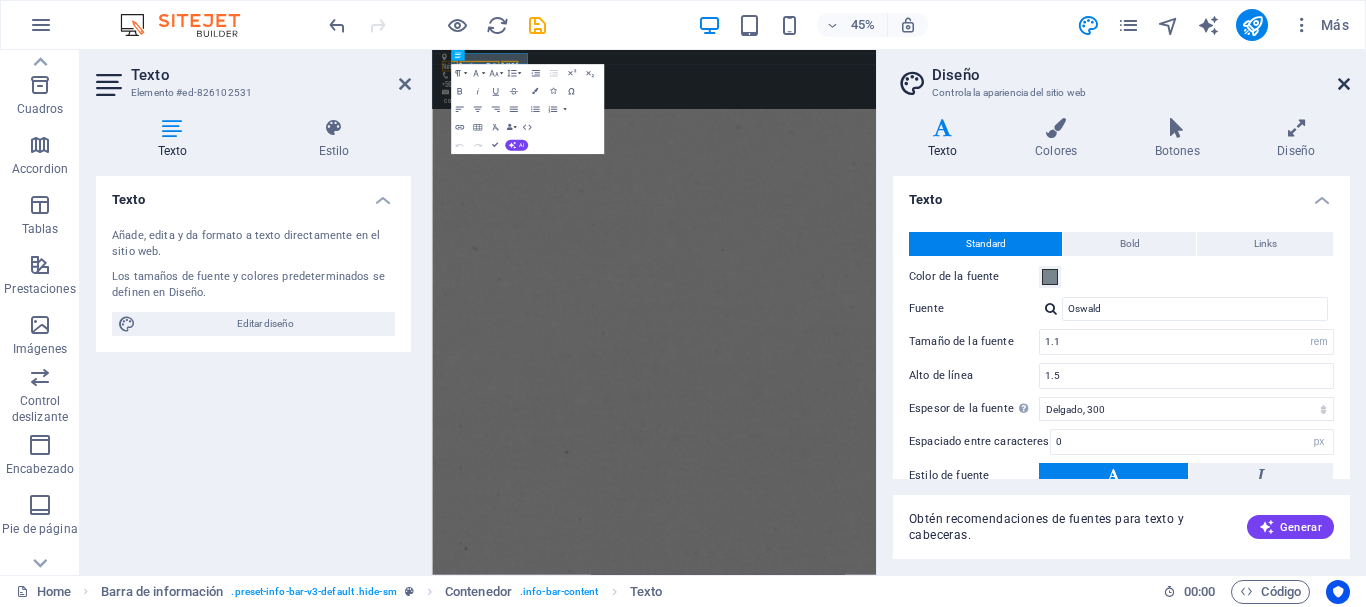 click at bounding box center [1344, 84] 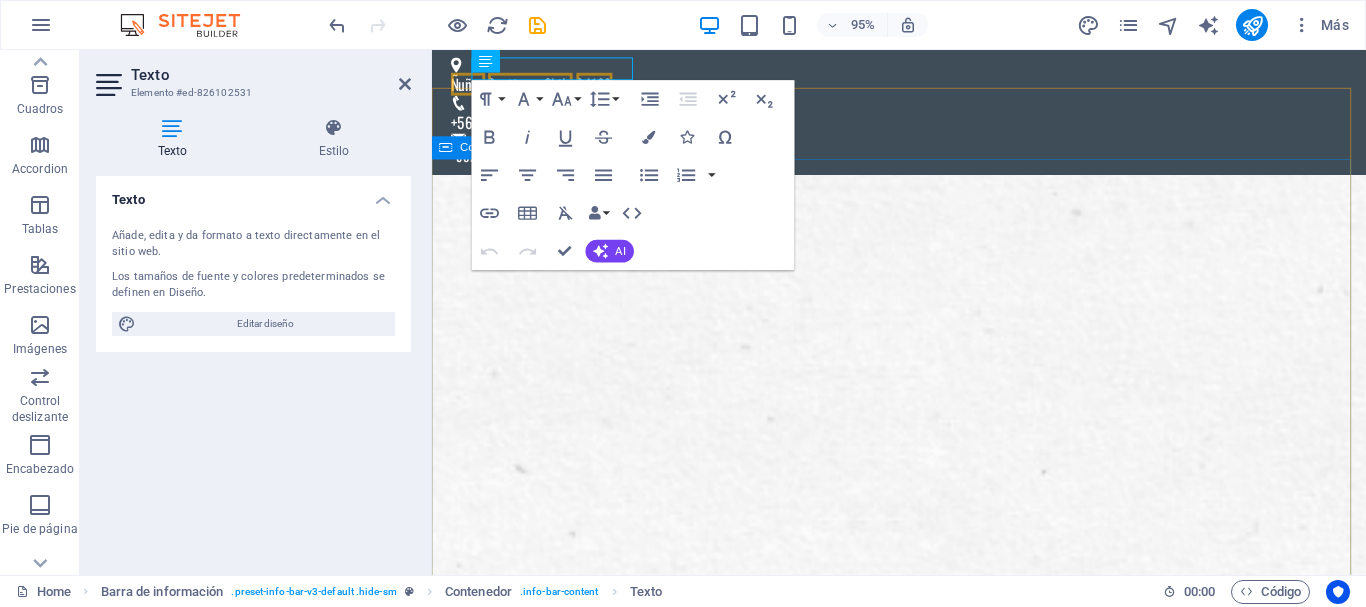 drag, startPoint x: 450, startPoint y: 198, endPoint x: 802, endPoint y: 193, distance: 352.03552 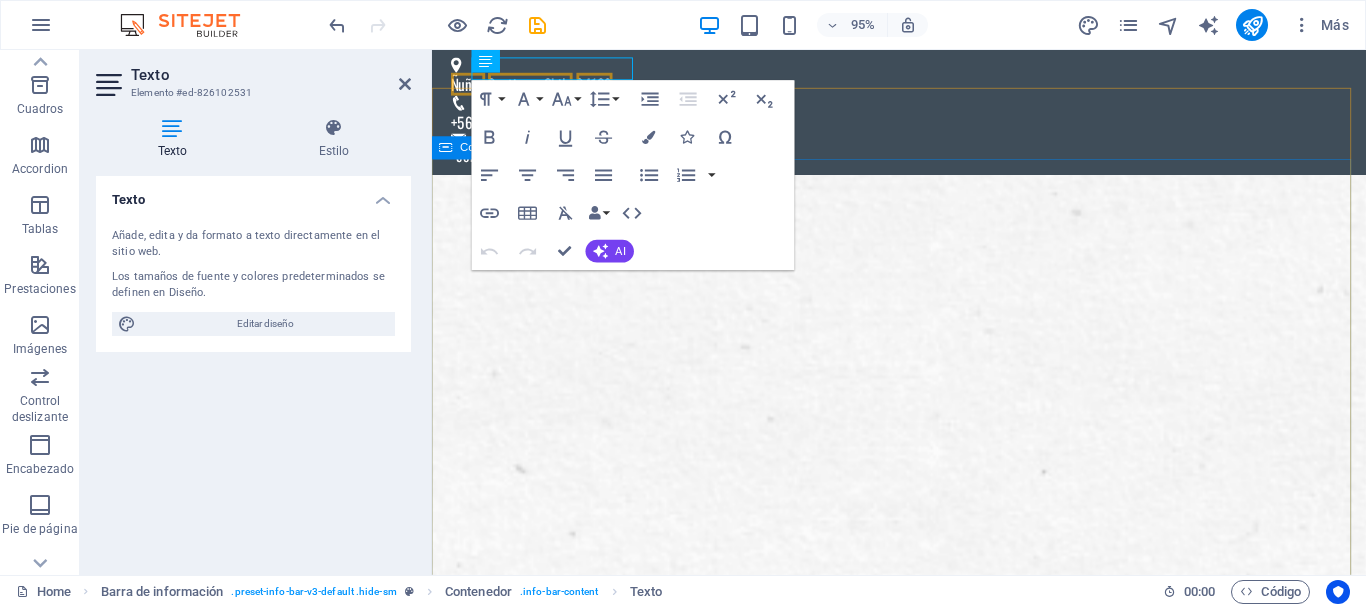 click at bounding box center (924, 1497) 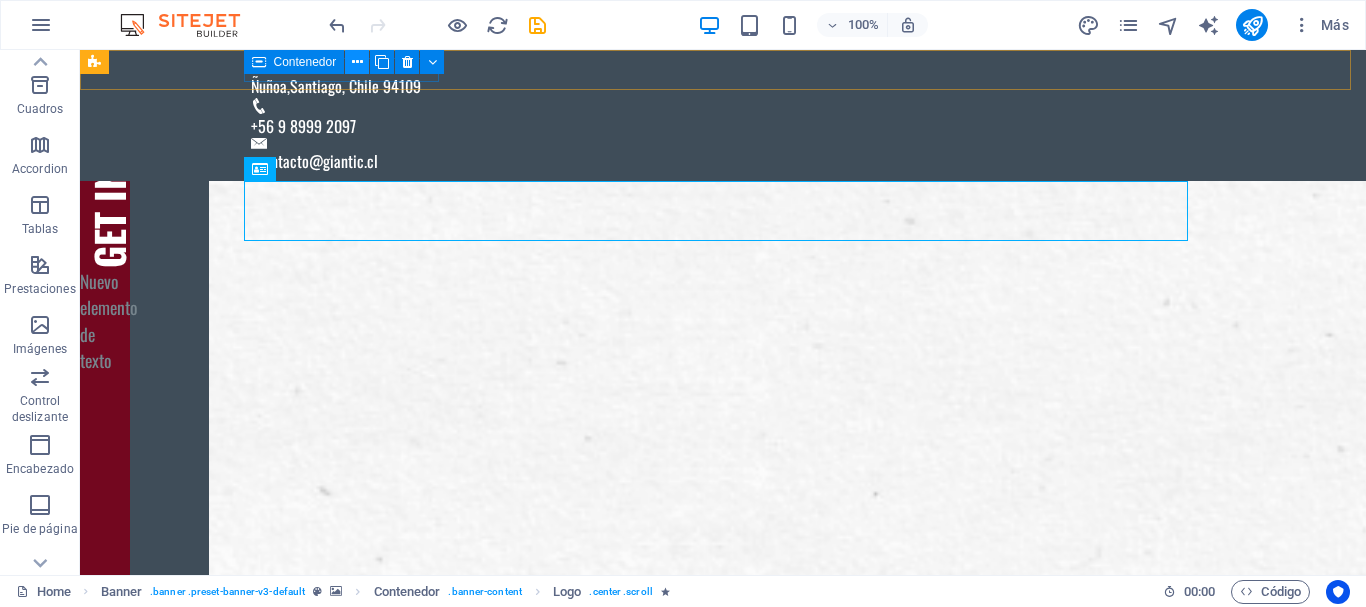click at bounding box center (357, 62) 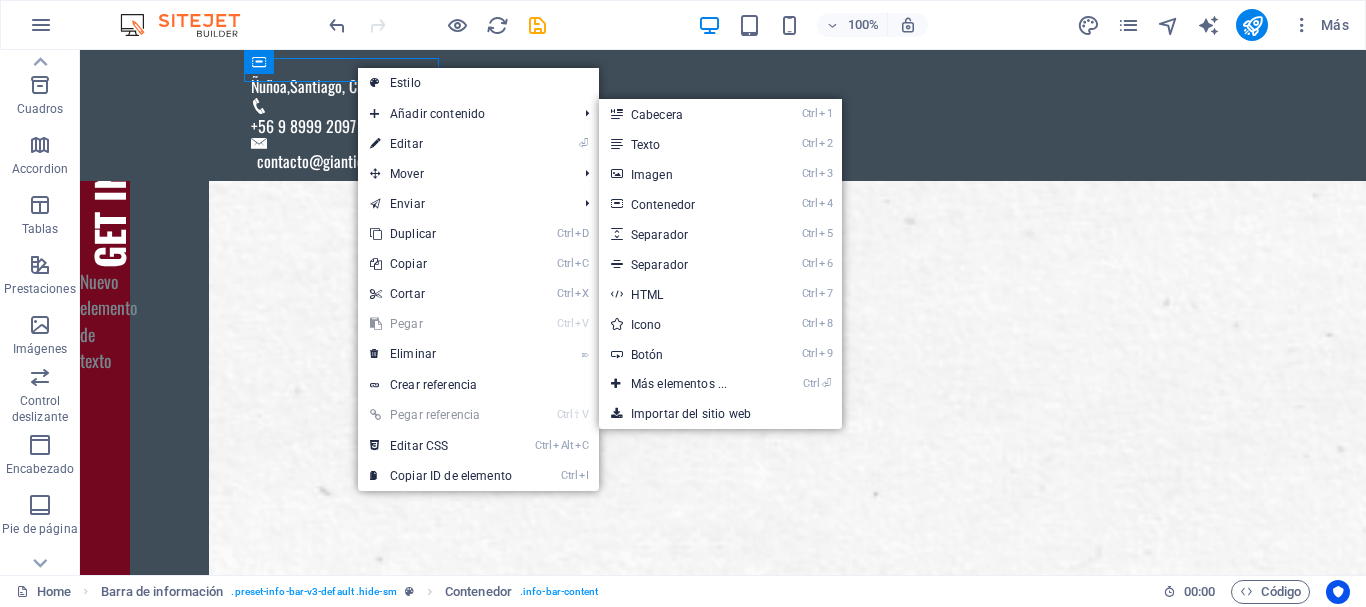 click on "⏎  Editar" at bounding box center [441, 144] 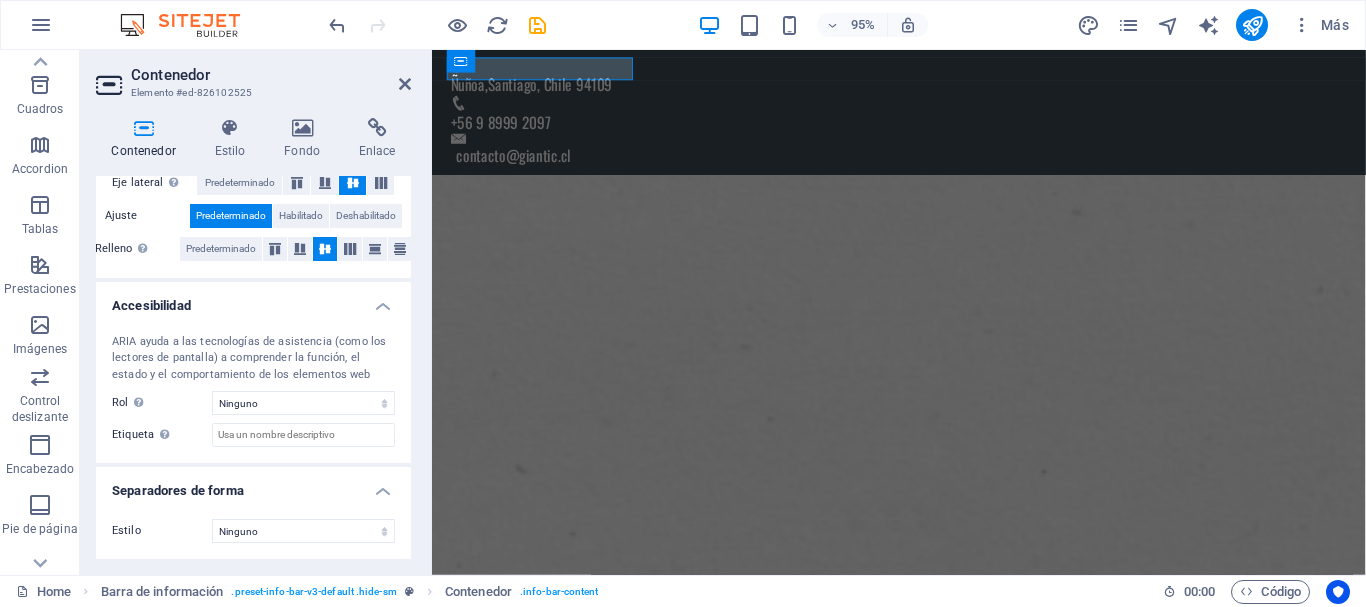 scroll, scrollTop: 0, scrollLeft: 0, axis: both 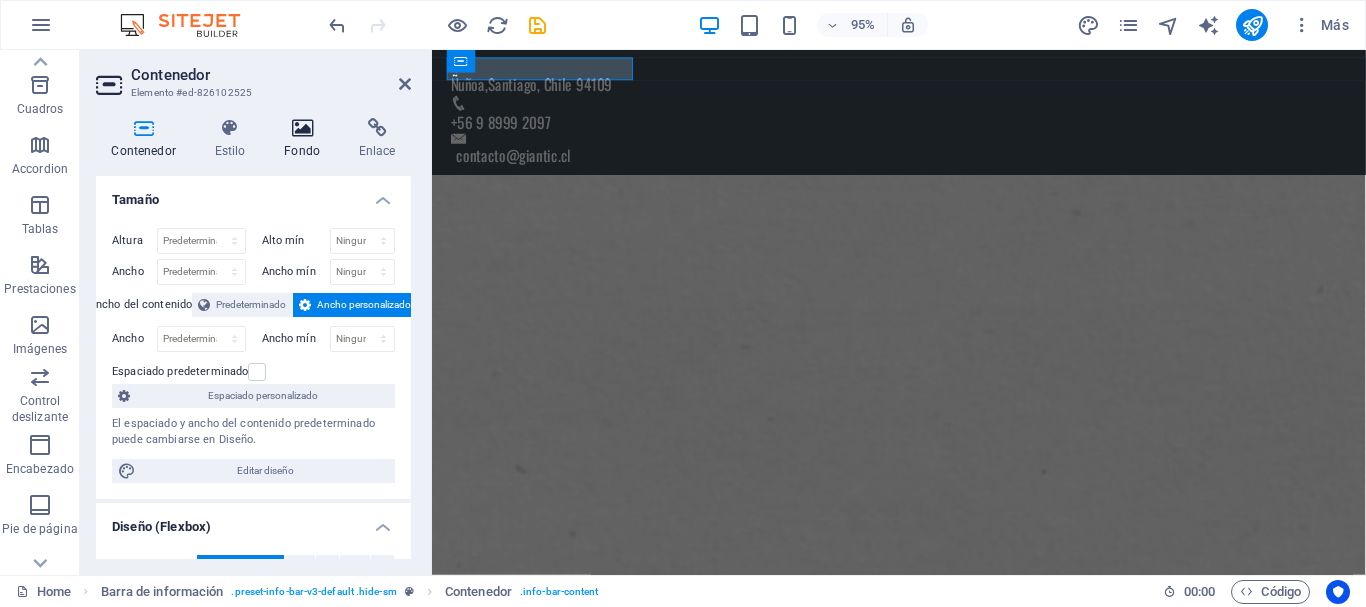 click on "Fondo" at bounding box center (306, 139) 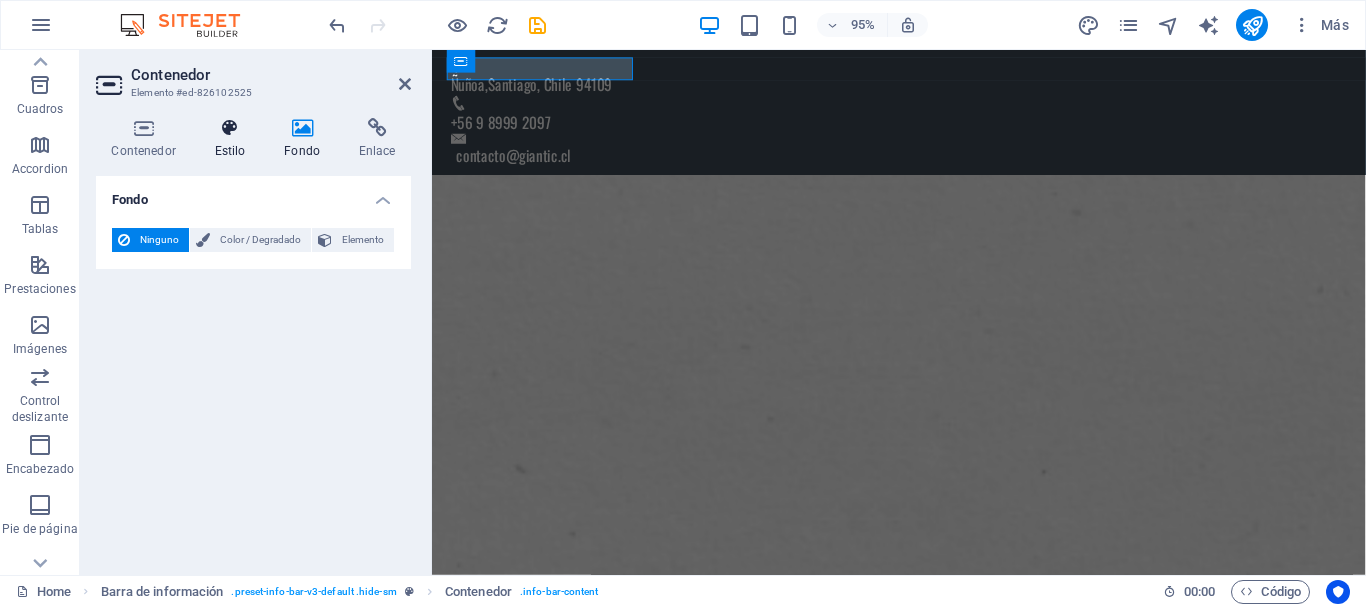 click on "Estilo" at bounding box center [234, 139] 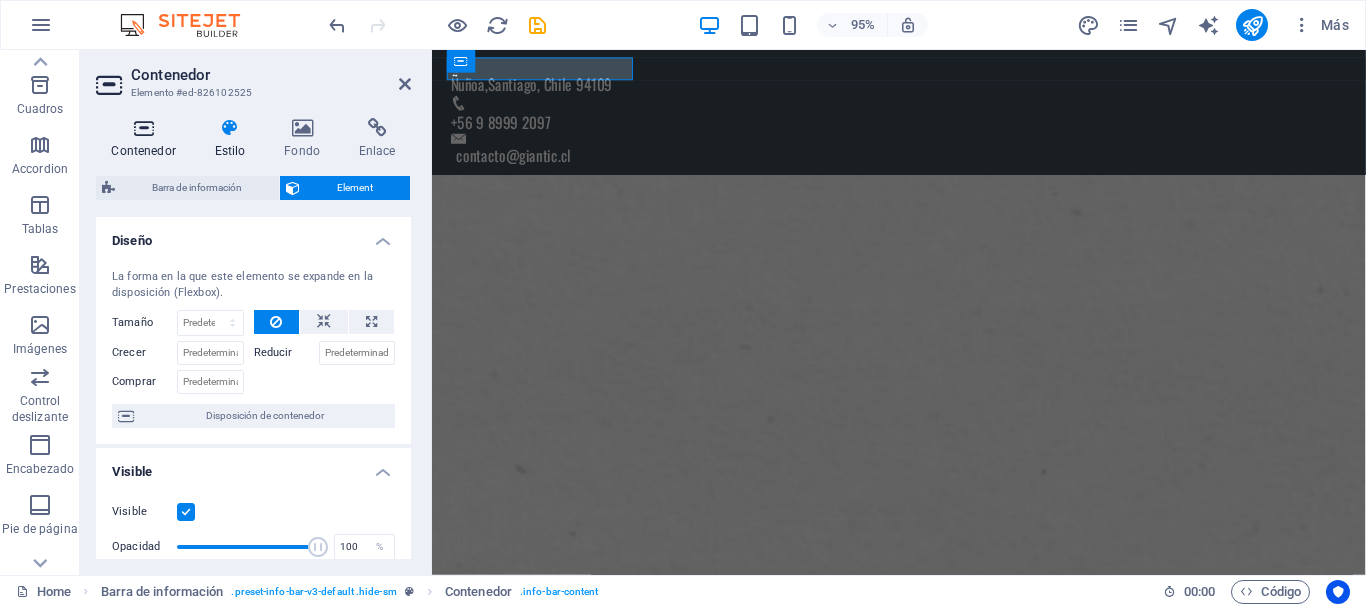 click on "Contenedor" at bounding box center (147, 139) 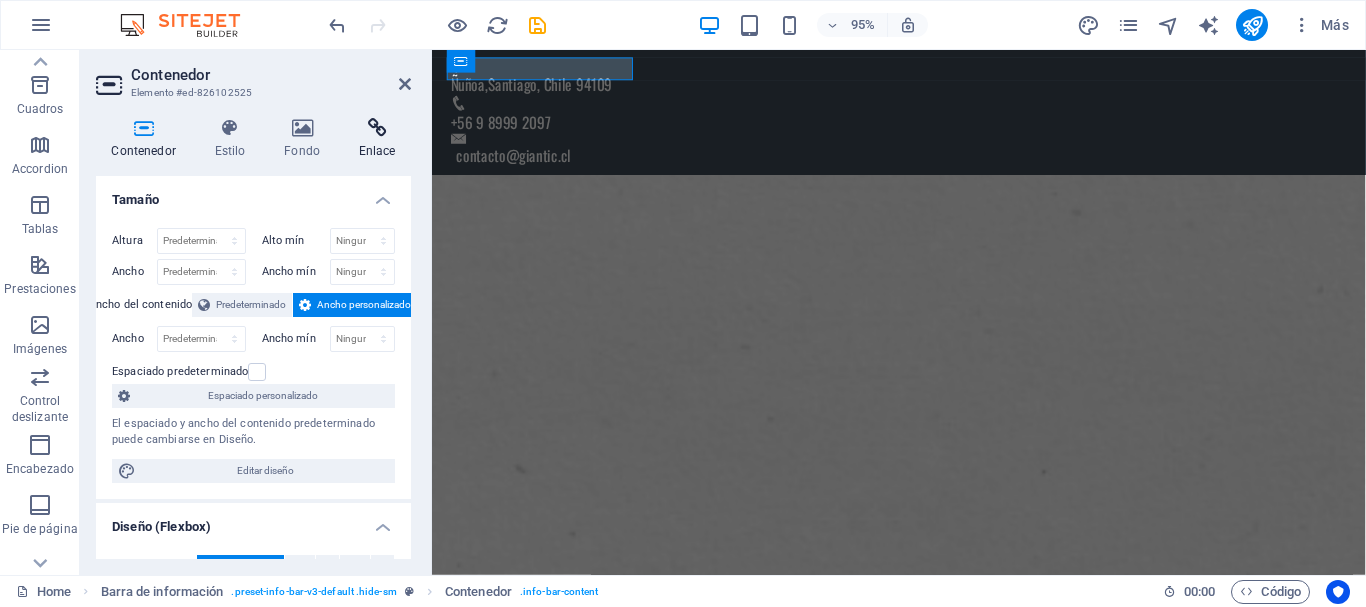 click on "Enlace" at bounding box center [377, 139] 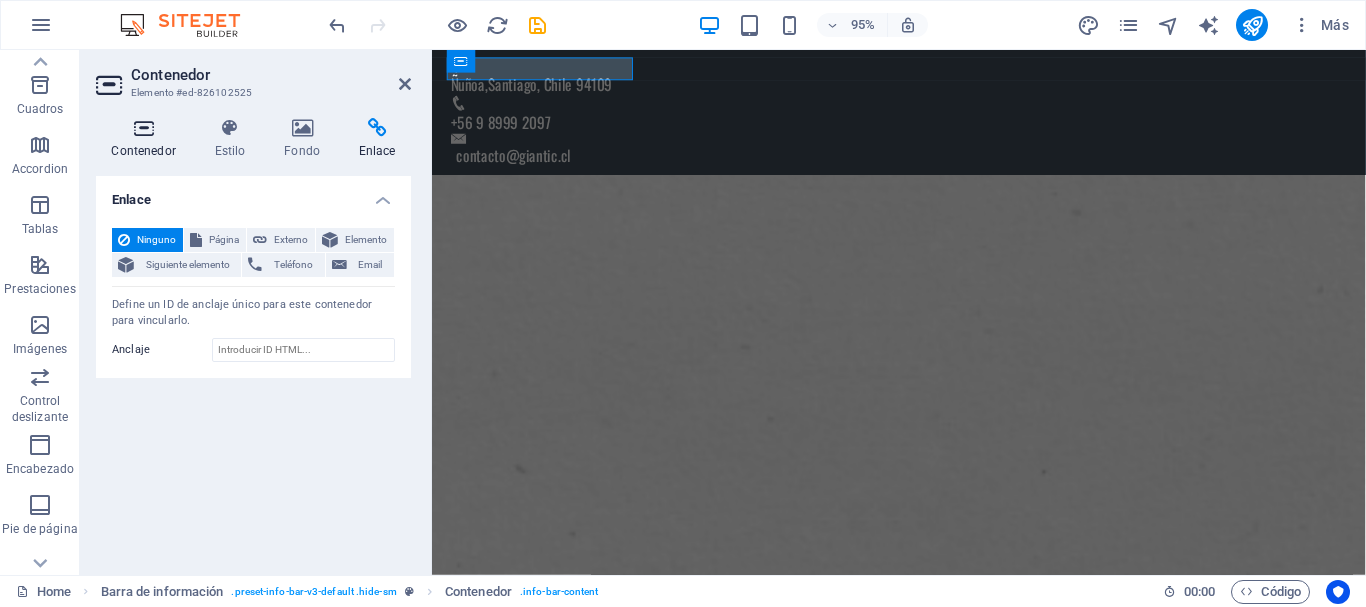 click on "Contenedor" at bounding box center [147, 139] 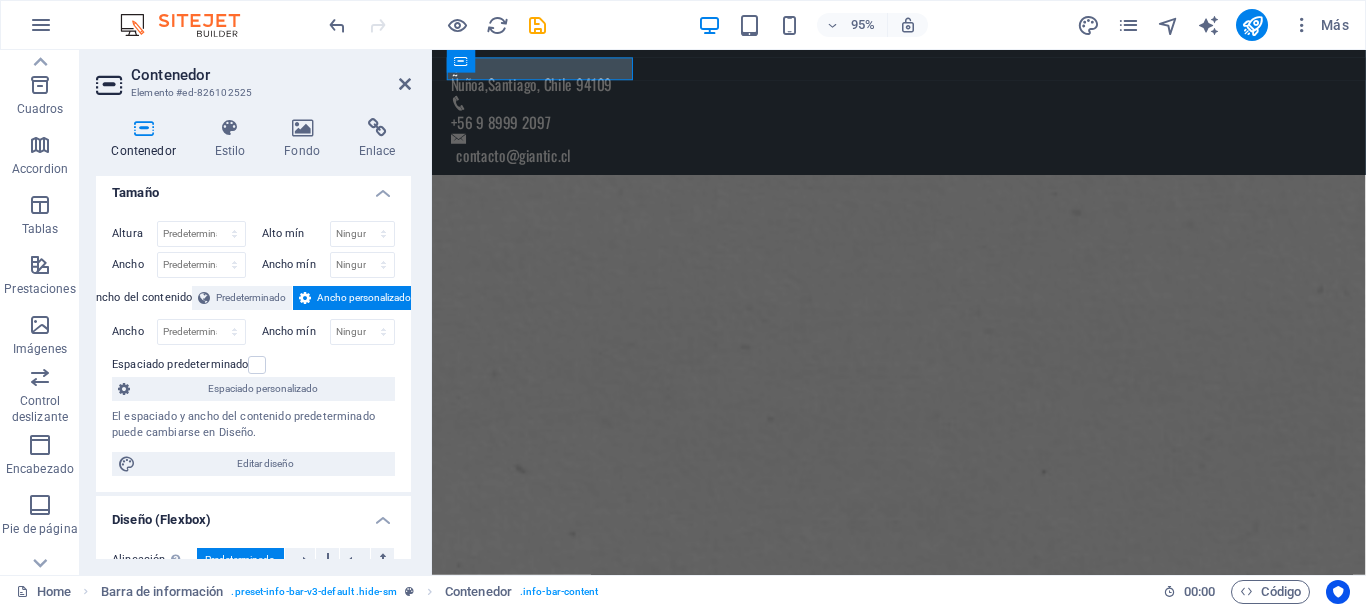 scroll, scrollTop: 0, scrollLeft: 0, axis: both 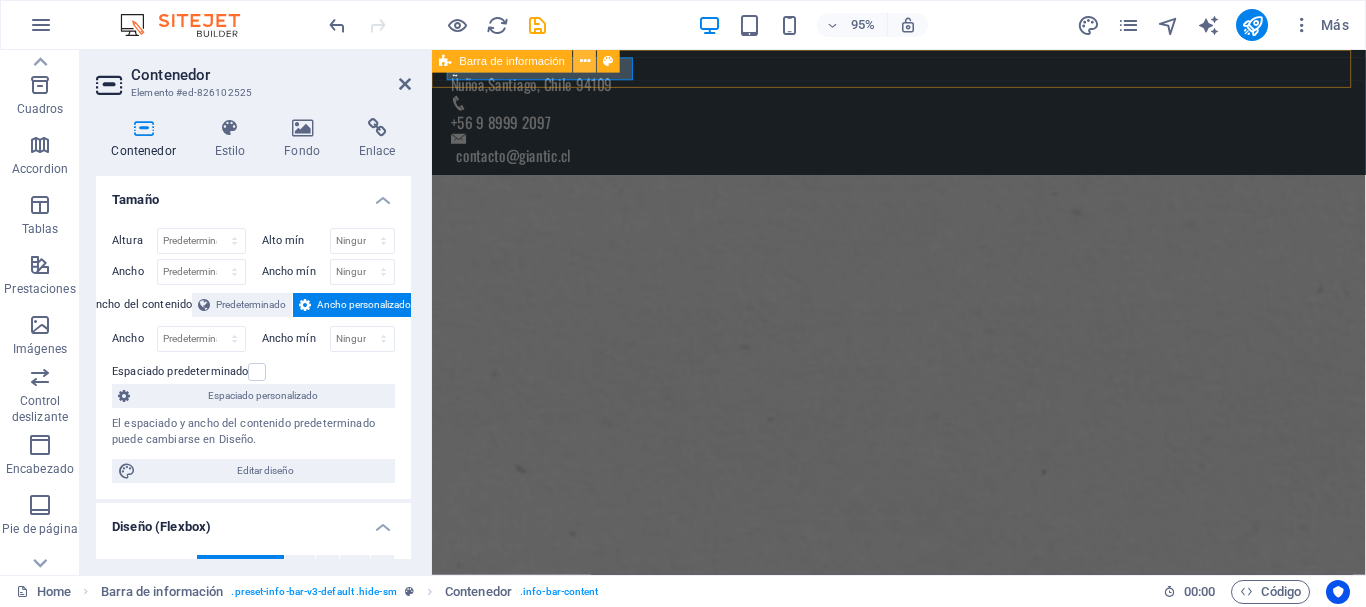 click at bounding box center (585, 61) 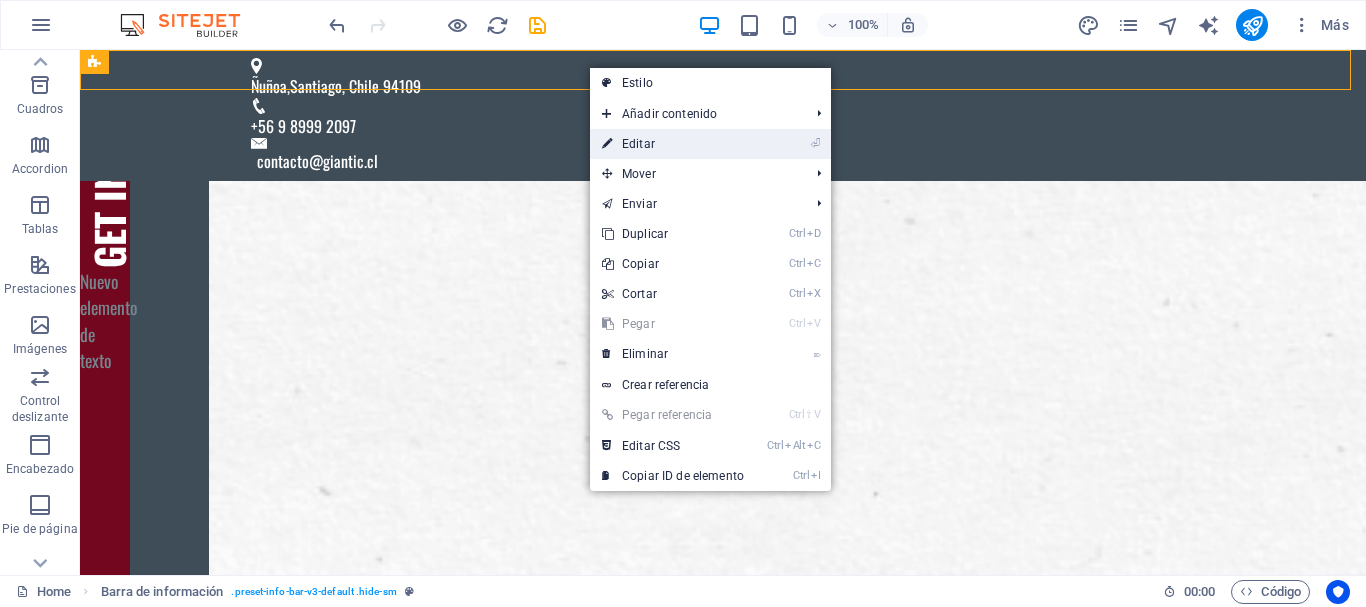 click on "⏎  Editar" at bounding box center [673, 144] 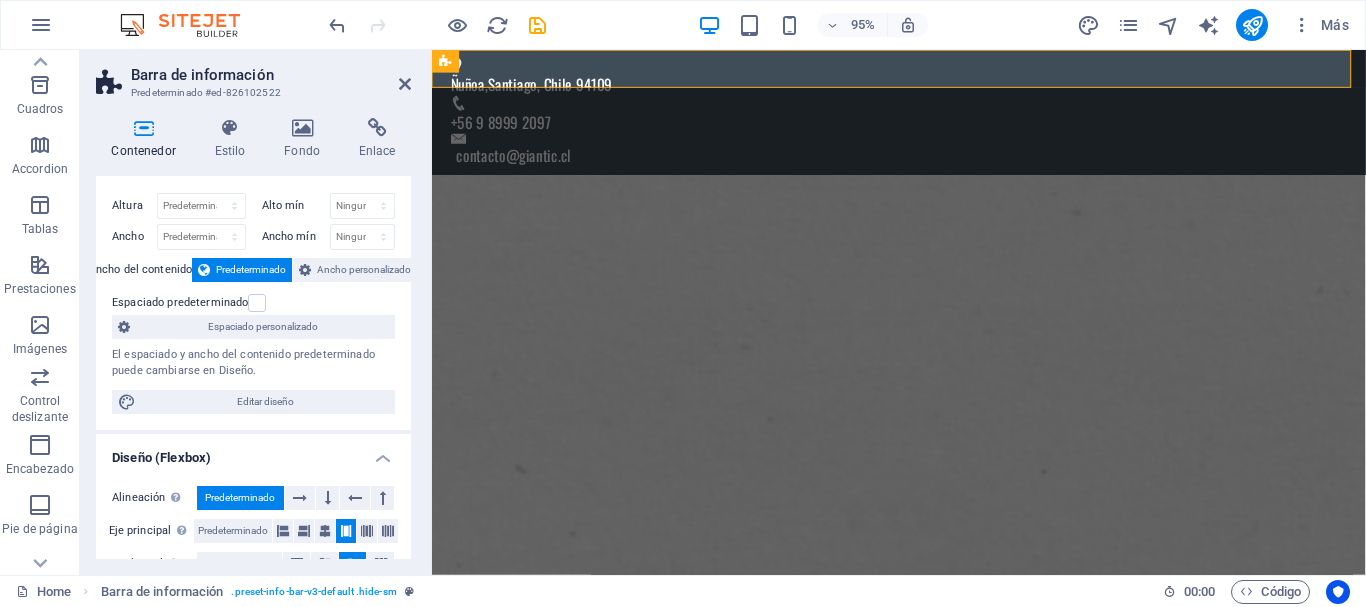 scroll, scrollTop: 0, scrollLeft: 0, axis: both 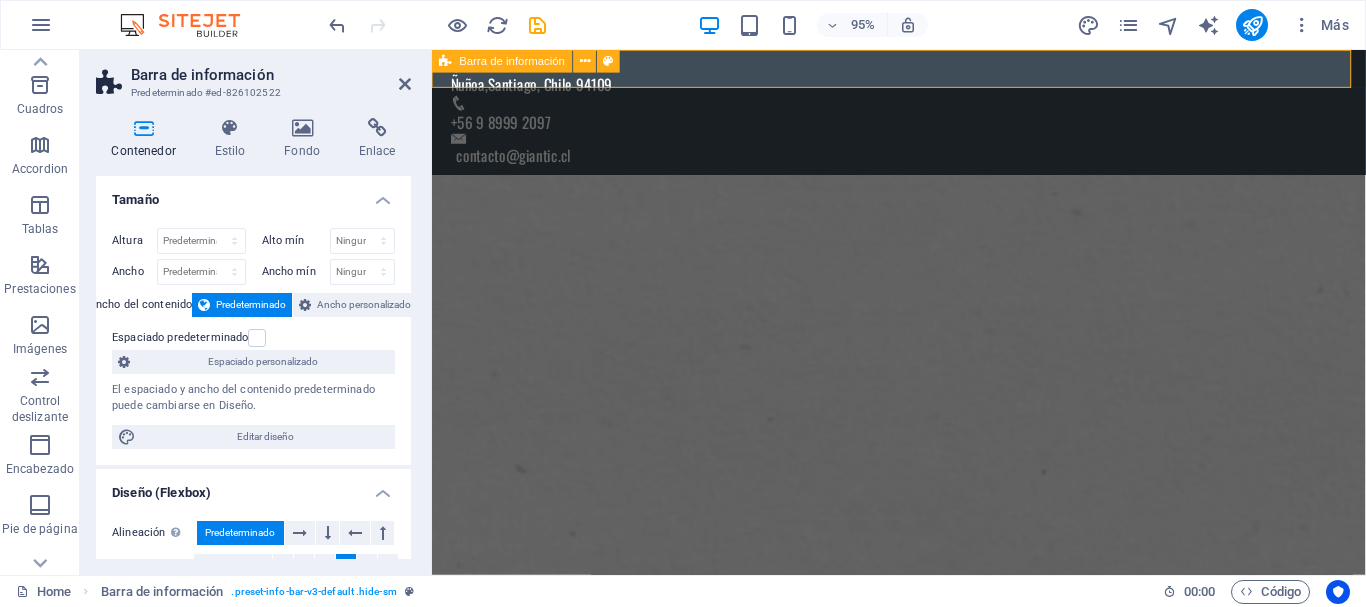 click on "[NEIGHBORHOOD] ,  [CITY], [STATE]   [POSTAL_CODE] +[COUNTRY_CODE] [PHONE] [EMAIL]" at bounding box center (923, 115) 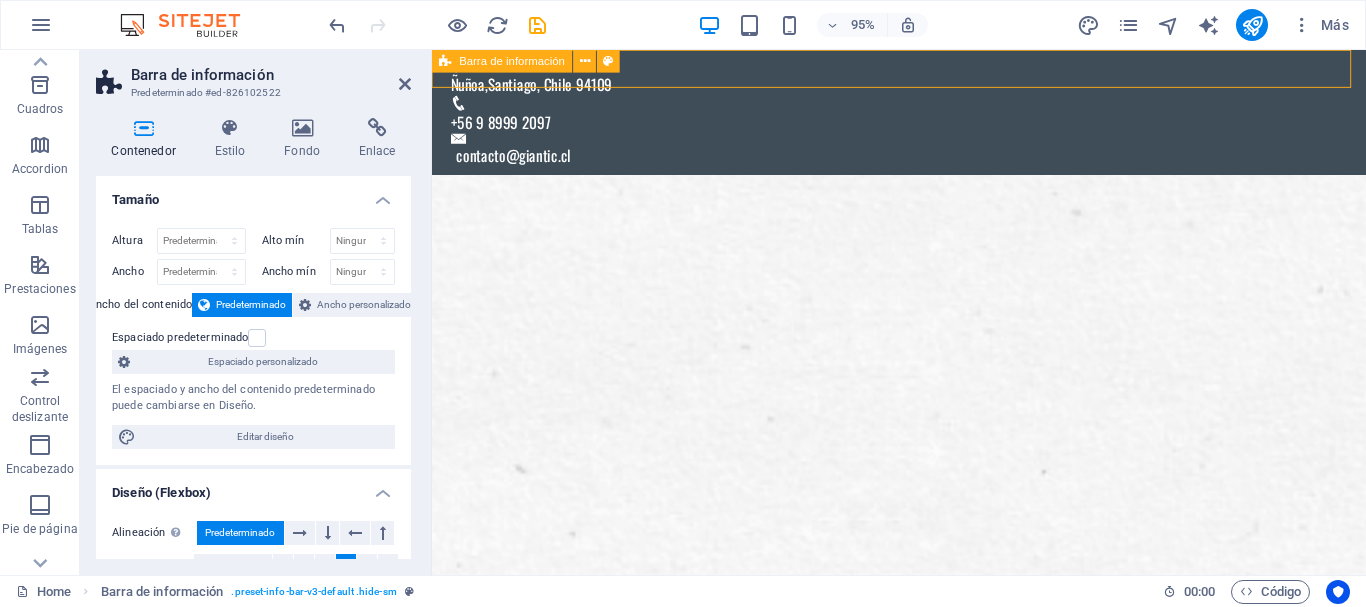 click on "[NEIGHBORHOOD] ,  [CITY], [STATE]   [POSTAL_CODE] +[COUNTRY_CODE] [PHONE] [EMAIL]" at bounding box center (923, 115) 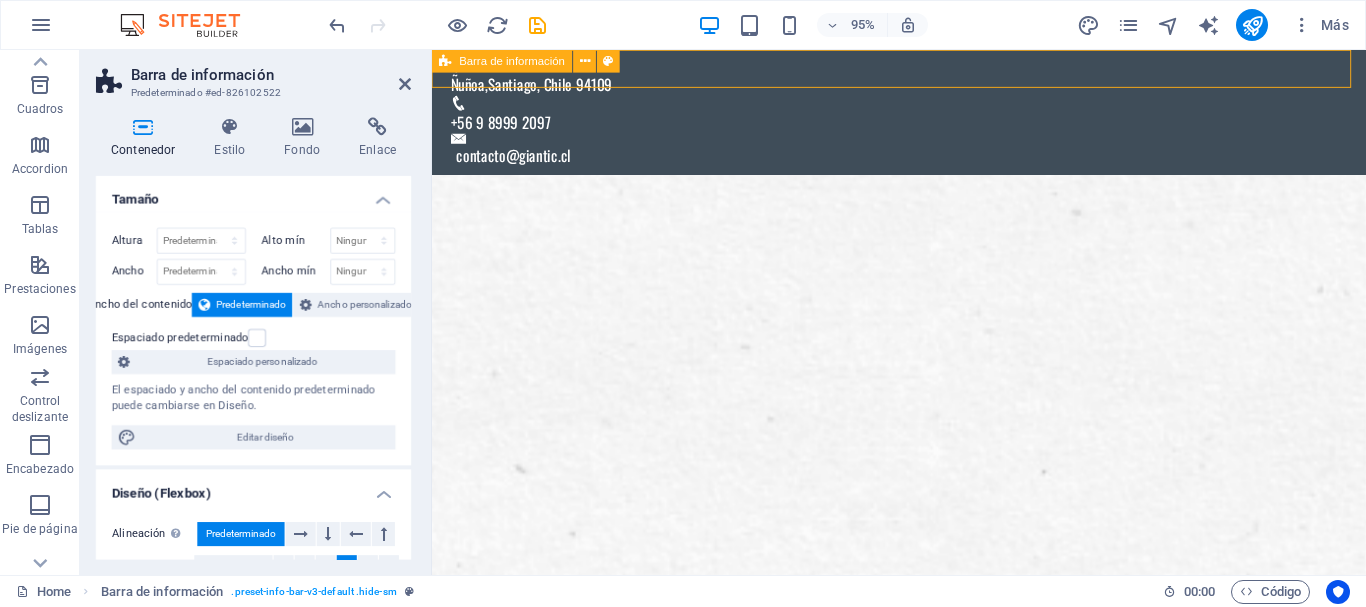 click on "[NEIGHBORHOOD] ,  [CITY], [STATE]   [POSTAL_CODE] +[COUNTRY_CODE] [PHONE] [EMAIL]" at bounding box center (923, 115) 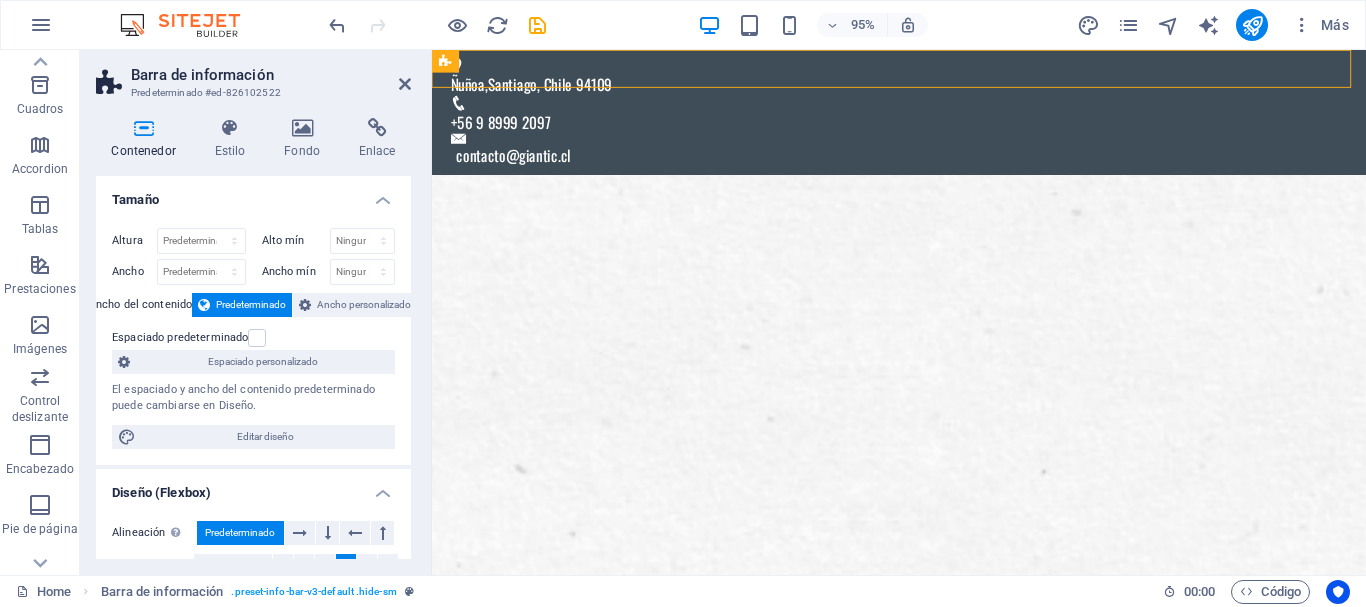 click on "Barra de información Predeterminado #ed-826102522" at bounding box center [253, 76] 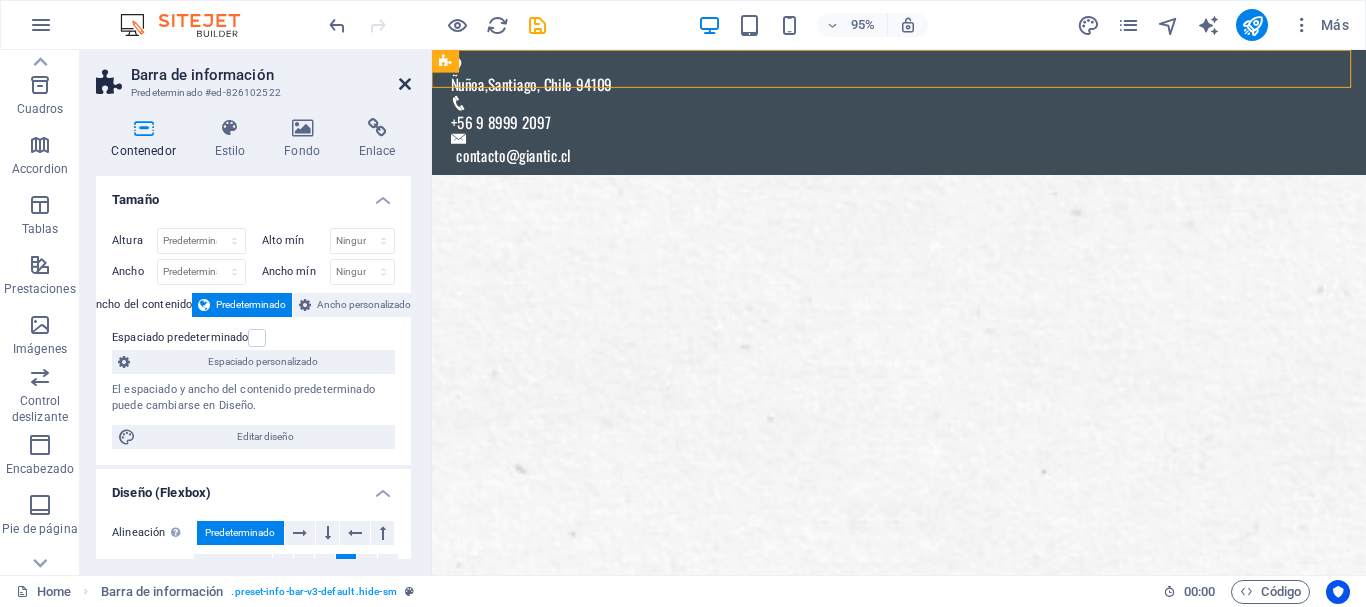 click at bounding box center (405, 84) 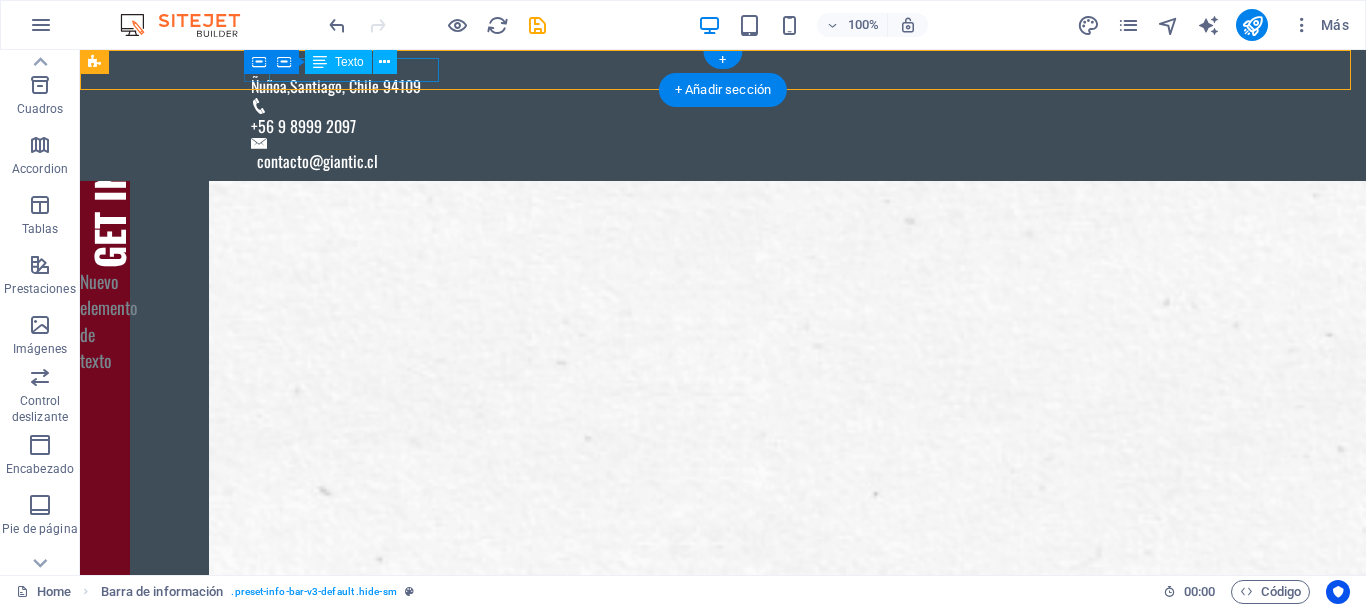 click on "[NEIGHBORHOOD] ,  [CITY], [STATE]   [POSTAL_CODE]" at bounding box center [715, 86] 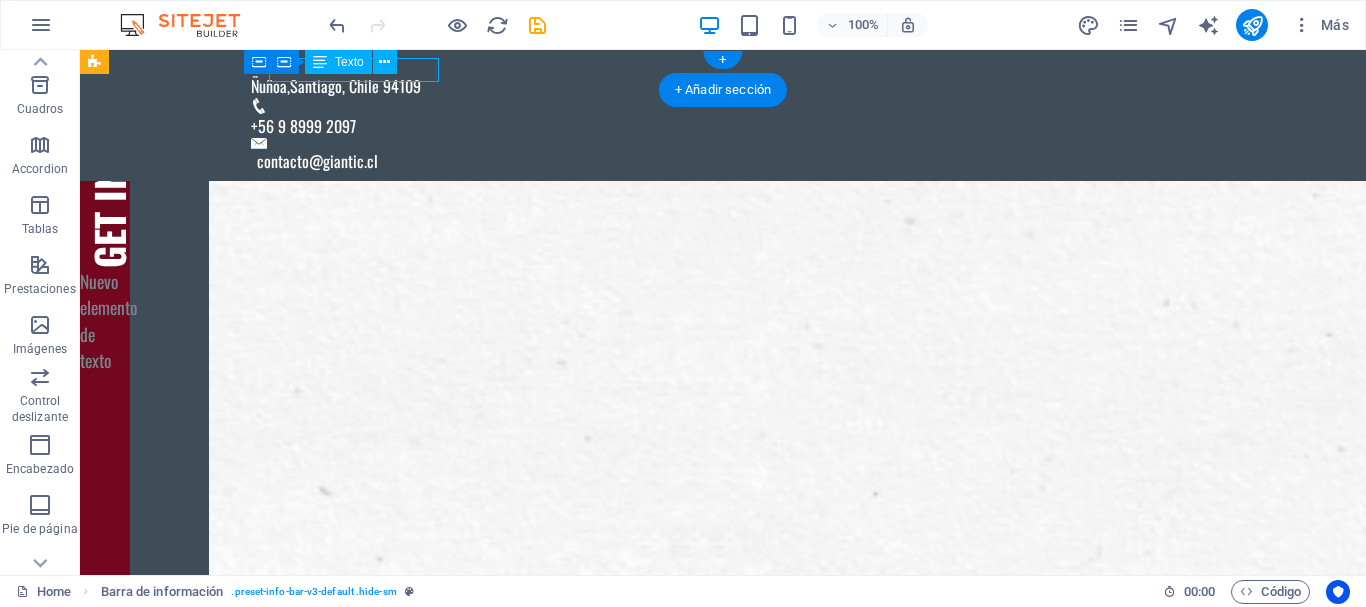 click on "[NEIGHBORHOOD] ,  [CITY], [STATE]   [POSTAL_CODE]" at bounding box center [715, 86] 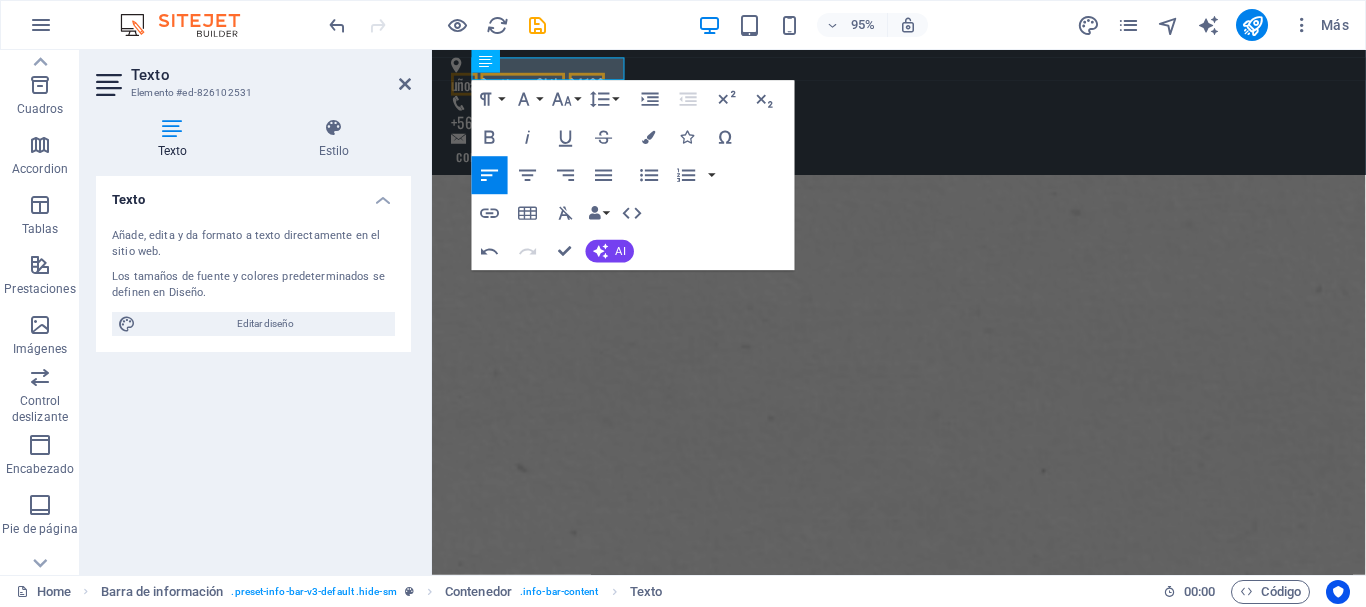 type 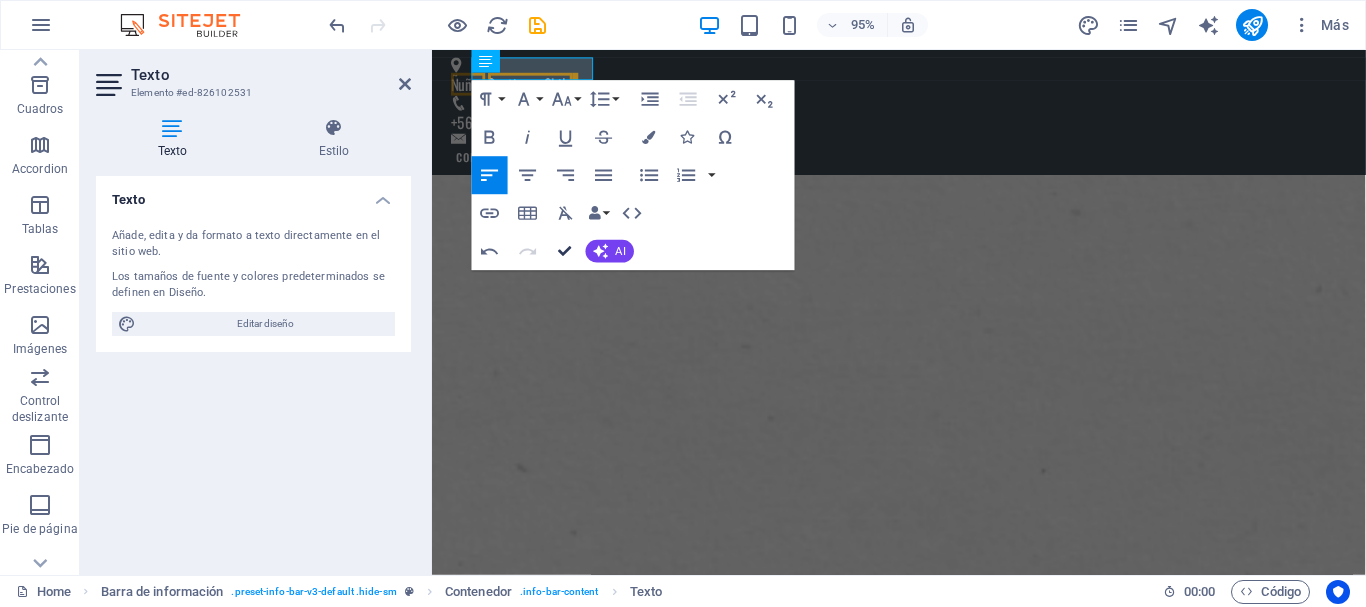 drag, startPoint x: 569, startPoint y: 251, endPoint x: 489, endPoint y: 201, distance: 94.33981 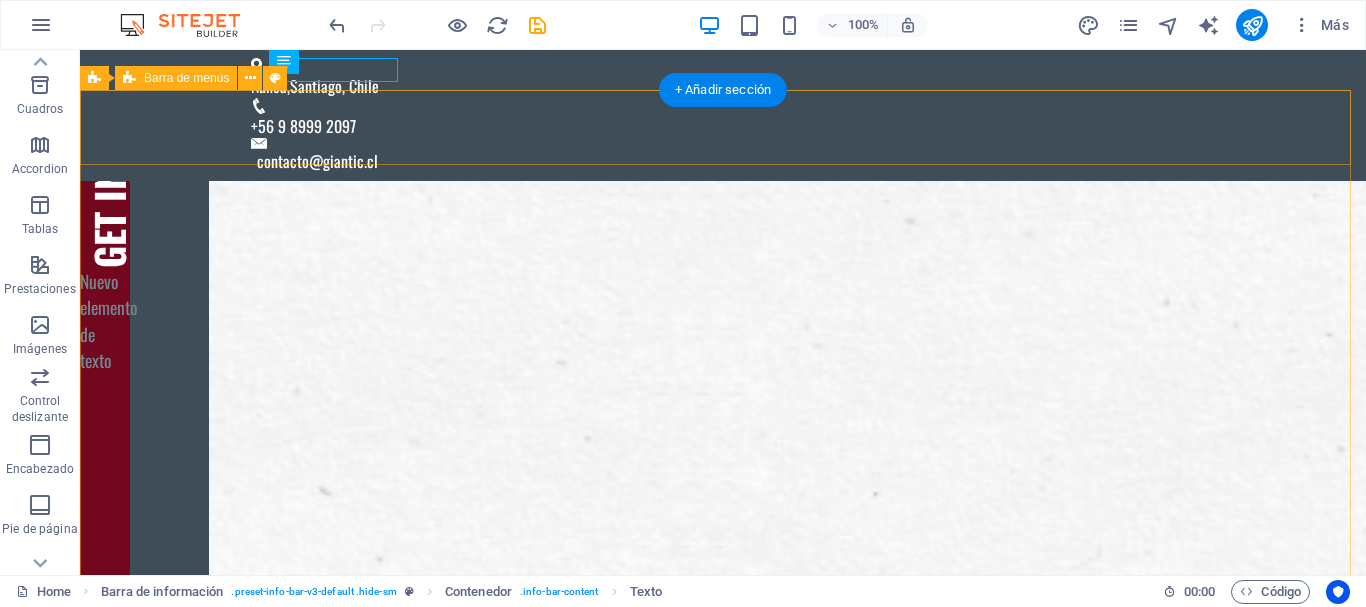 click on "Home Nosotros Productos Catálogo Partner Information Contáctanos" at bounding box center (723, 1413) 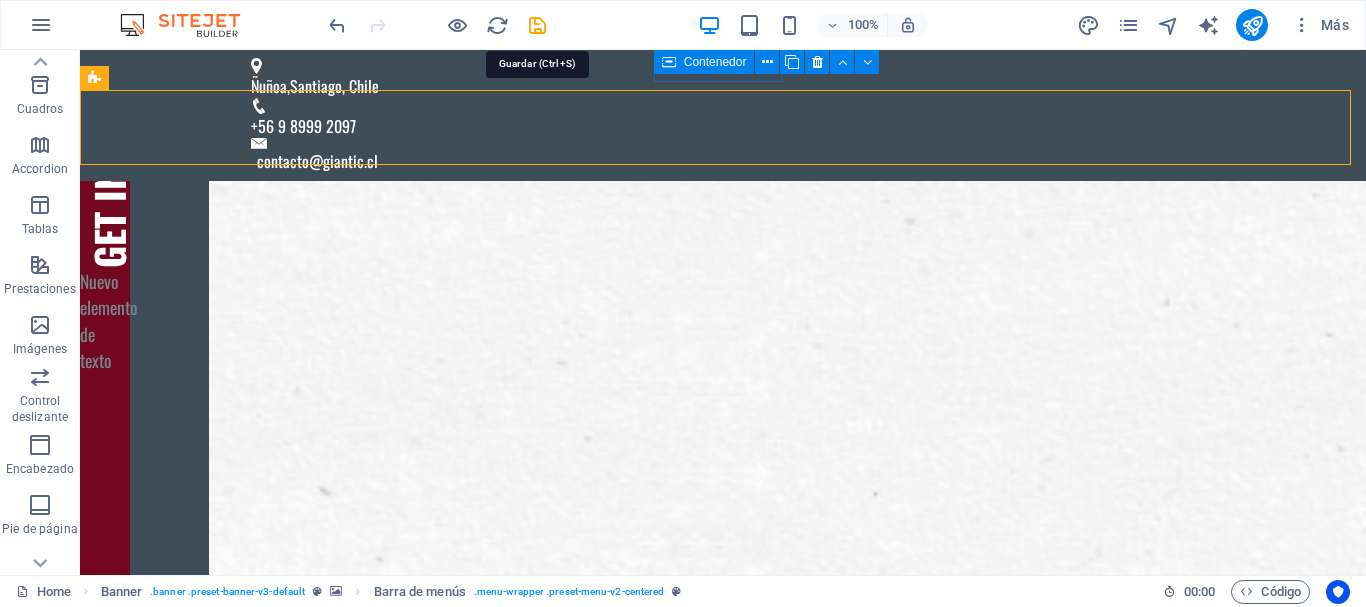 click at bounding box center [537, 25] 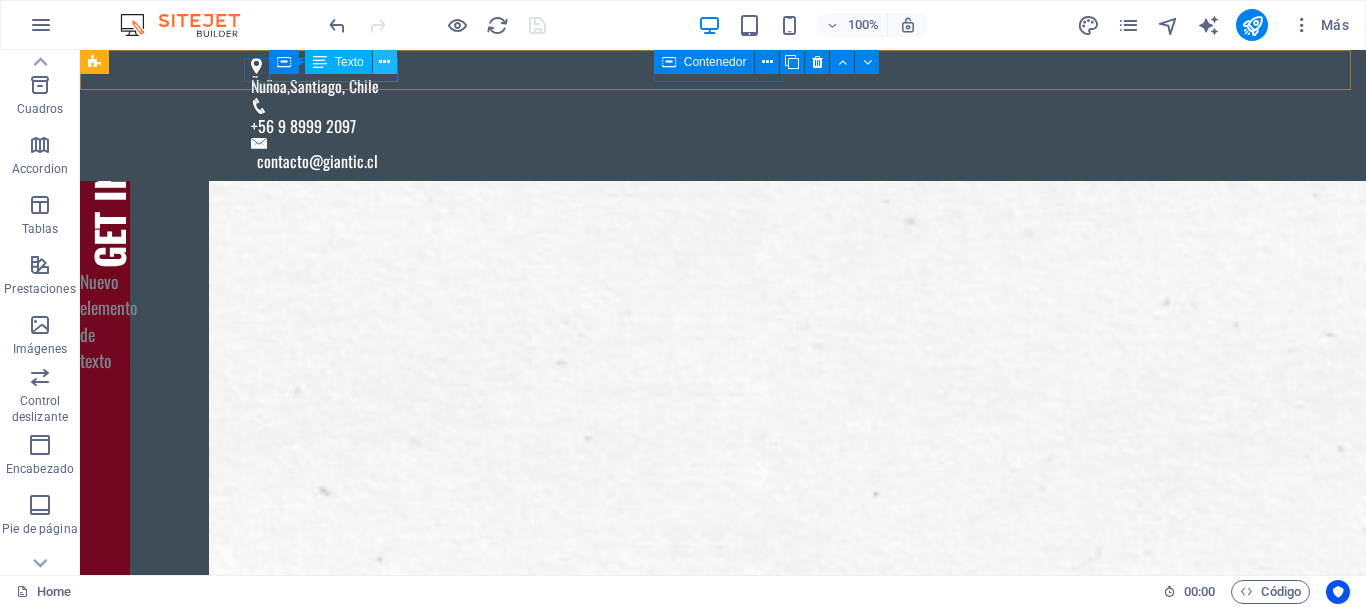click at bounding box center (384, 62) 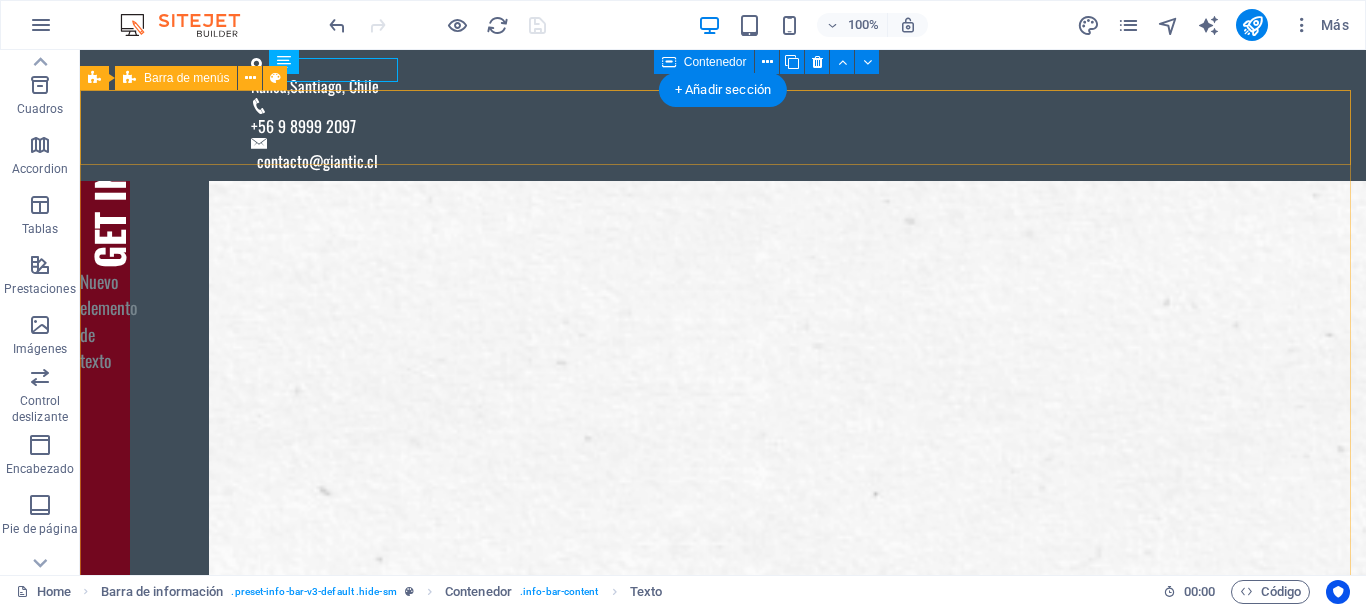 click on "Home Nosotros Productos Catálogo Partner Information Contáctanos" at bounding box center (723, 1413) 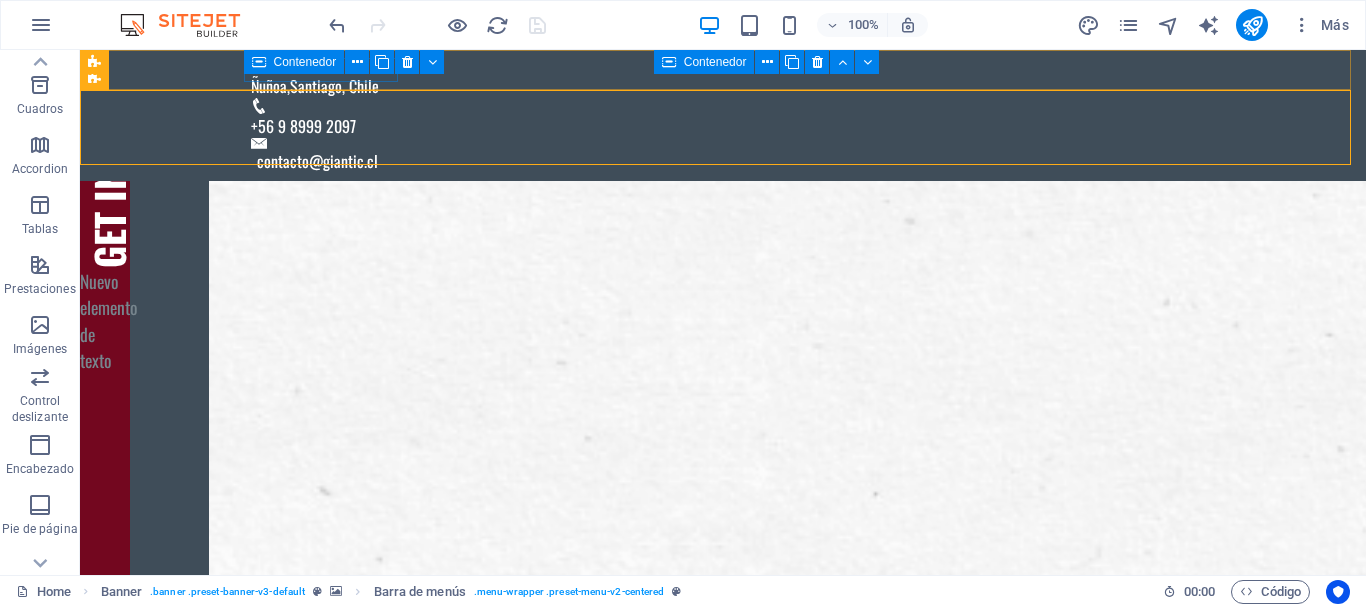 click on "Contenedor" at bounding box center (294, 62) 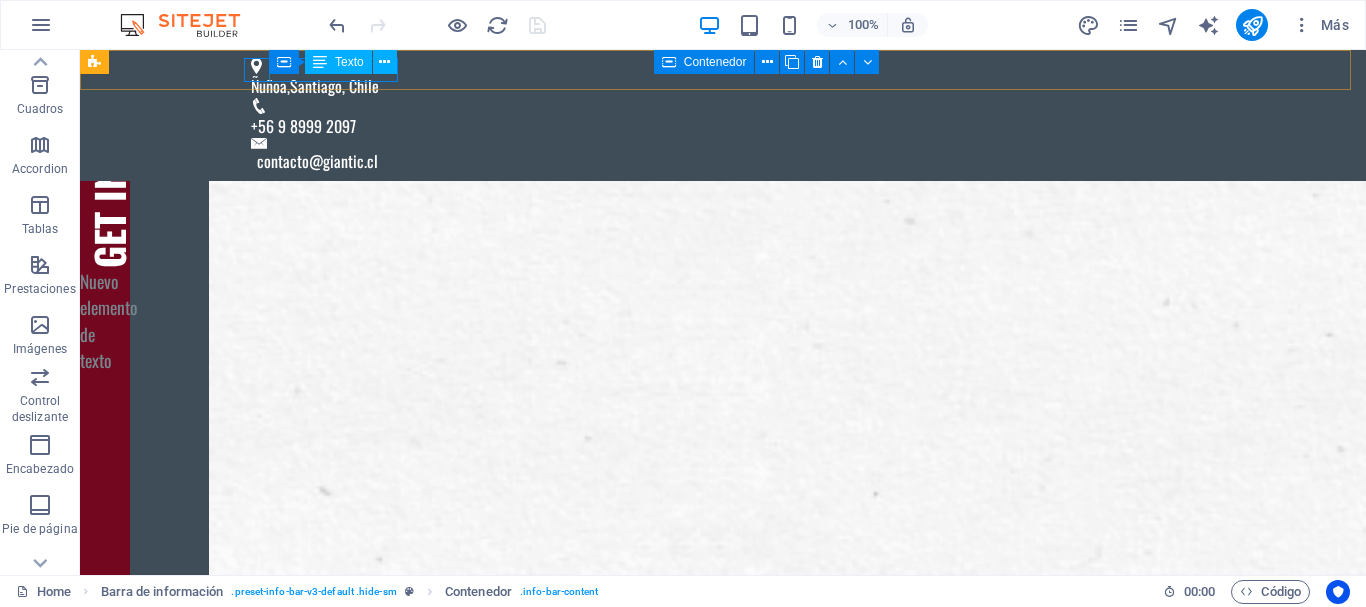 click on "Texto" at bounding box center (338, 62) 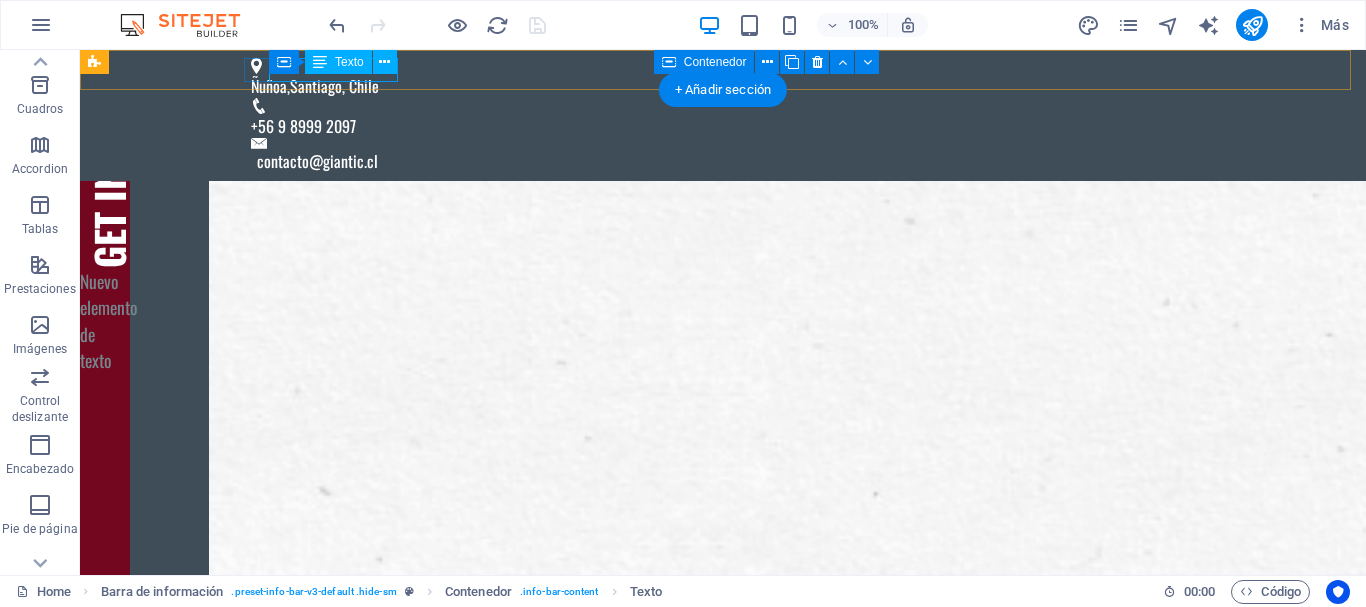 click on "[NEIGHBORHOOD] ,  [CITY], [STATE]" at bounding box center [715, 86] 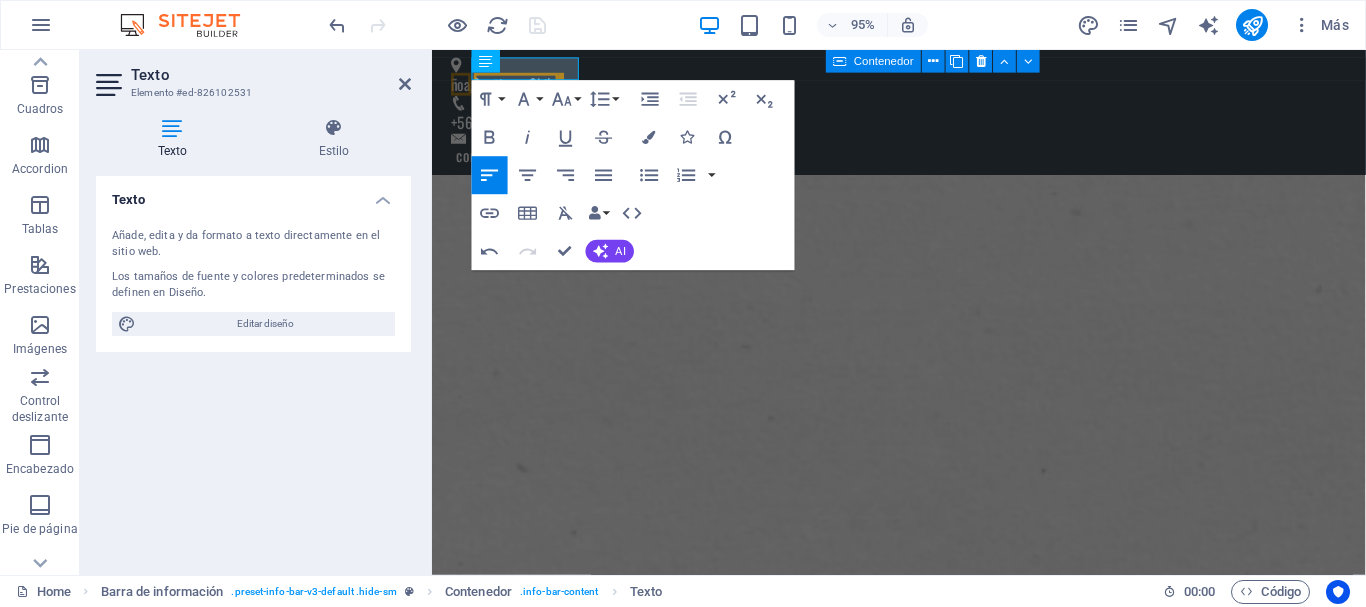 click at bounding box center [172, 128] 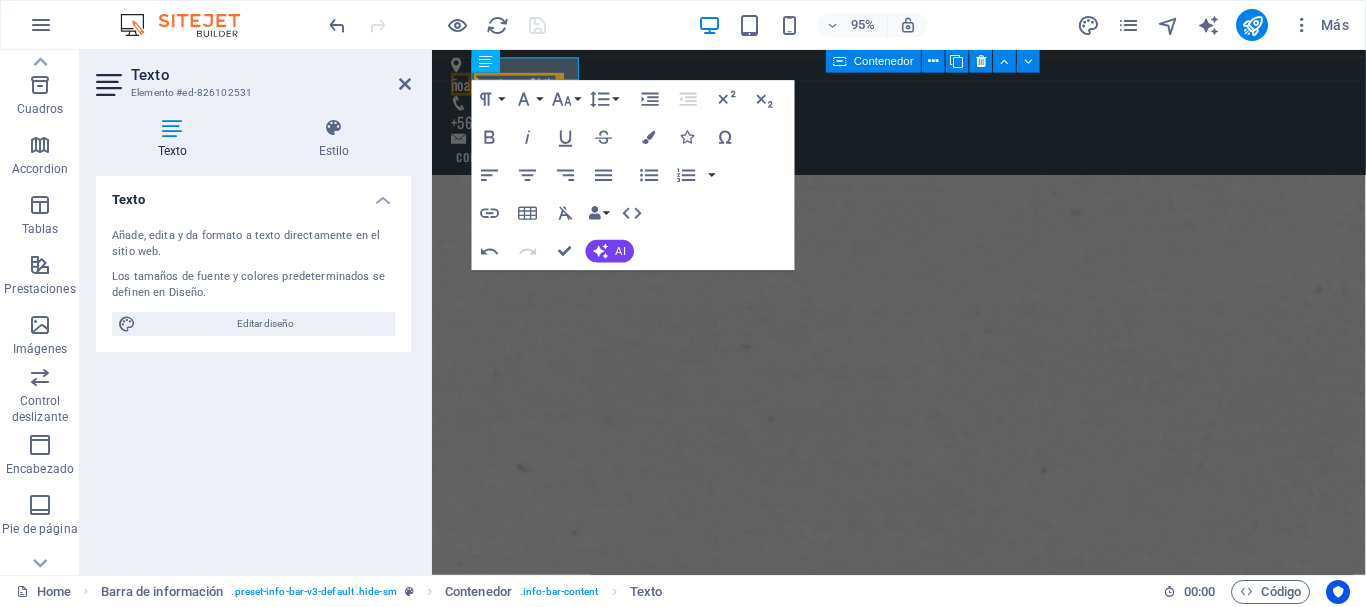 click on "Texto" at bounding box center [176, 139] 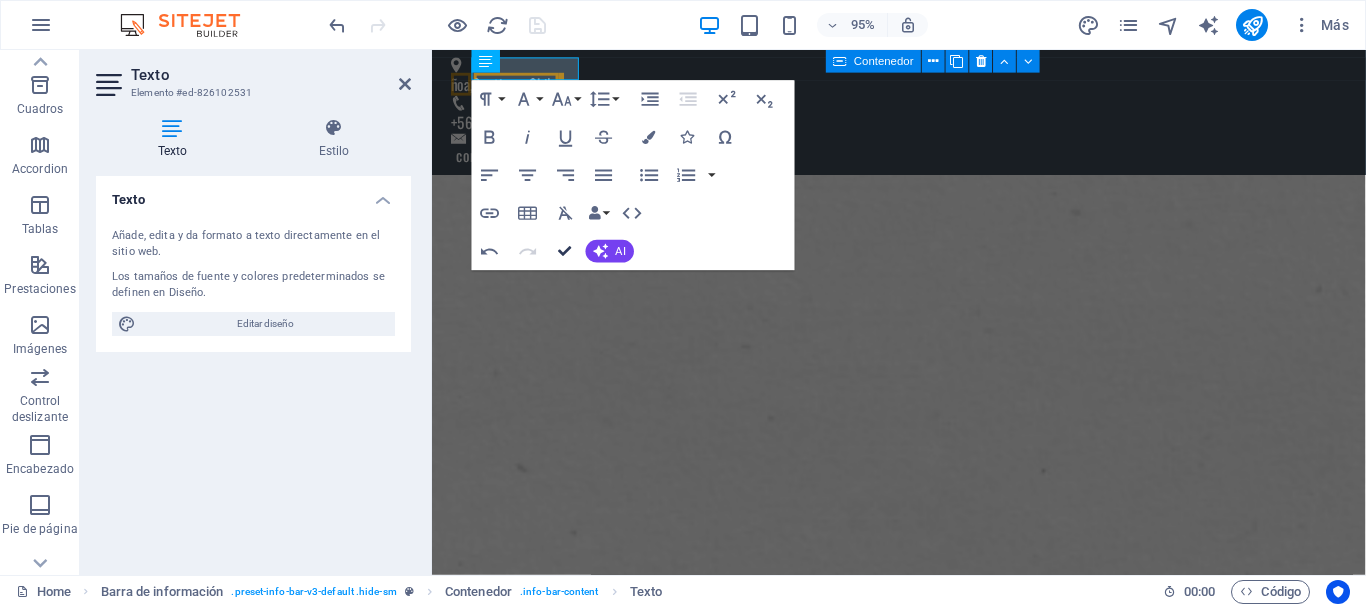 drag, startPoint x: 561, startPoint y: 245, endPoint x: 481, endPoint y: 195, distance: 94.33981 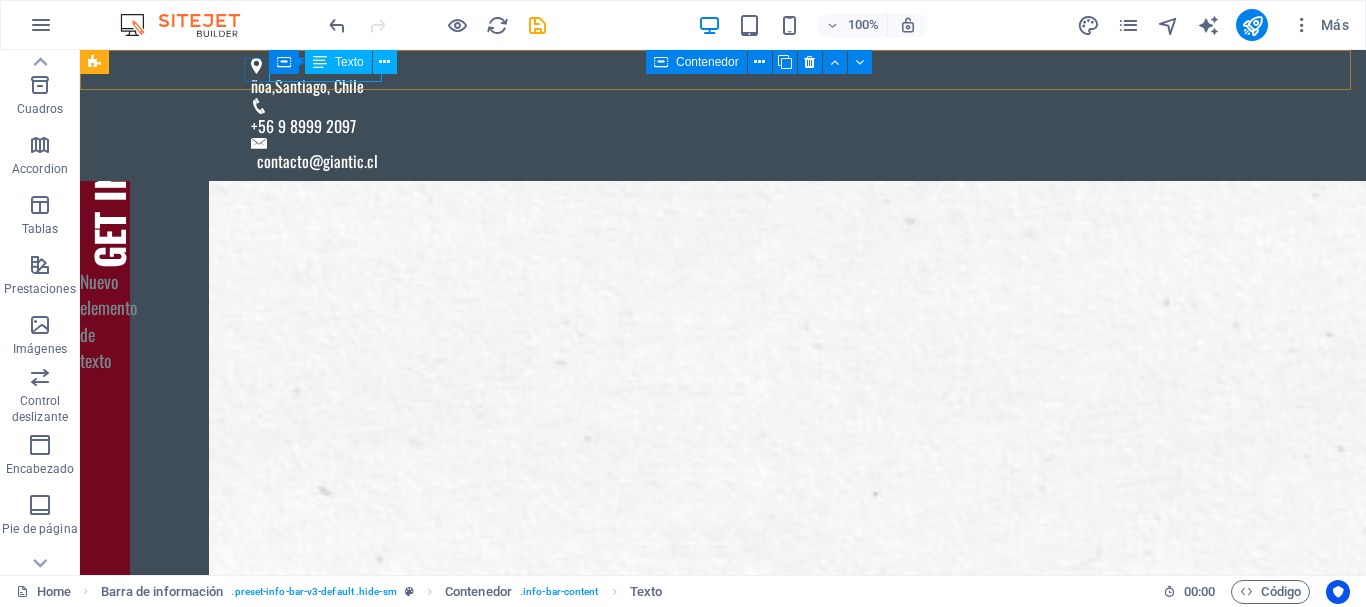 click on "Texto" at bounding box center (349, 62) 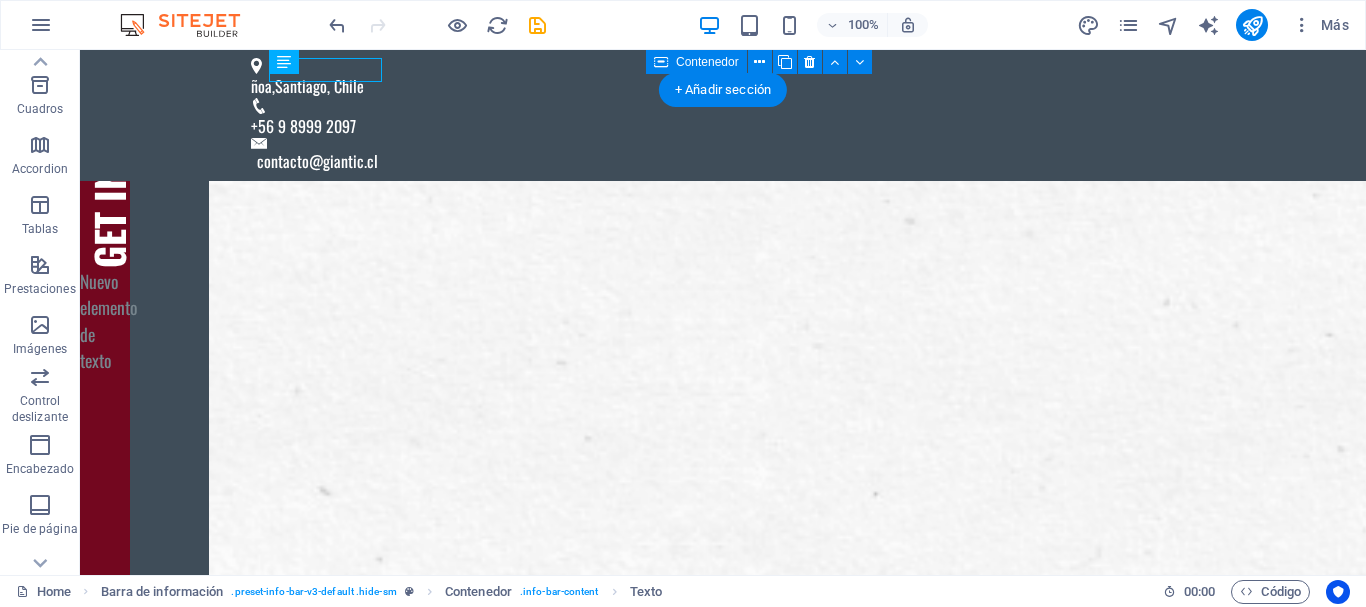 drag, startPoint x: 432, startPoint y: 114, endPoint x: 355, endPoint y: 82, distance: 83.38465 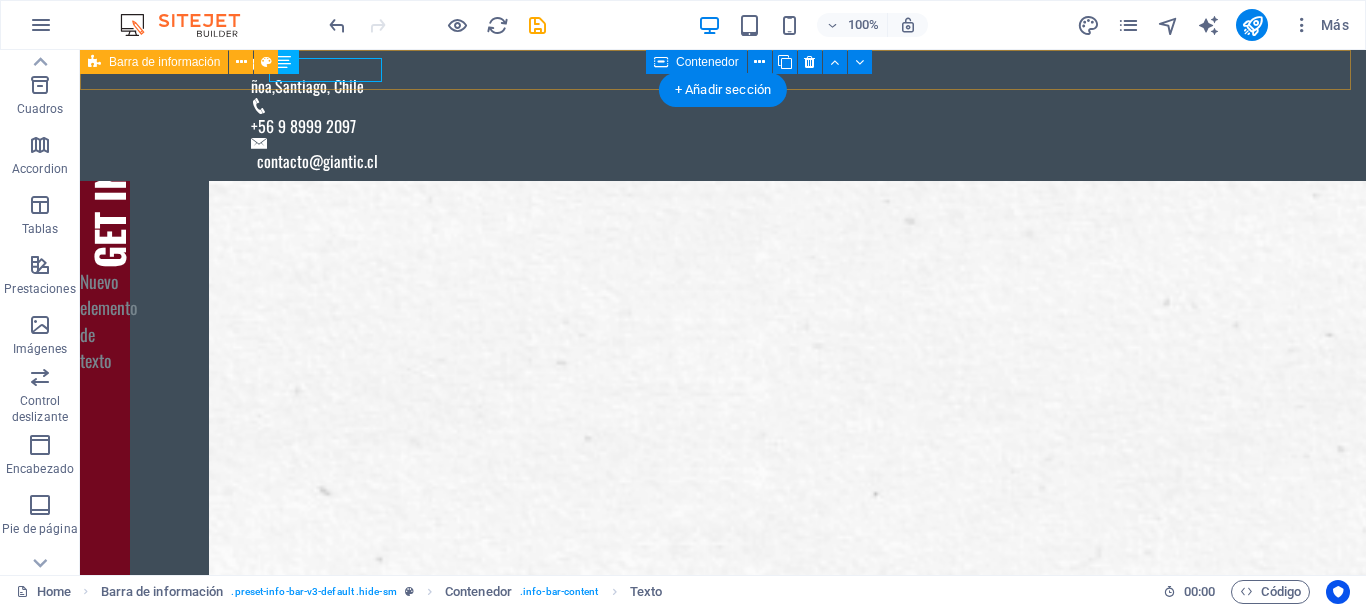 click on "[NEIGHBORHOOD] ,  [CITY], [STATE] +[COUNTRY_CODE] [PHONE] [EMAIL]" at bounding box center [723, 115] 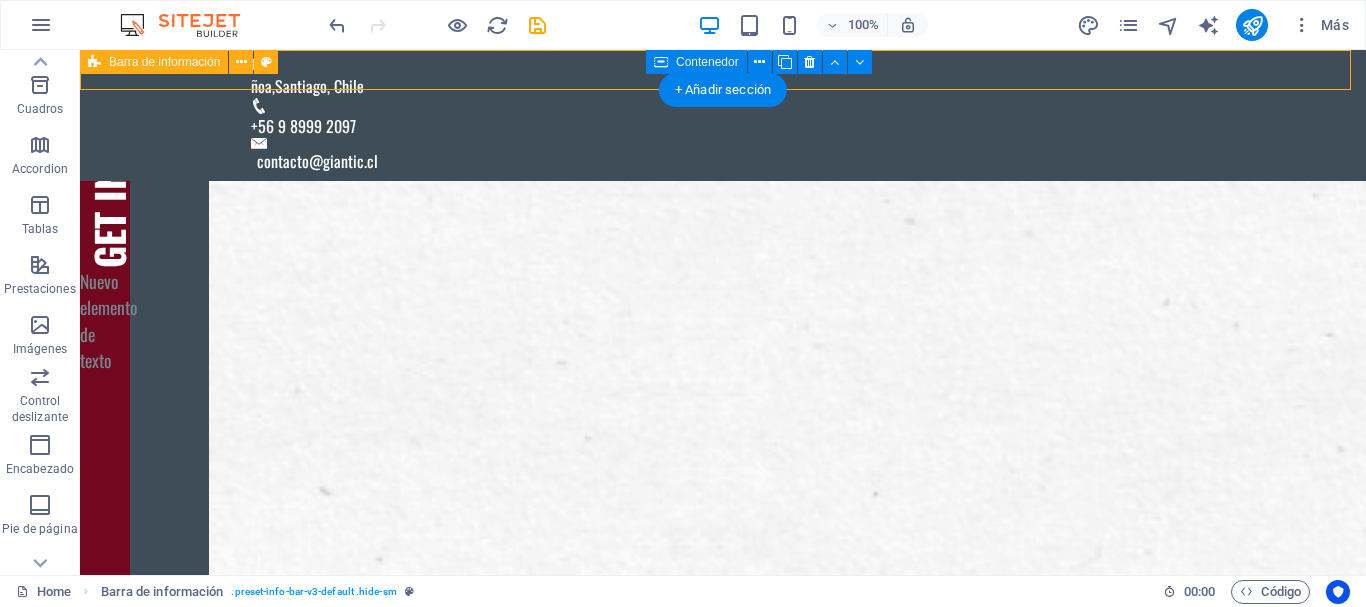 click on "[NEIGHBORHOOD] ,  [CITY], [STATE] +[COUNTRY_CODE] [PHONE] [EMAIL]" at bounding box center [723, 115] 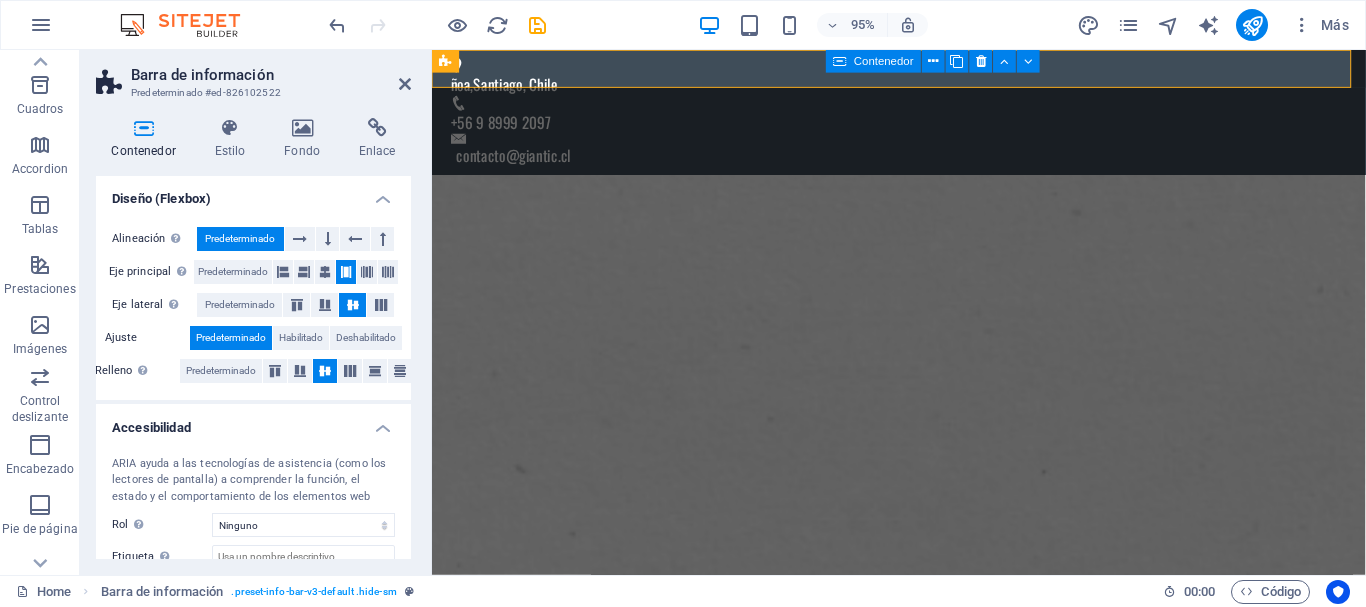 scroll, scrollTop: 416, scrollLeft: 0, axis: vertical 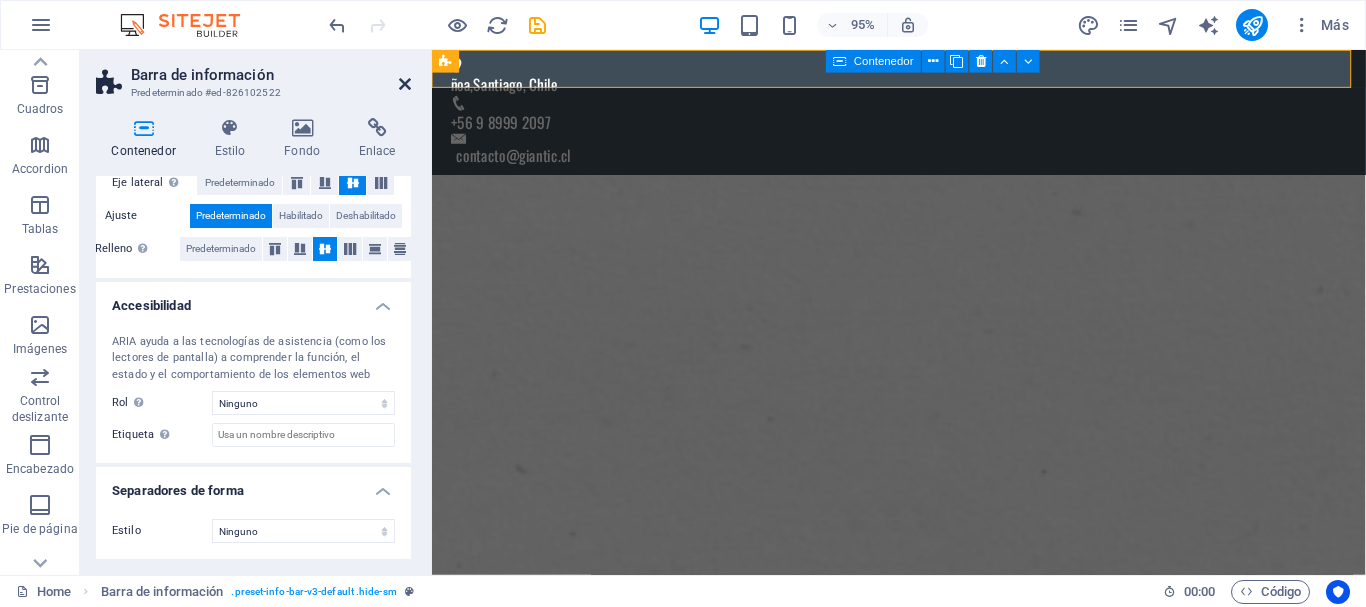click at bounding box center (405, 84) 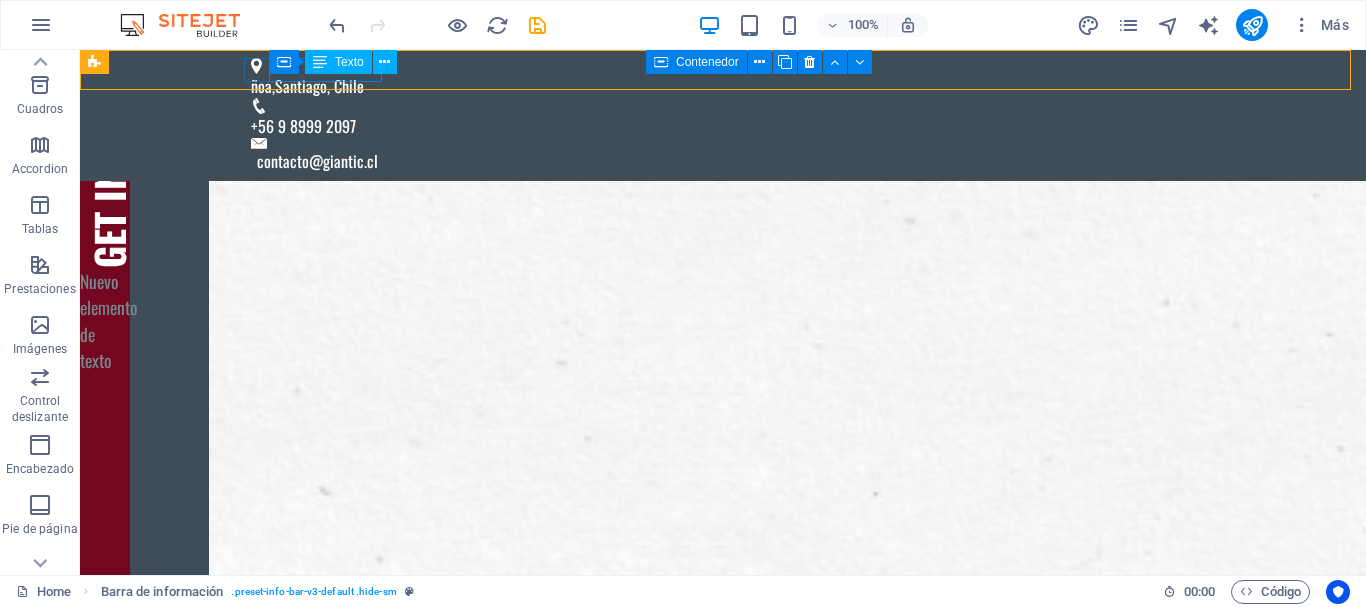 click on "Texto" at bounding box center [338, 62] 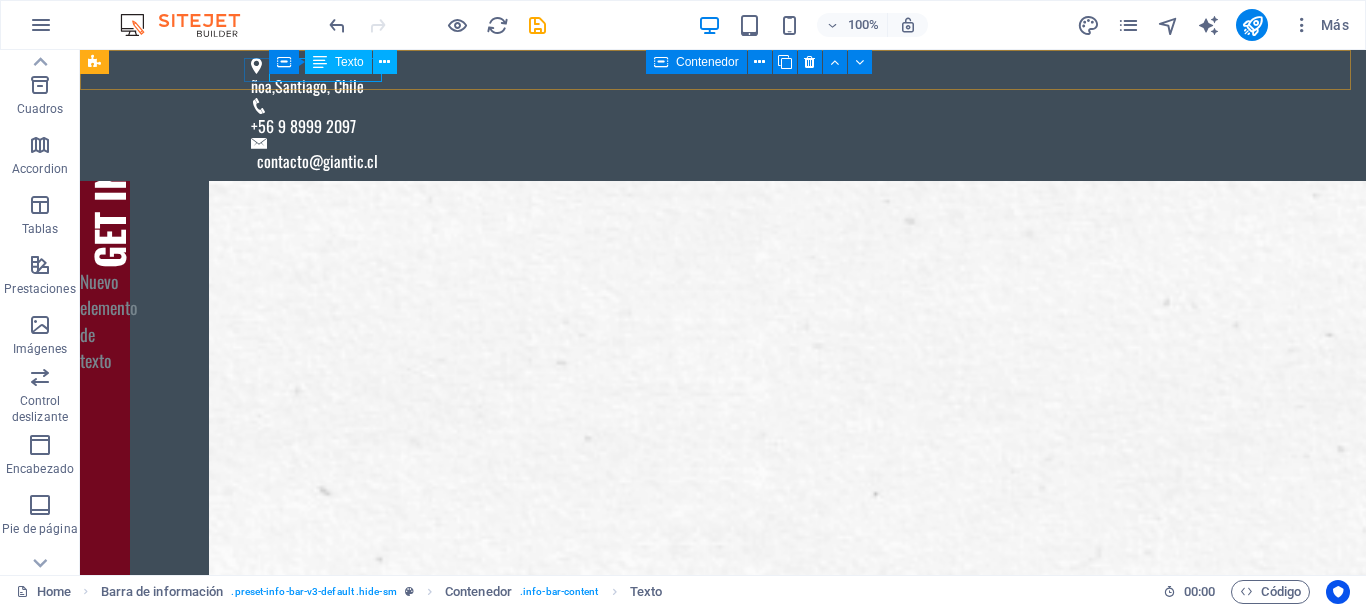 click on "Contenedor   Texto" at bounding box center [339, 62] 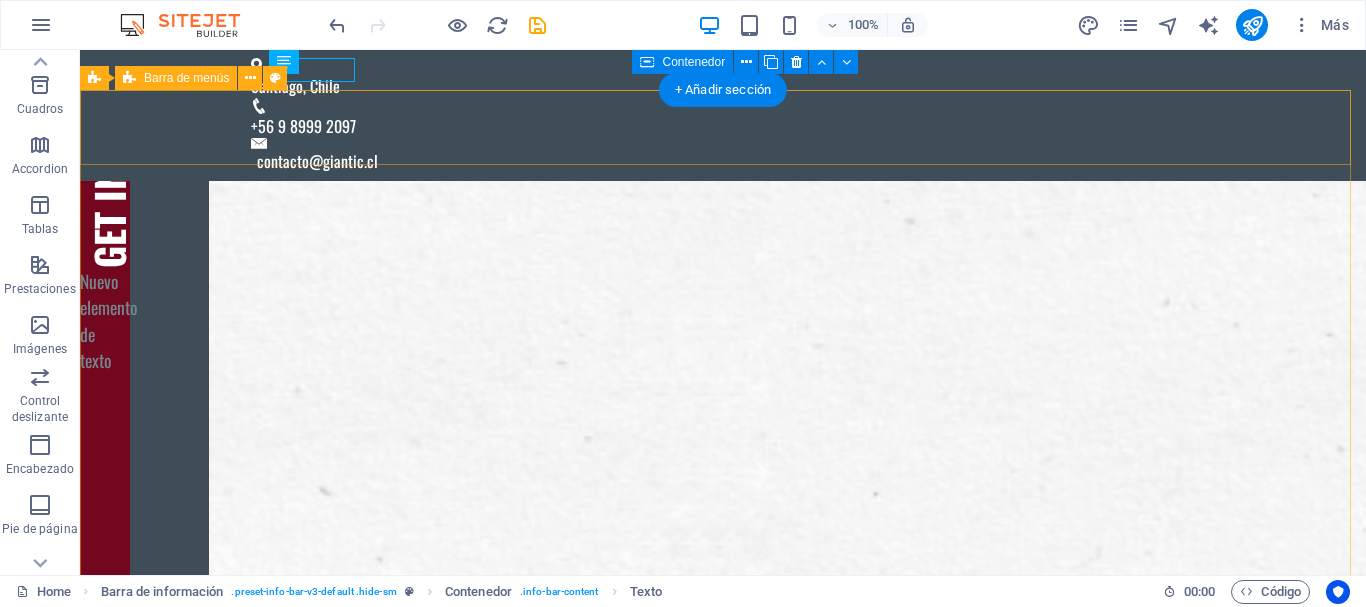 click on "Home Nosotros Productos Catálogo Partner Information Contáctanos" at bounding box center [723, 1413] 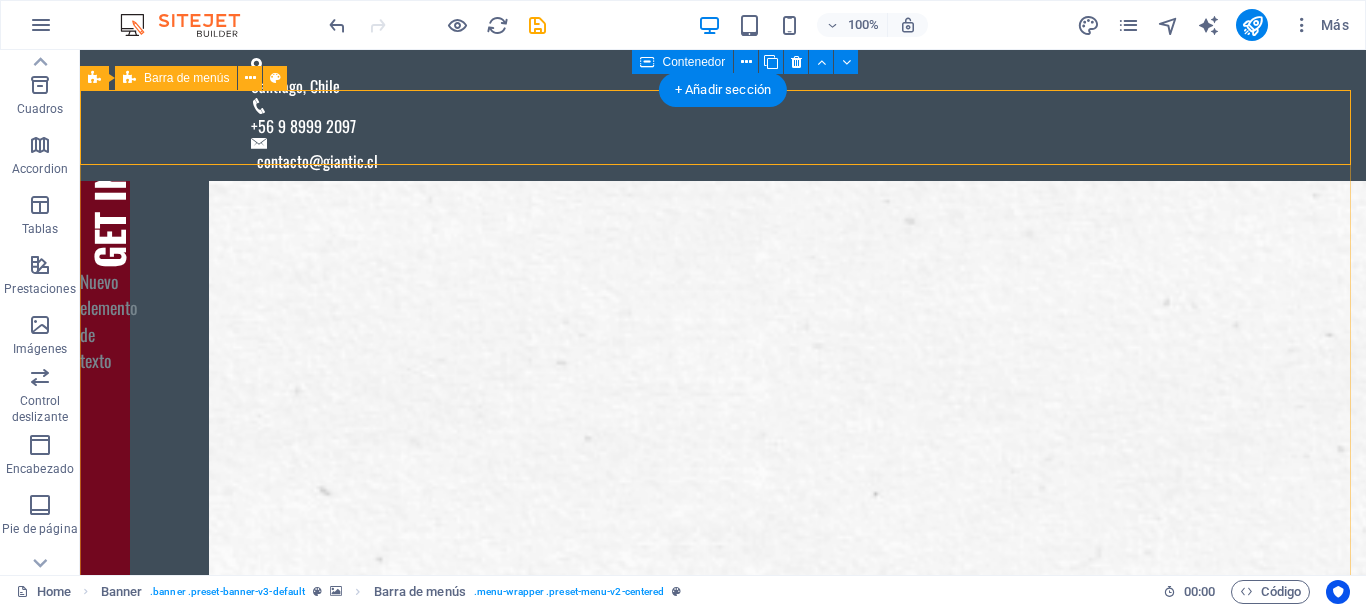 click on "Home Nosotros Productos Catálogo Partner Information Contáctanos" at bounding box center [723, 1413] 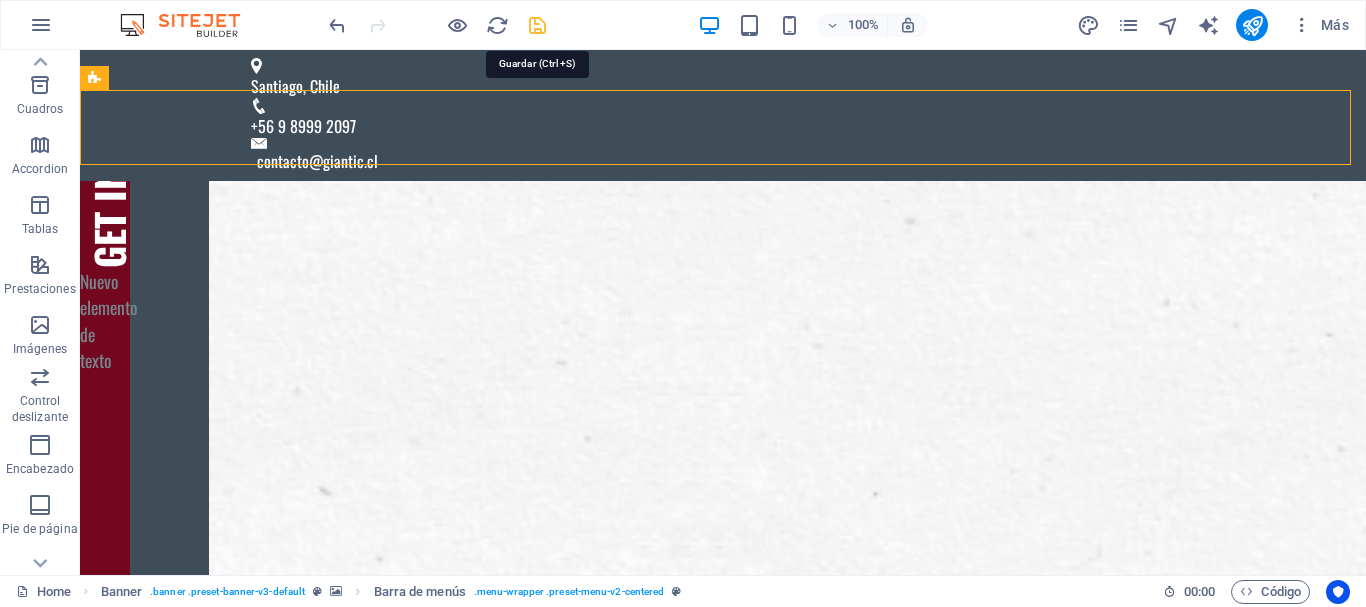 click at bounding box center (537, 25) 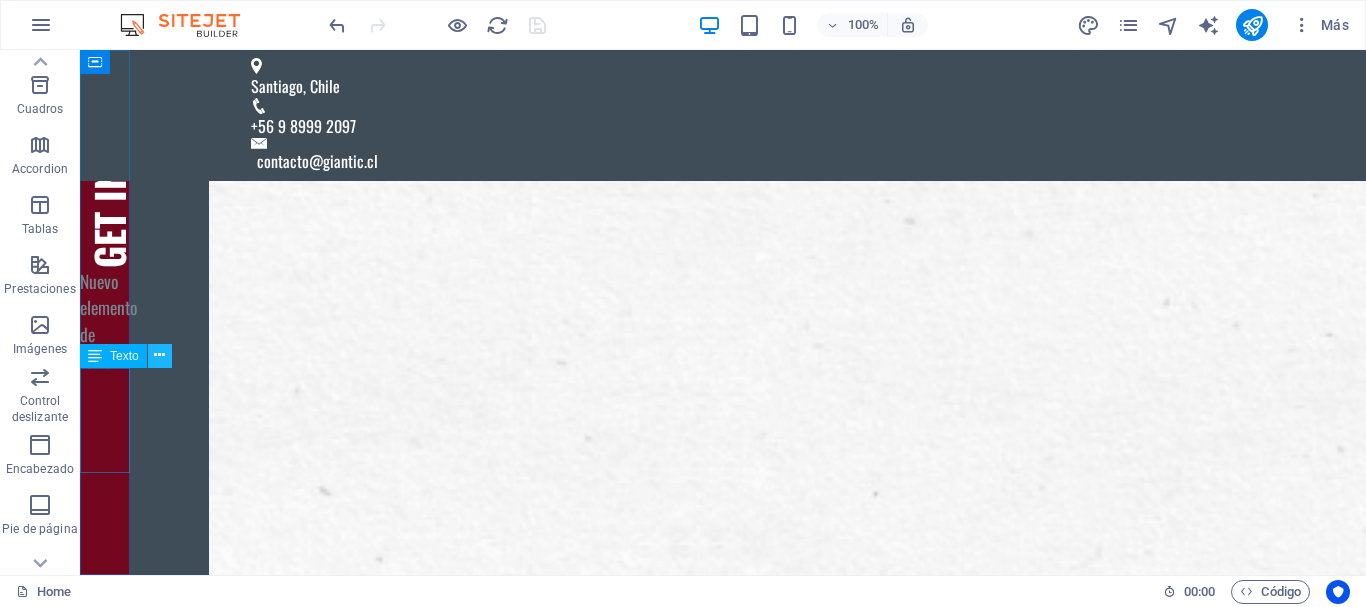click at bounding box center [159, 355] 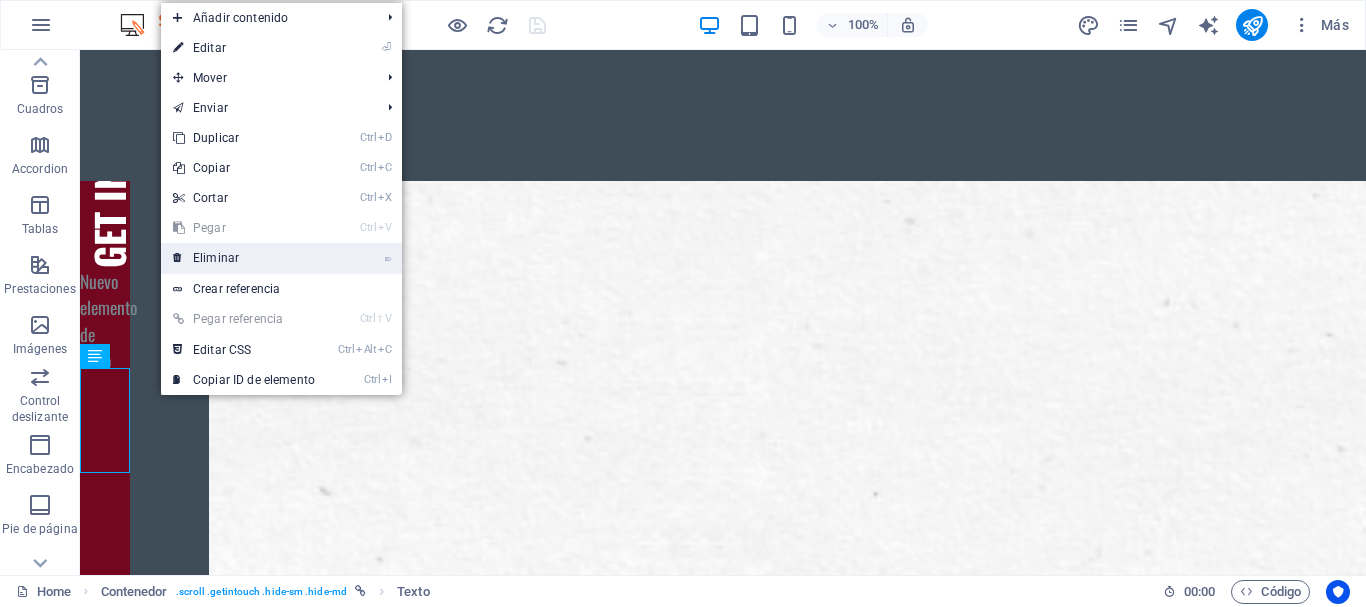 click on "⌦  Eliminar" at bounding box center (244, 258) 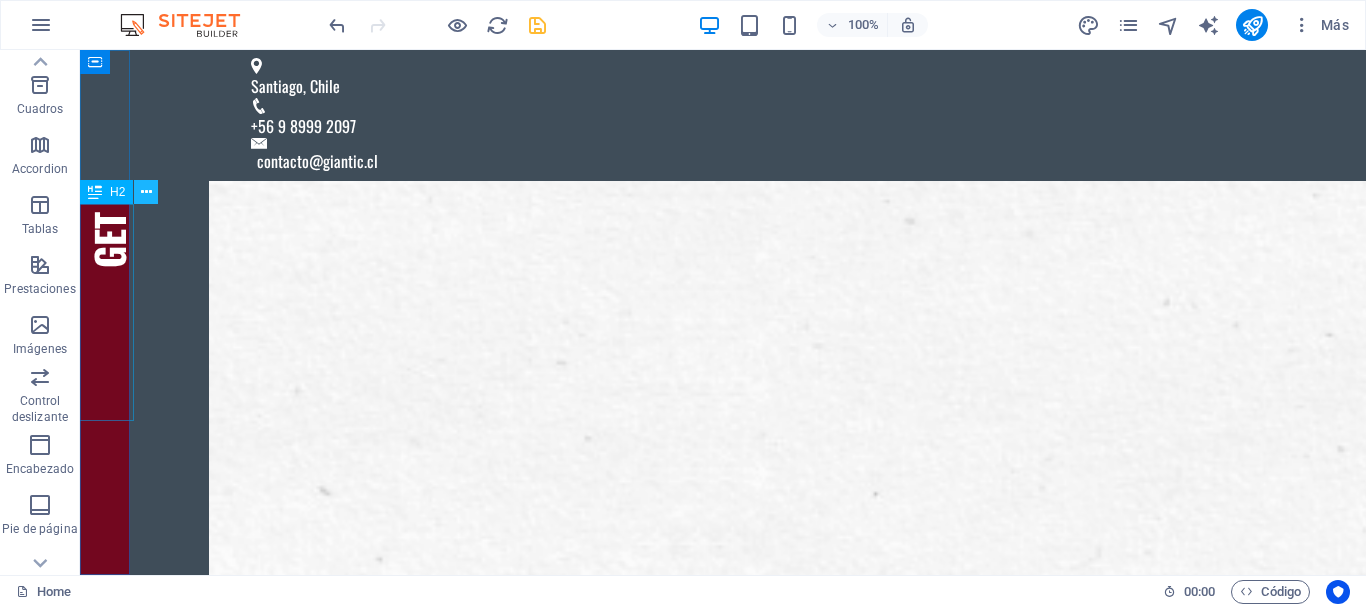 click at bounding box center [146, 192] 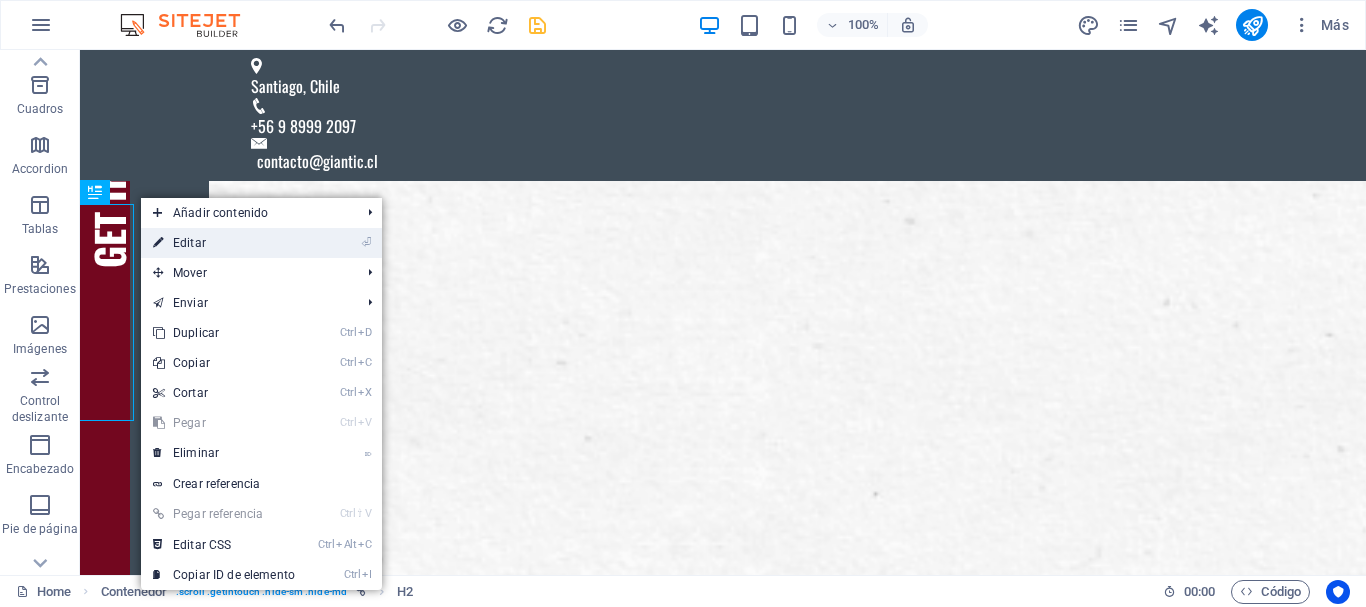 click on "⏎  Editar" at bounding box center (224, 243) 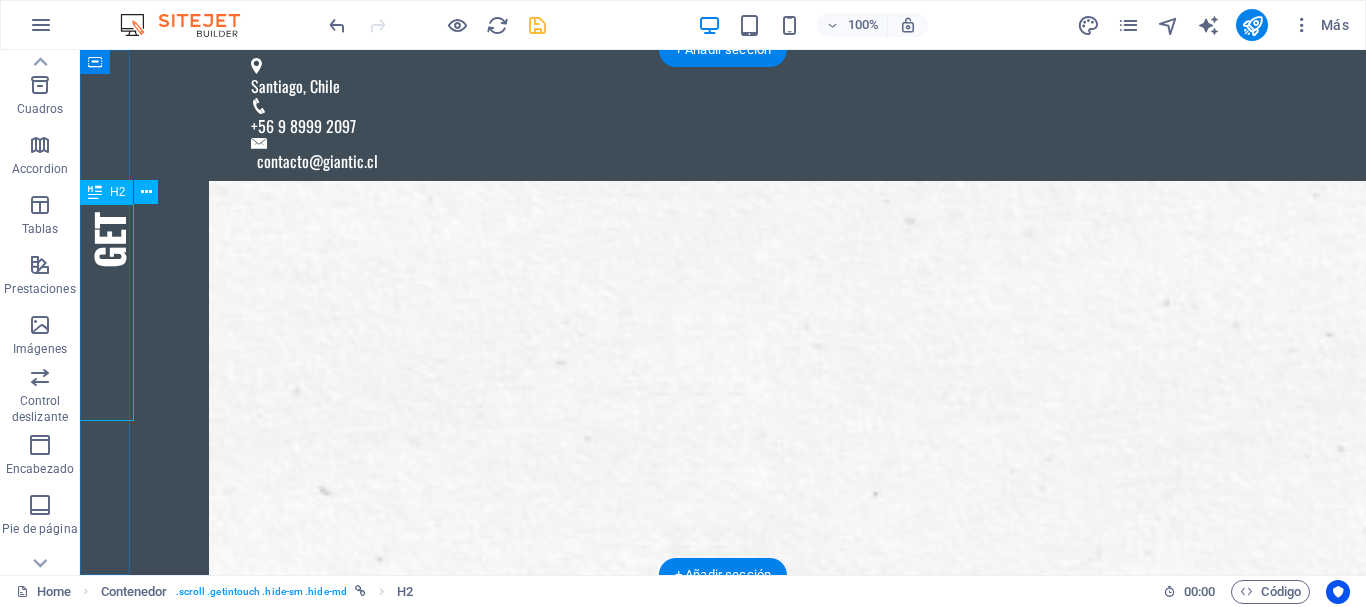click on "Get in Touch" at bounding box center (105, 159) 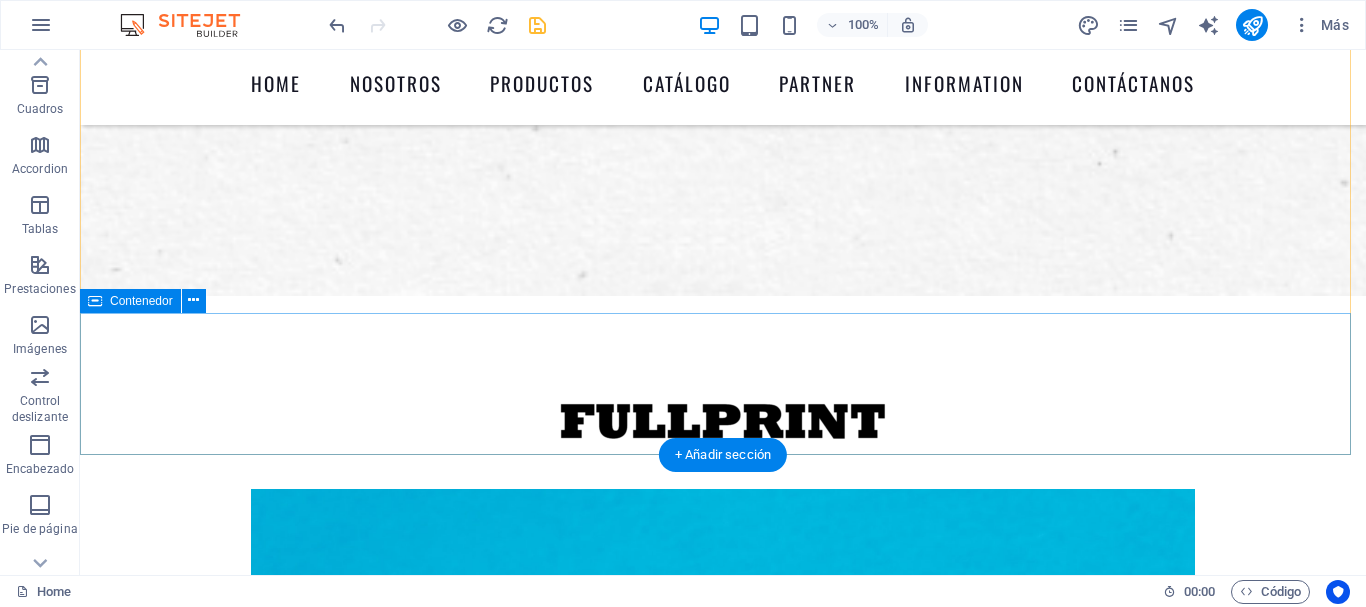 scroll, scrollTop: 0, scrollLeft: 0, axis: both 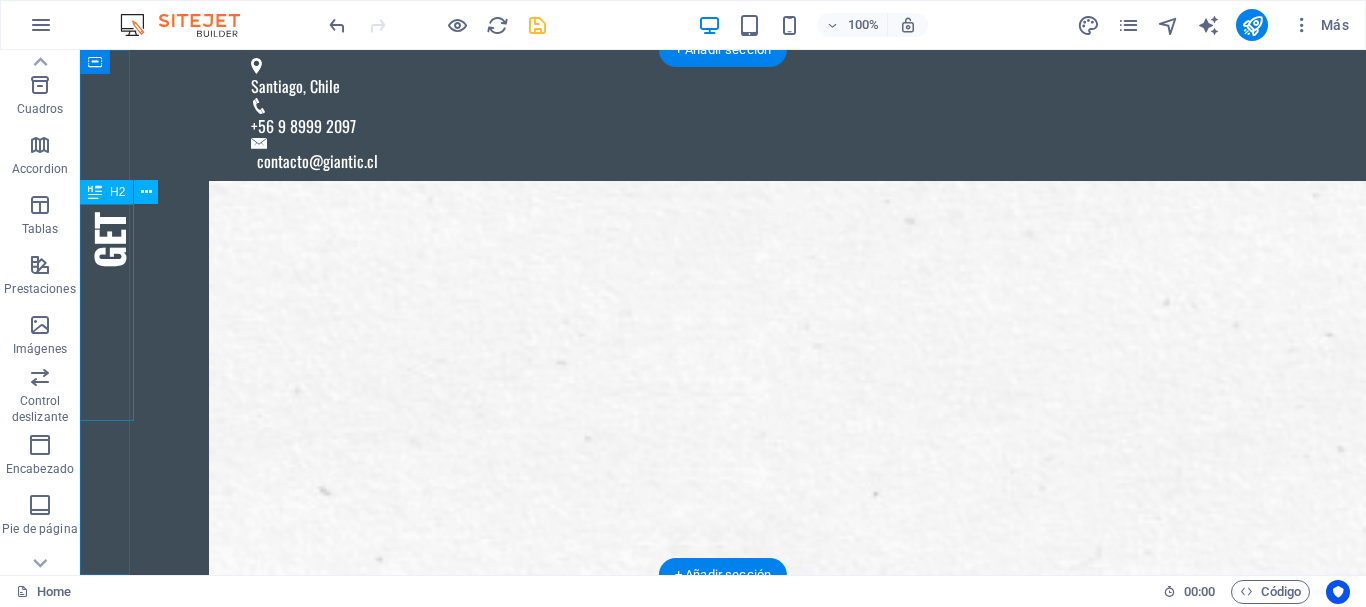 click on "Get in Touch" at bounding box center [105, 159] 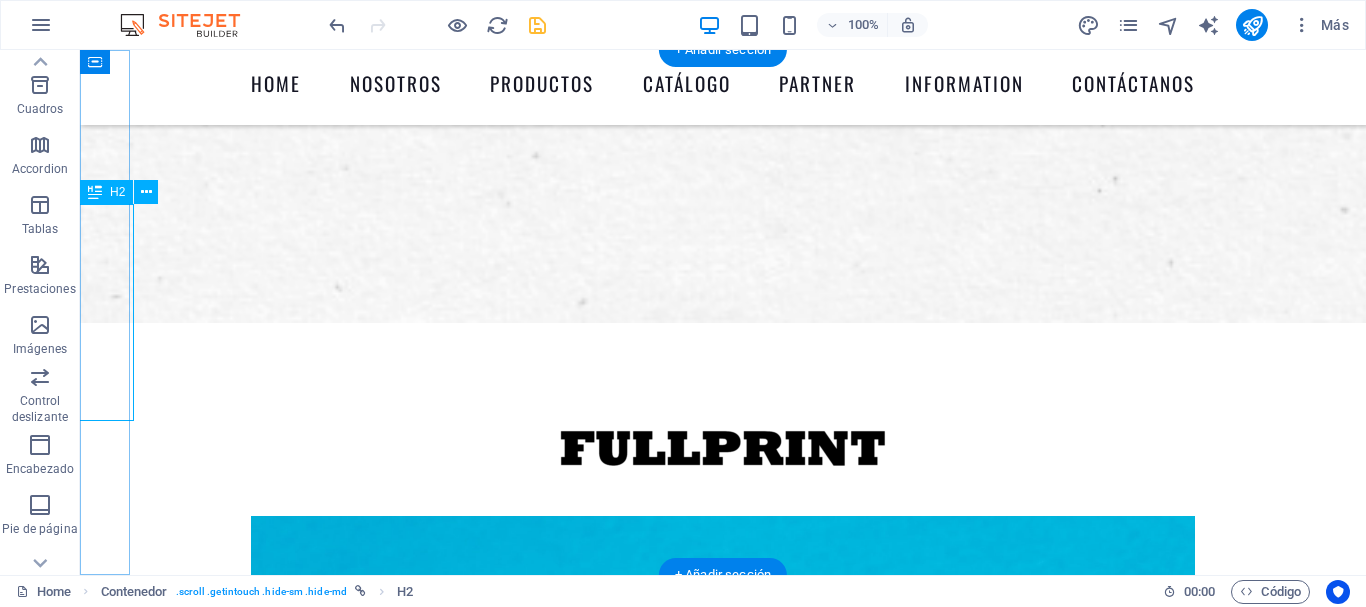 scroll, scrollTop: 0, scrollLeft: 0, axis: both 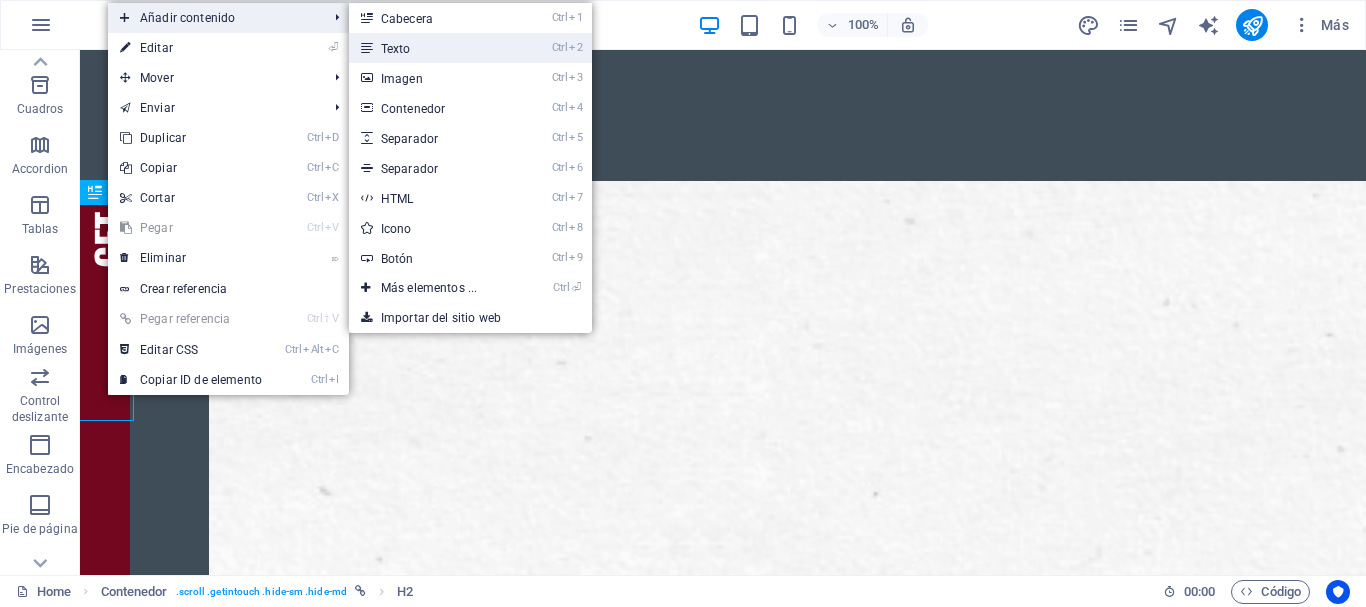 click on "Ctrl 2  Texto" at bounding box center [433, 48] 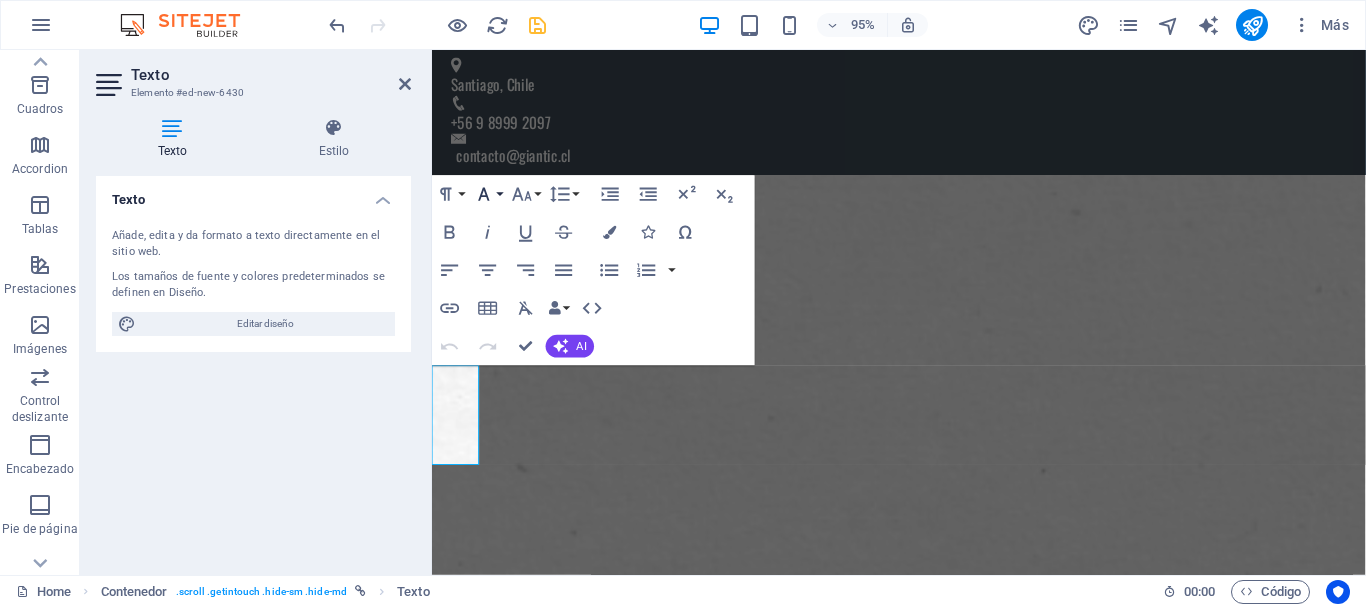 click 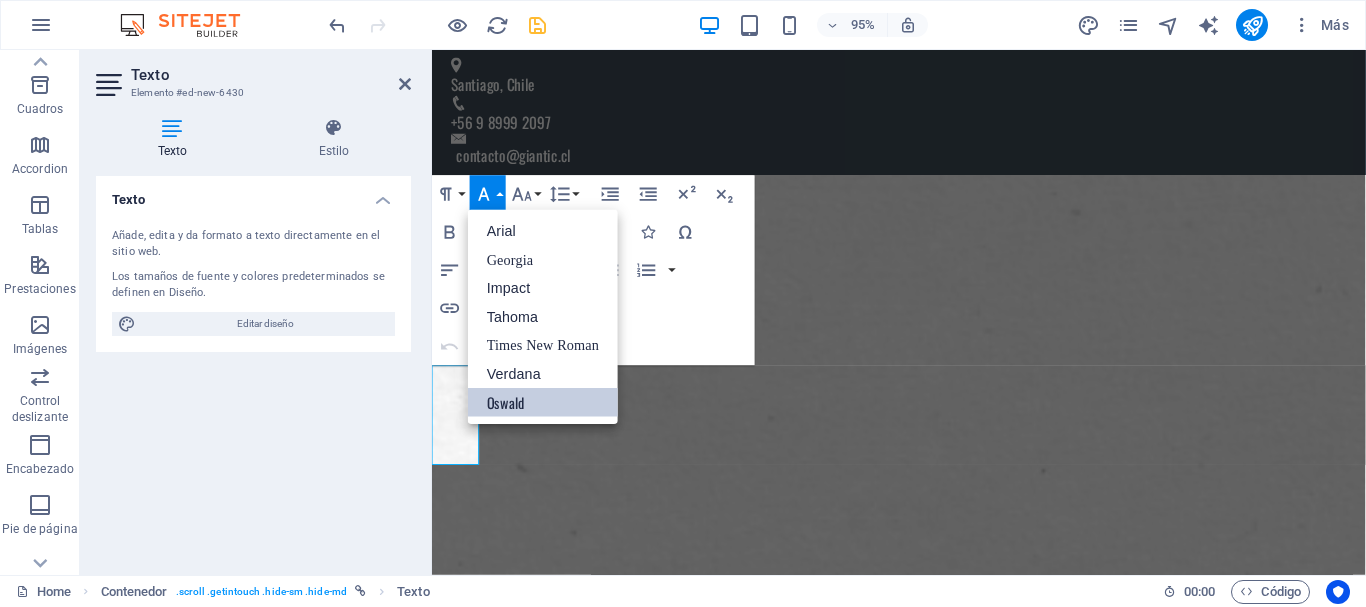 scroll, scrollTop: 0, scrollLeft: 0, axis: both 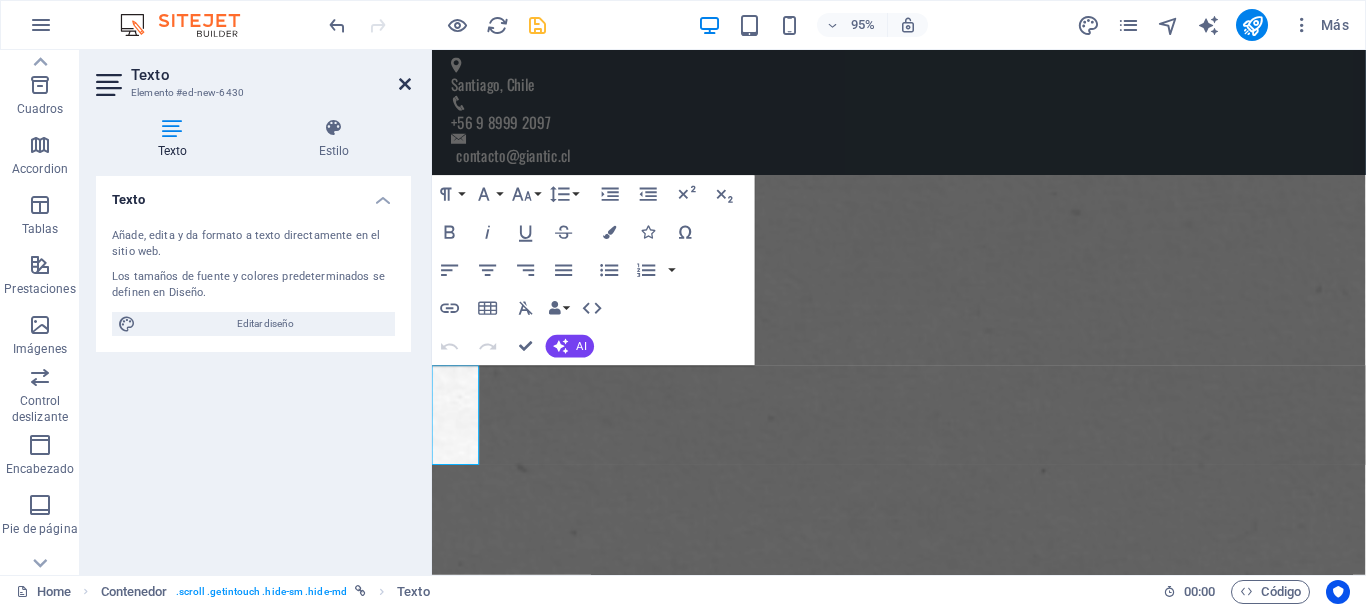 drag, startPoint x: 407, startPoint y: 80, endPoint x: 327, endPoint y: 30, distance: 94.33981 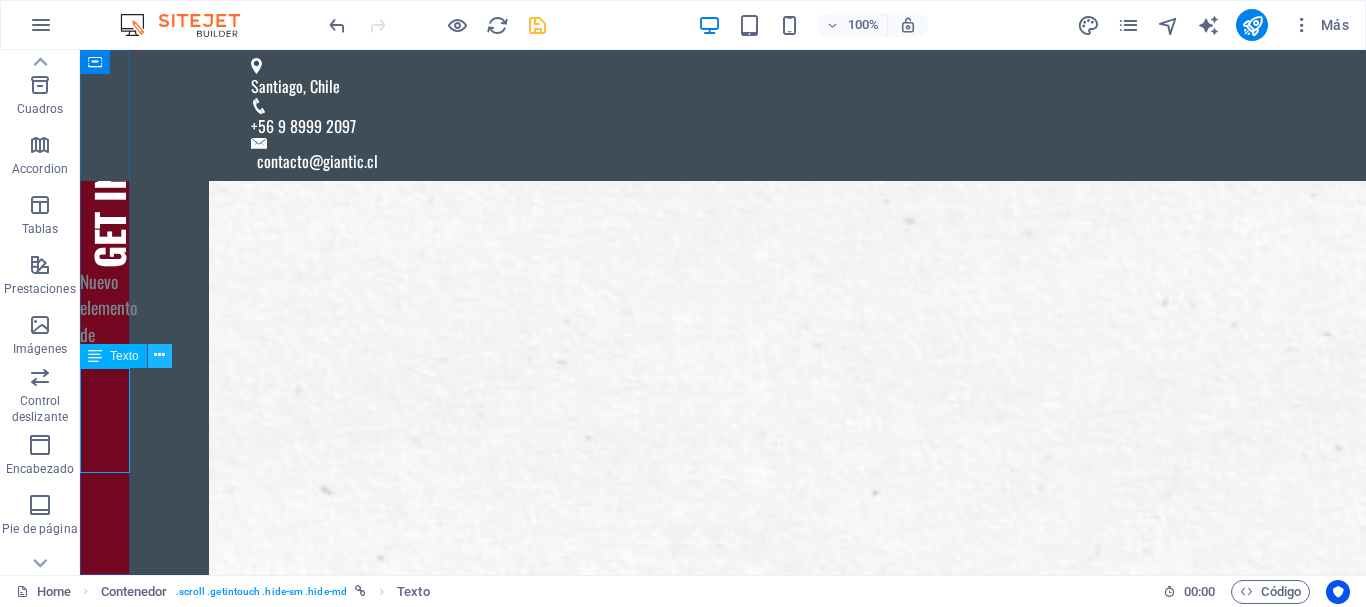 click at bounding box center (159, 355) 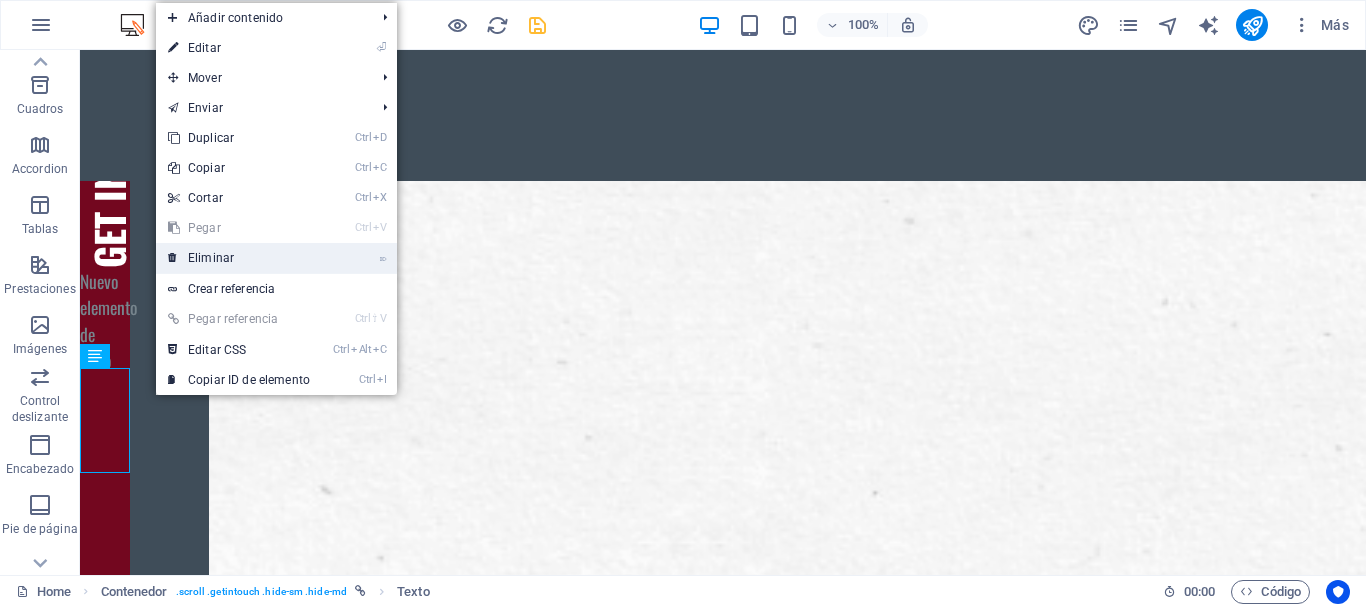 click on "⌦  Eliminar" at bounding box center [239, 258] 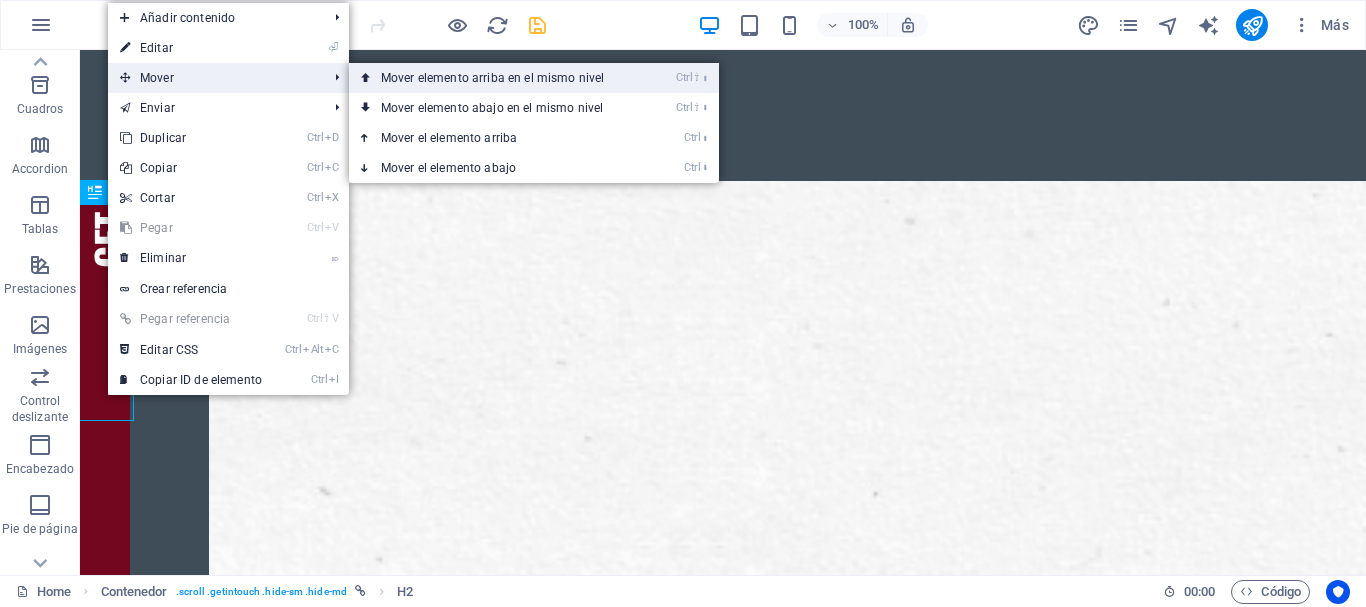 click on "Ctrl ⇧ ⬆  Mover elemento arriba en el mismo nivel" at bounding box center [496, 78] 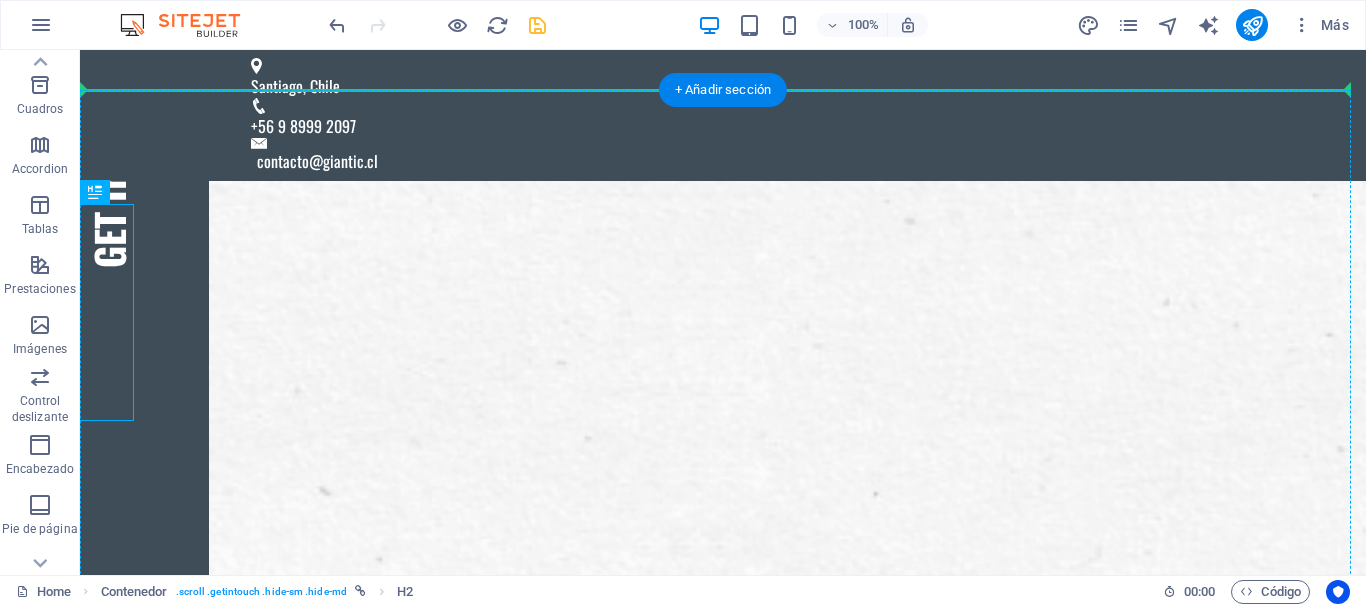 drag, startPoint x: 184, startPoint y: 246, endPoint x: 102, endPoint y: 179, distance: 105.89146 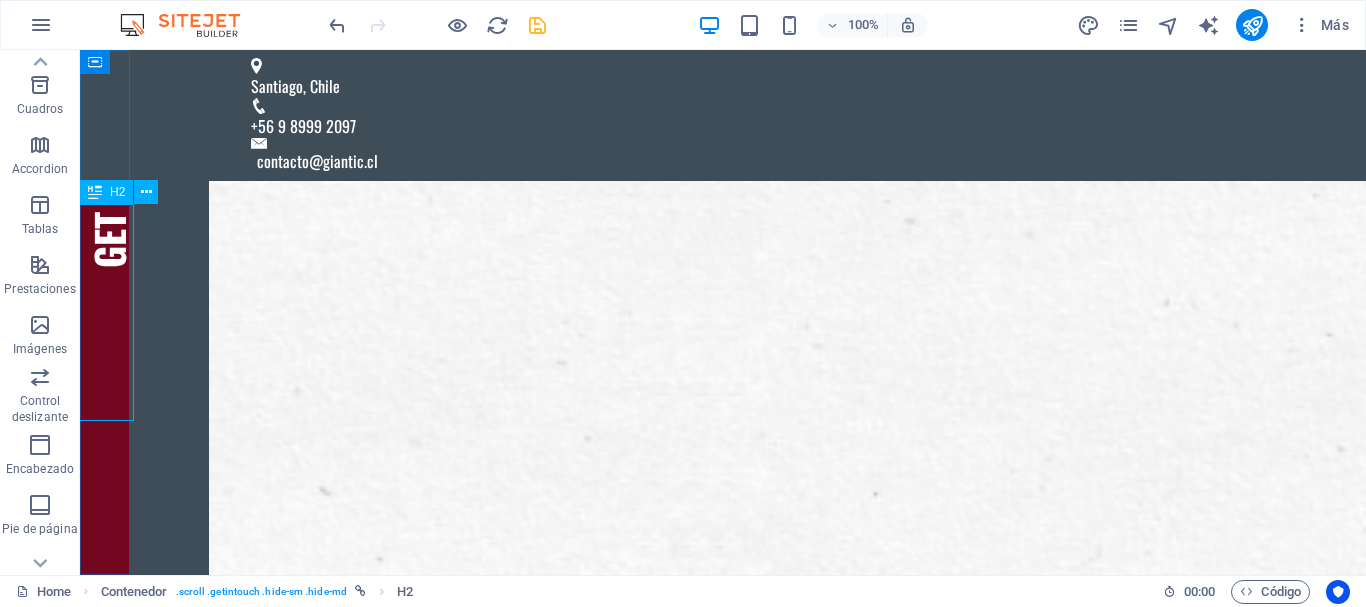 click on "H2" at bounding box center [106, 192] 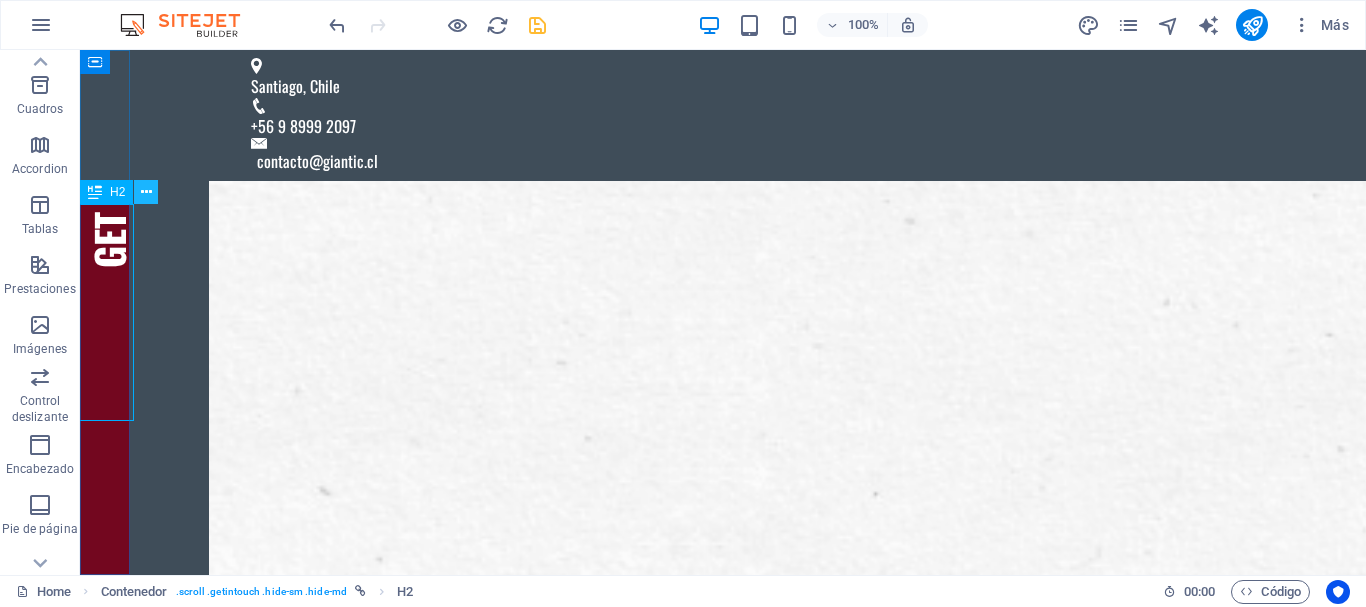 click at bounding box center (146, 192) 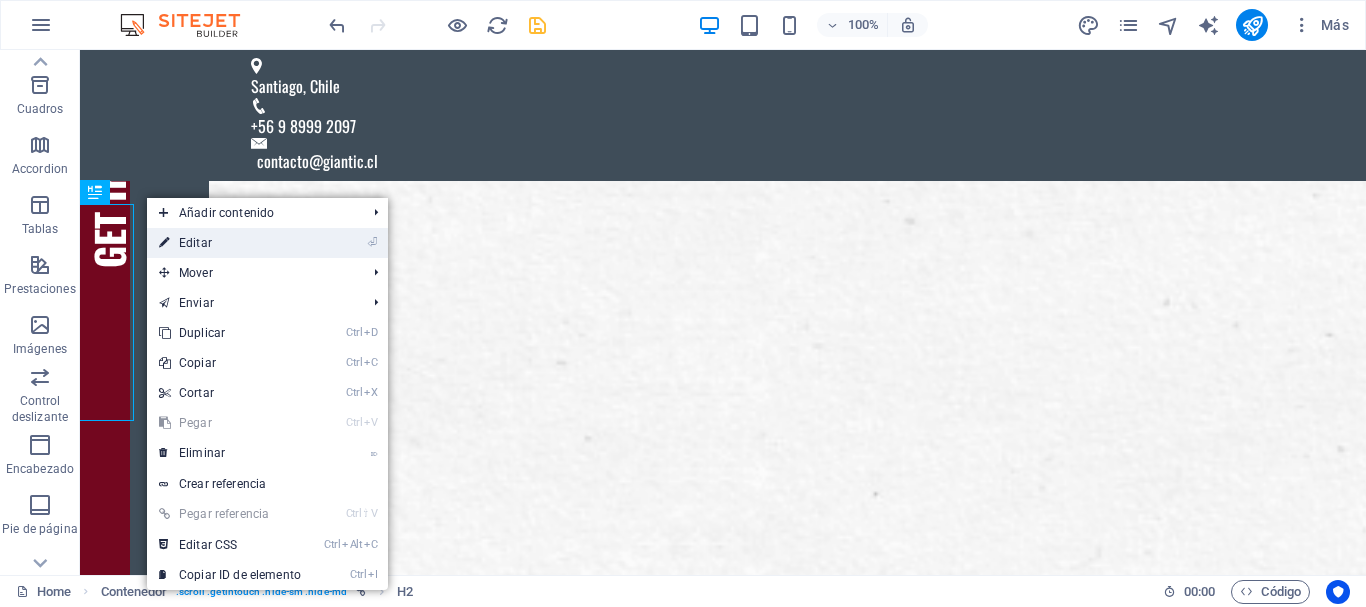 click on "⏎  Editar" at bounding box center [230, 243] 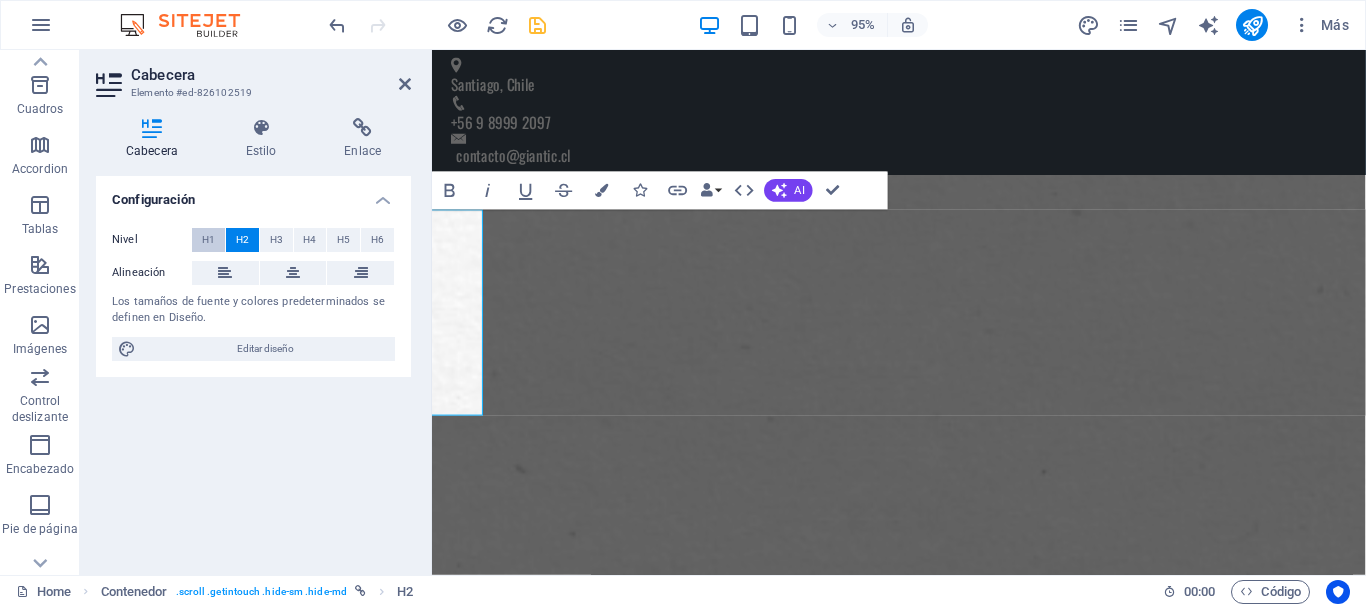 click on "H1" at bounding box center (208, 240) 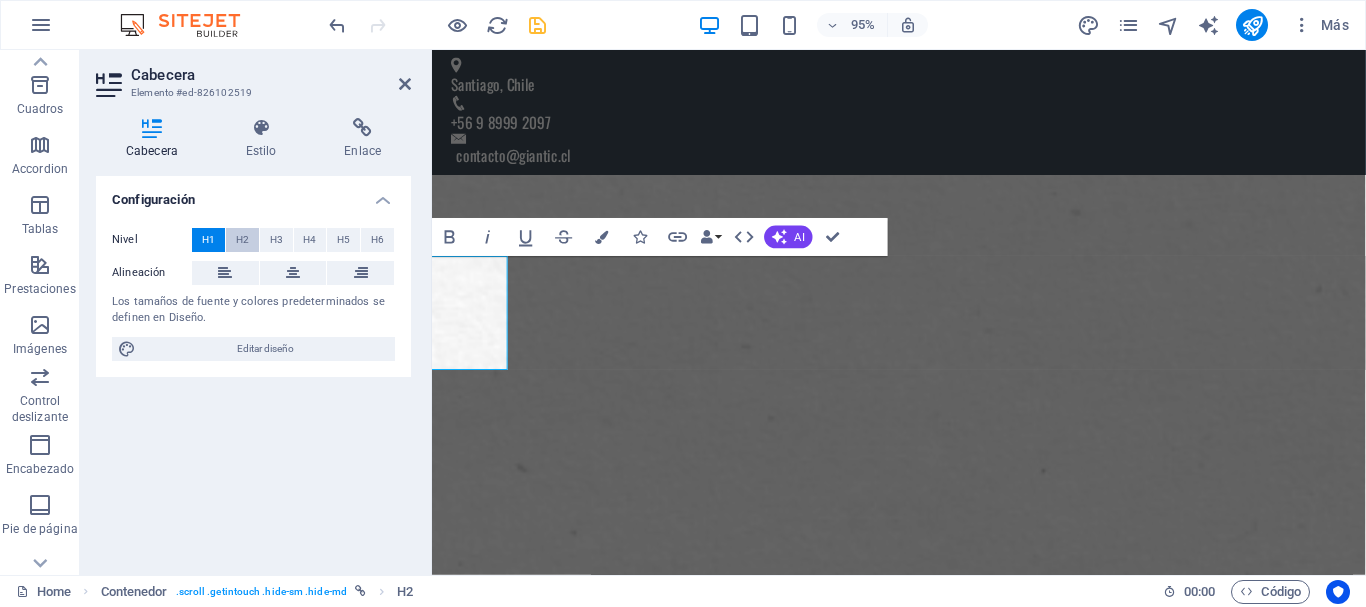 click on "H2" at bounding box center (242, 240) 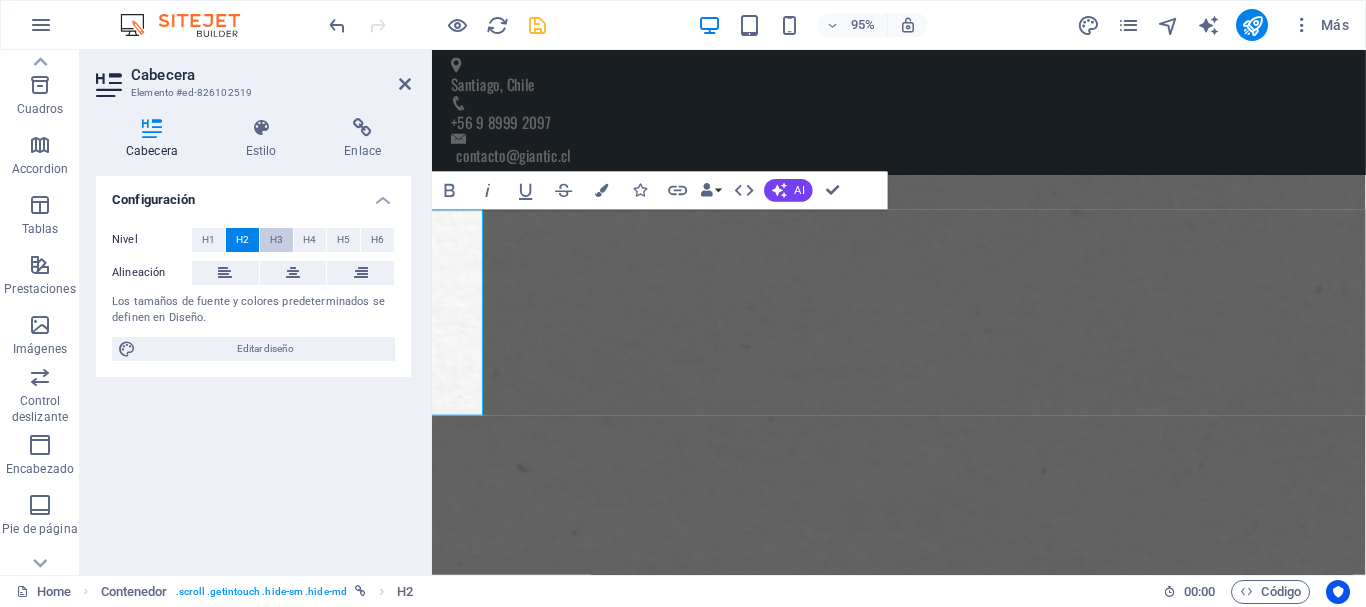 click on "H3" at bounding box center [276, 240] 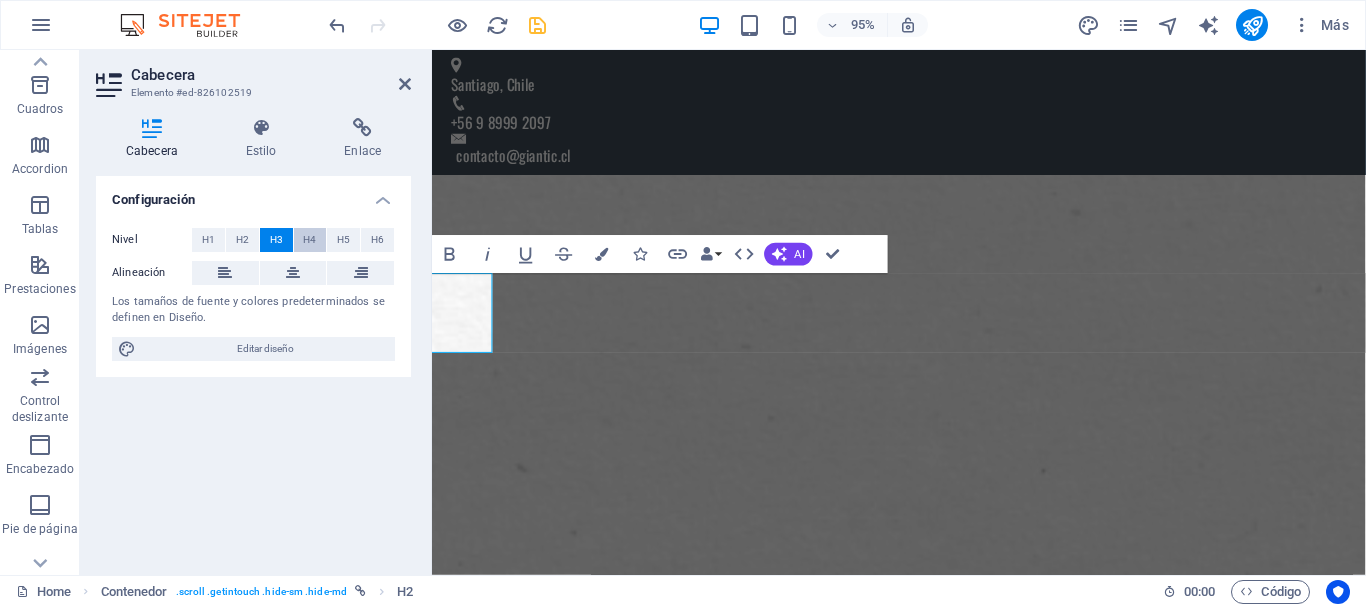 click on "H4" at bounding box center [309, 240] 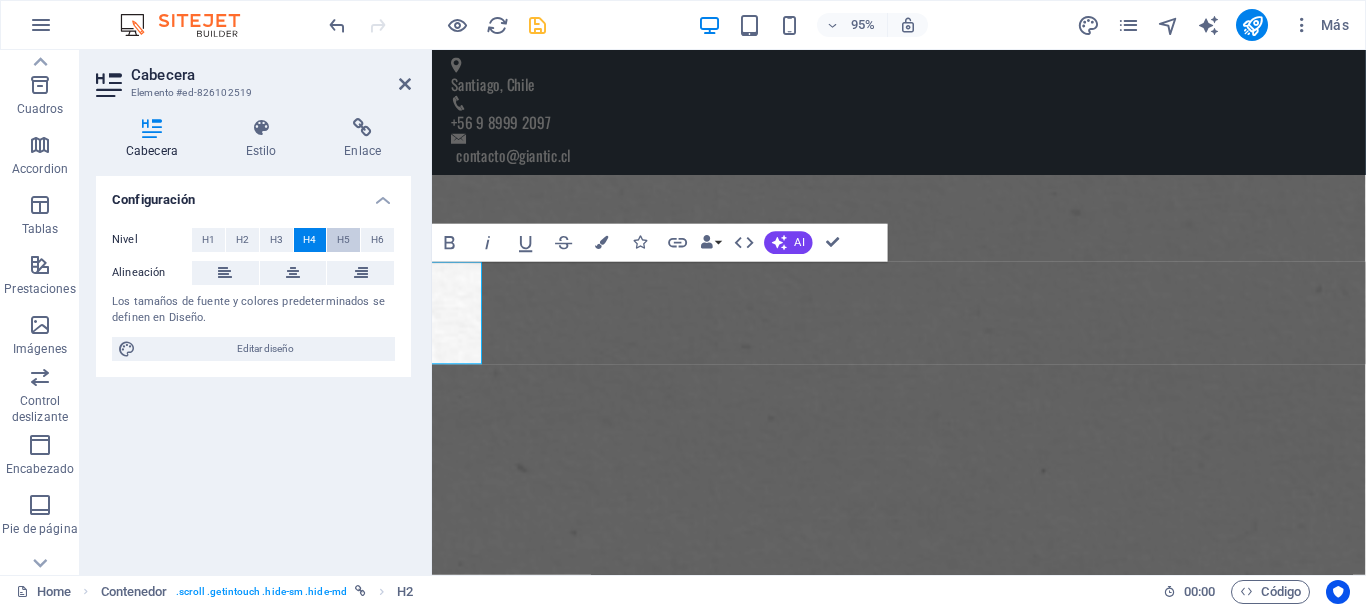 click on "H5" at bounding box center (343, 240) 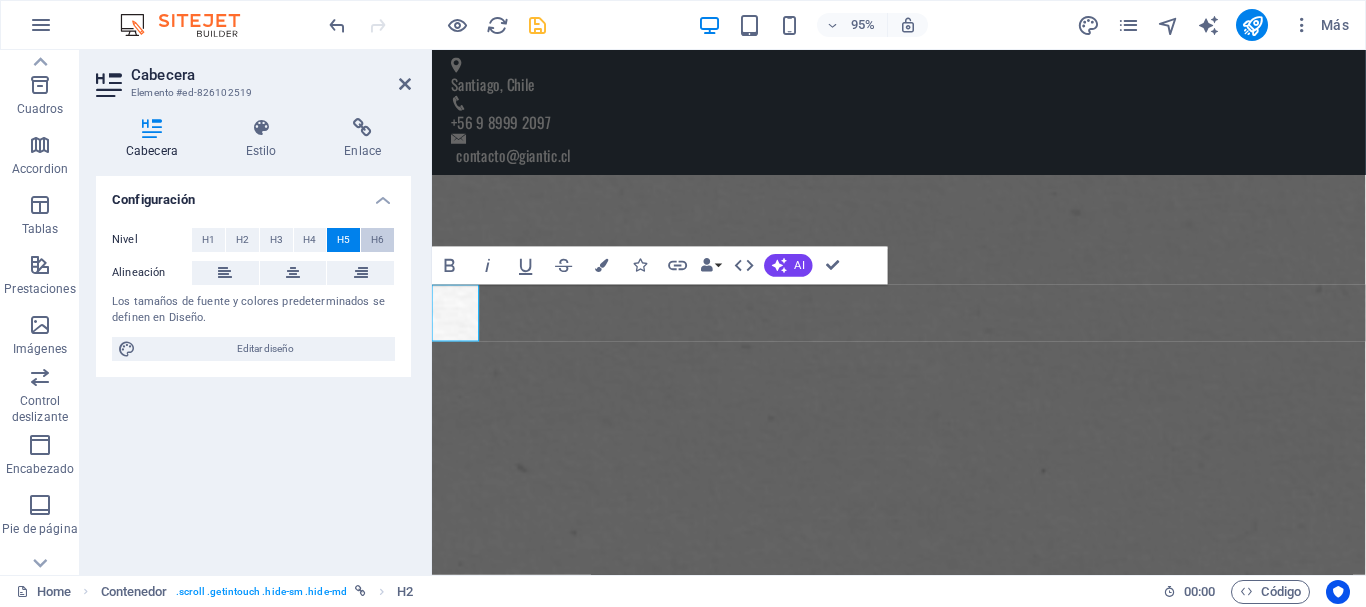 click on "H6" at bounding box center [377, 240] 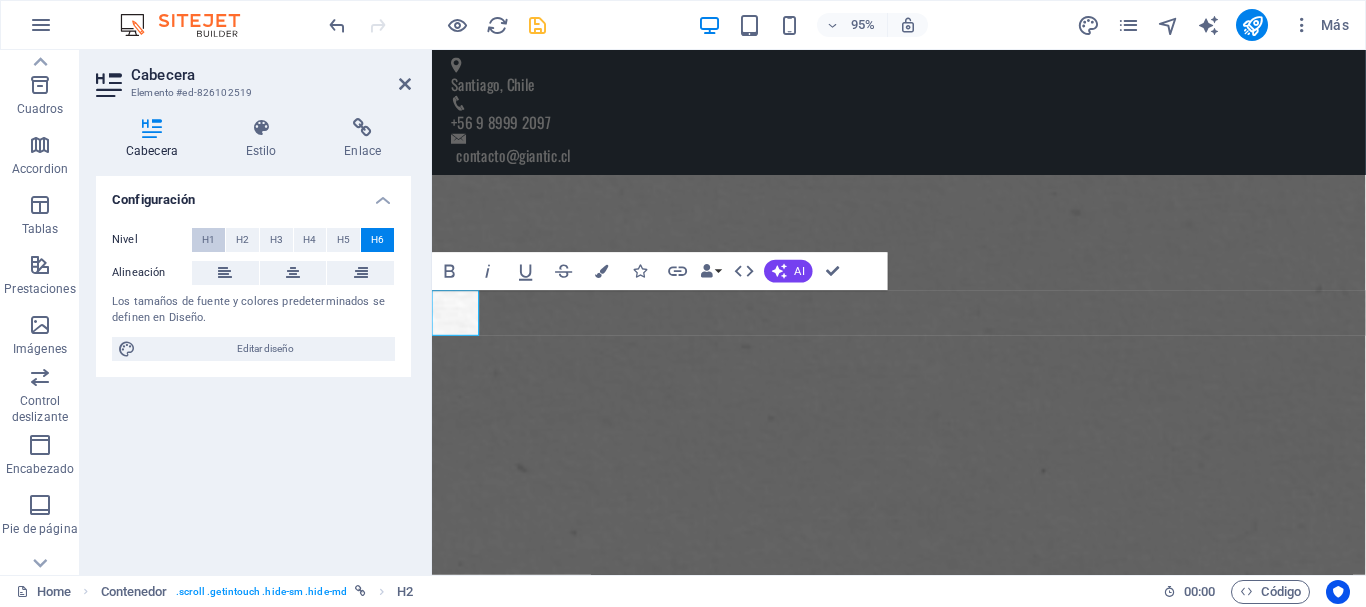 click on "H1" at bounding box center [208, 240] 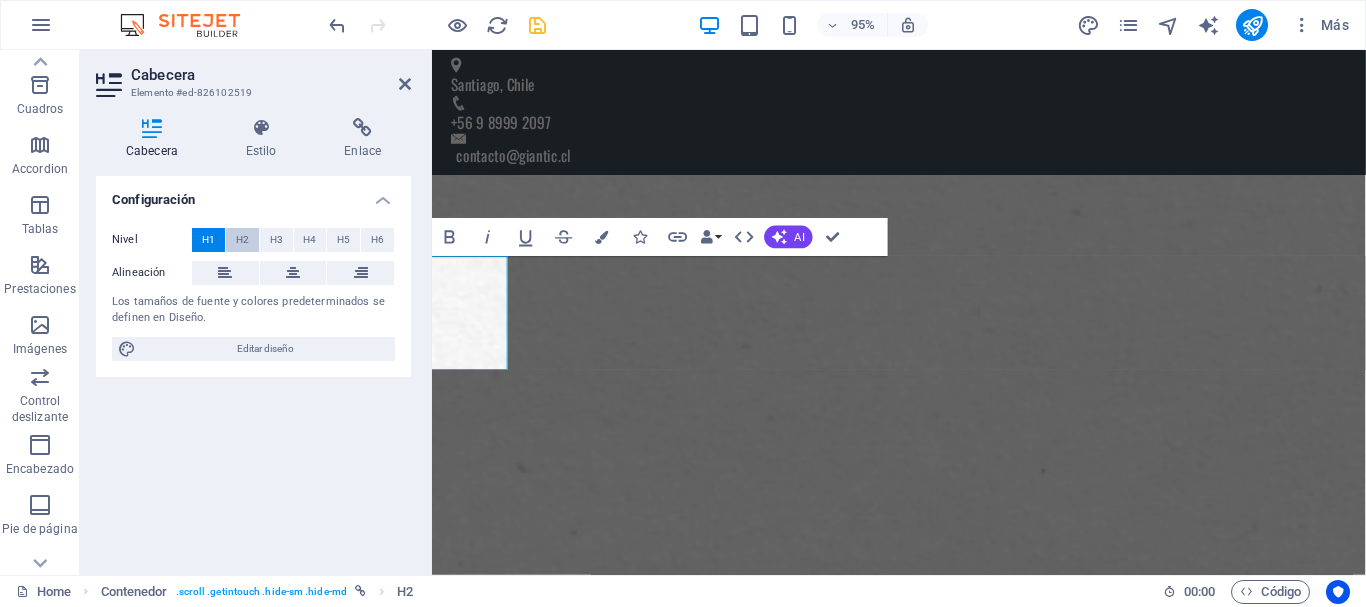 click on "H2" at bounding box center [242, 240] 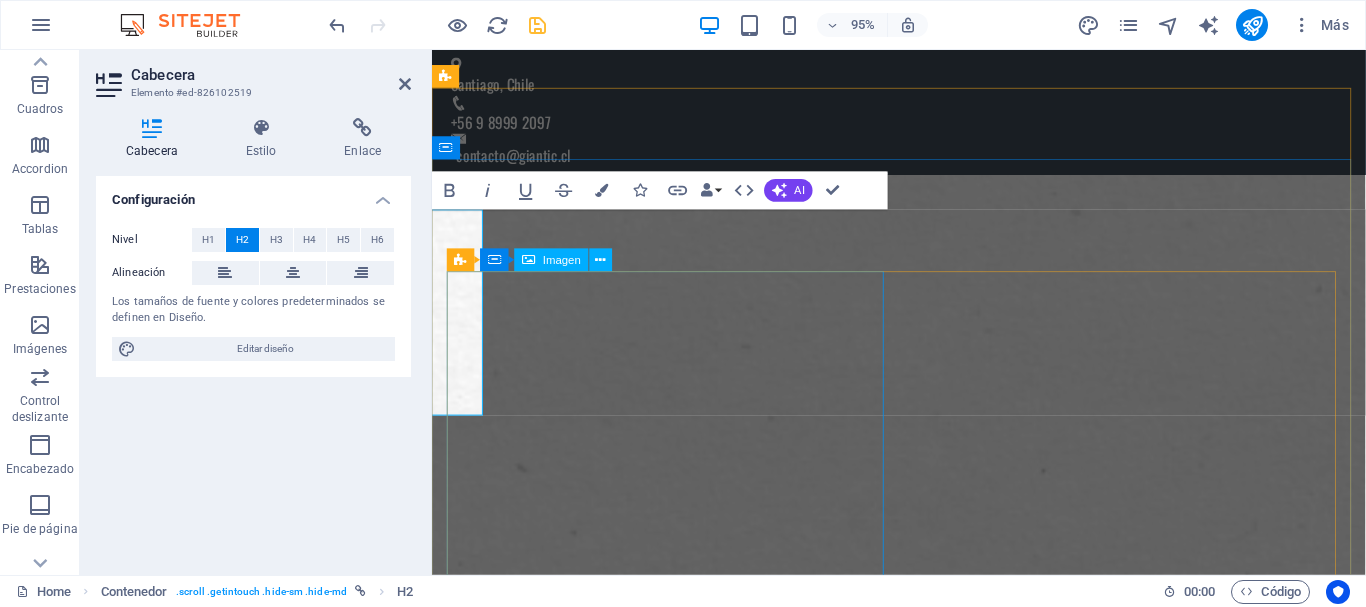 click at bounding box center [924, 2037] 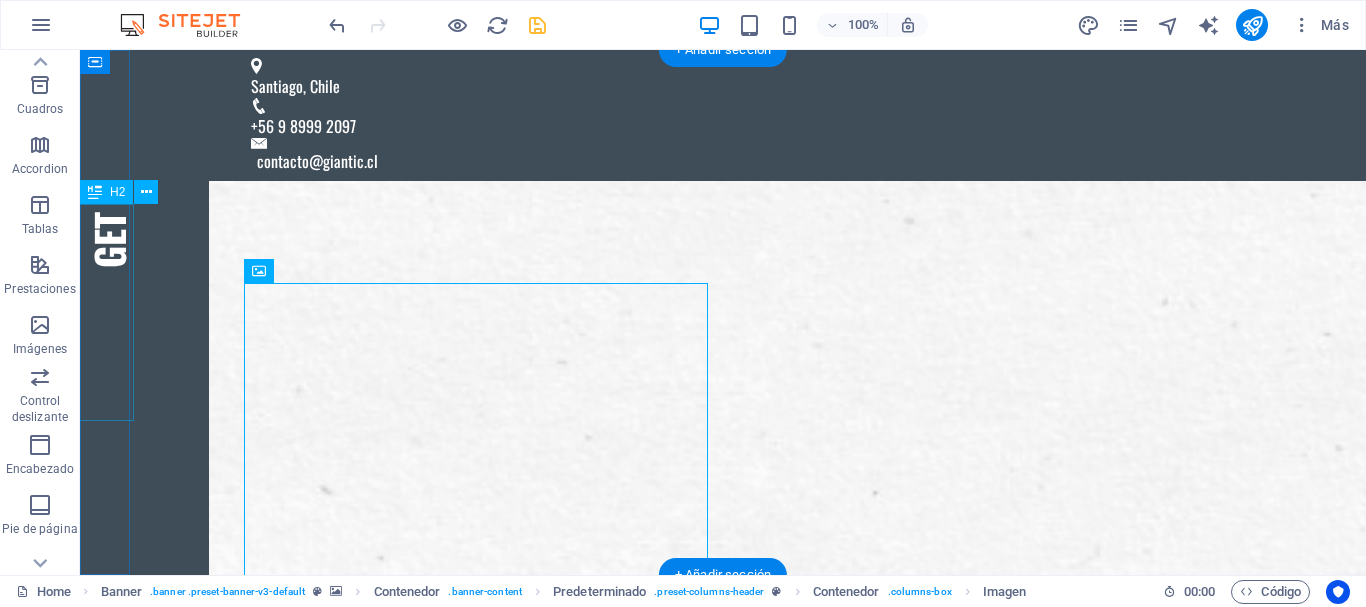 click on "Get in Touch" at bounding box center [105, 159] 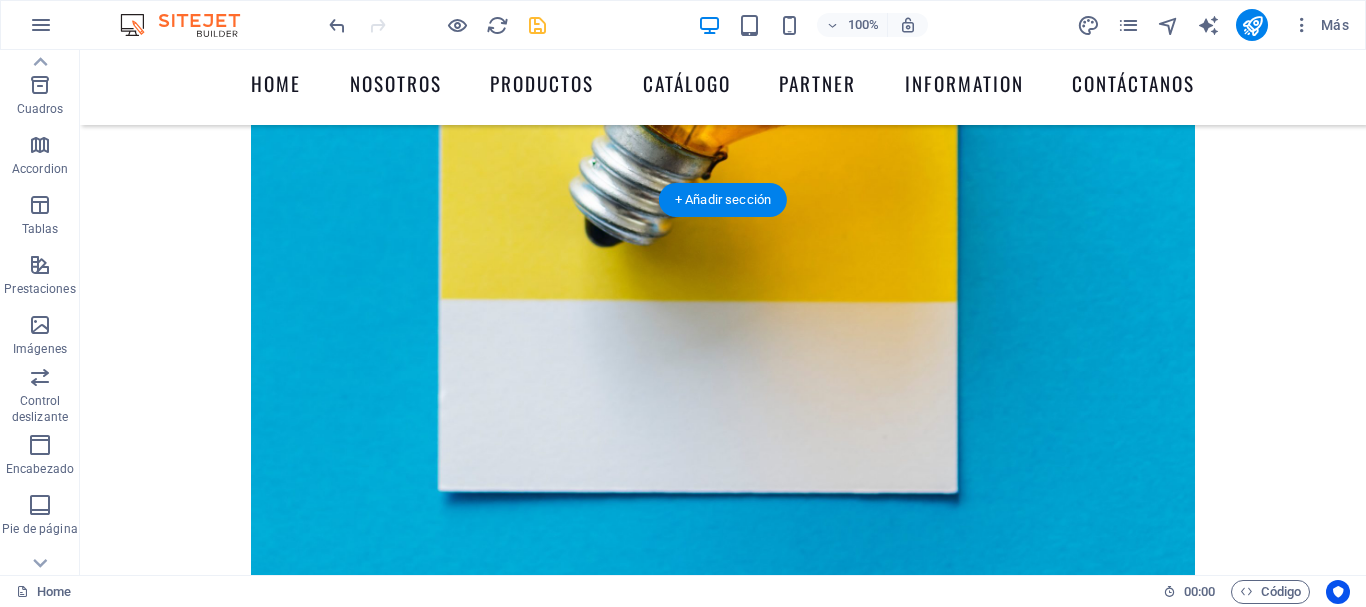 scroll, scrollTop: 0, scrollLeft: 0, axis: both 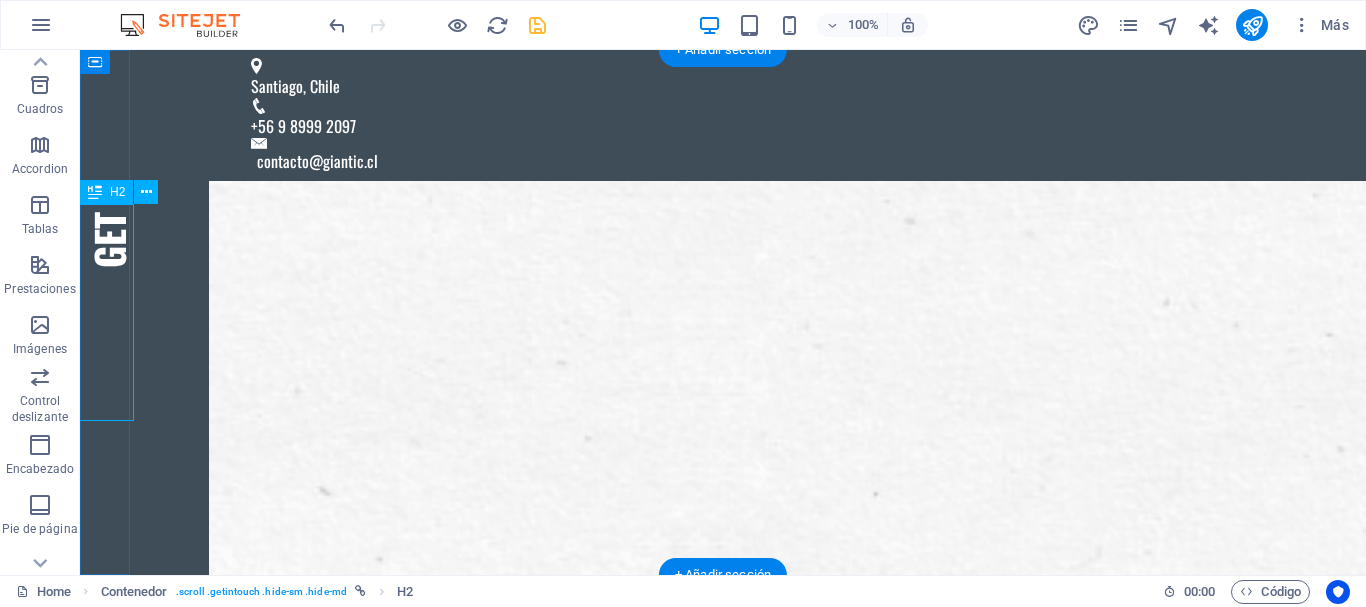 click on "Get in Touch" at bounding box center [105, 159] 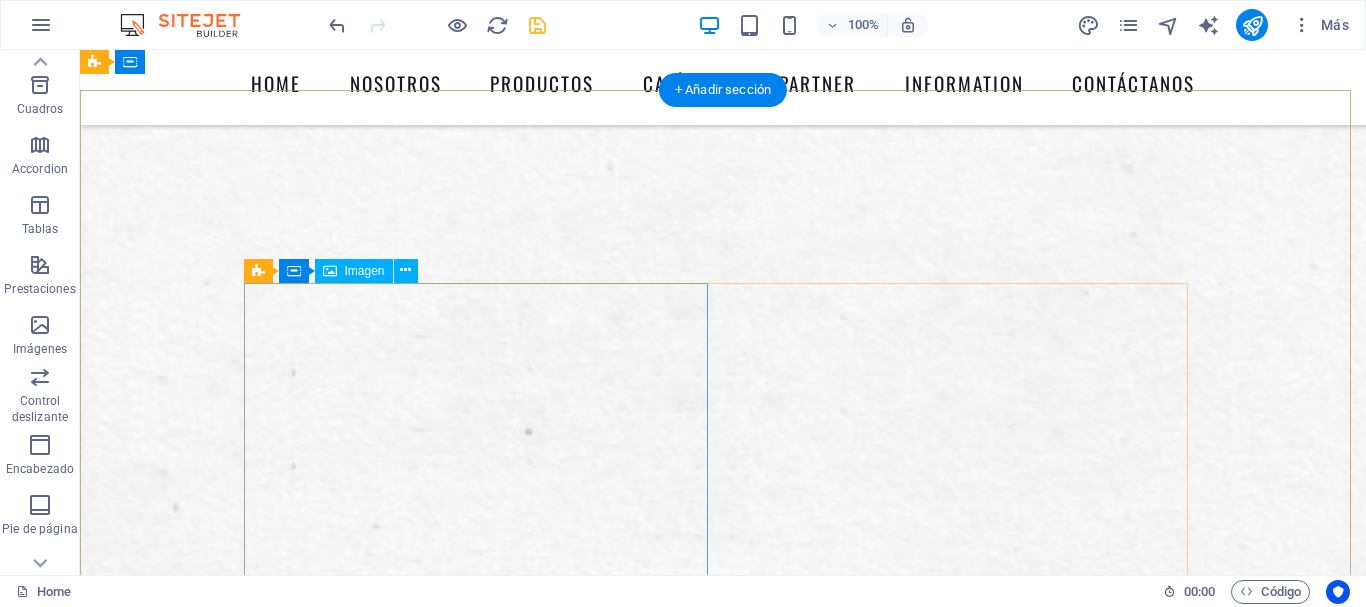 scroll, scrollTop: 0, scrollLeft: 0, axis: both 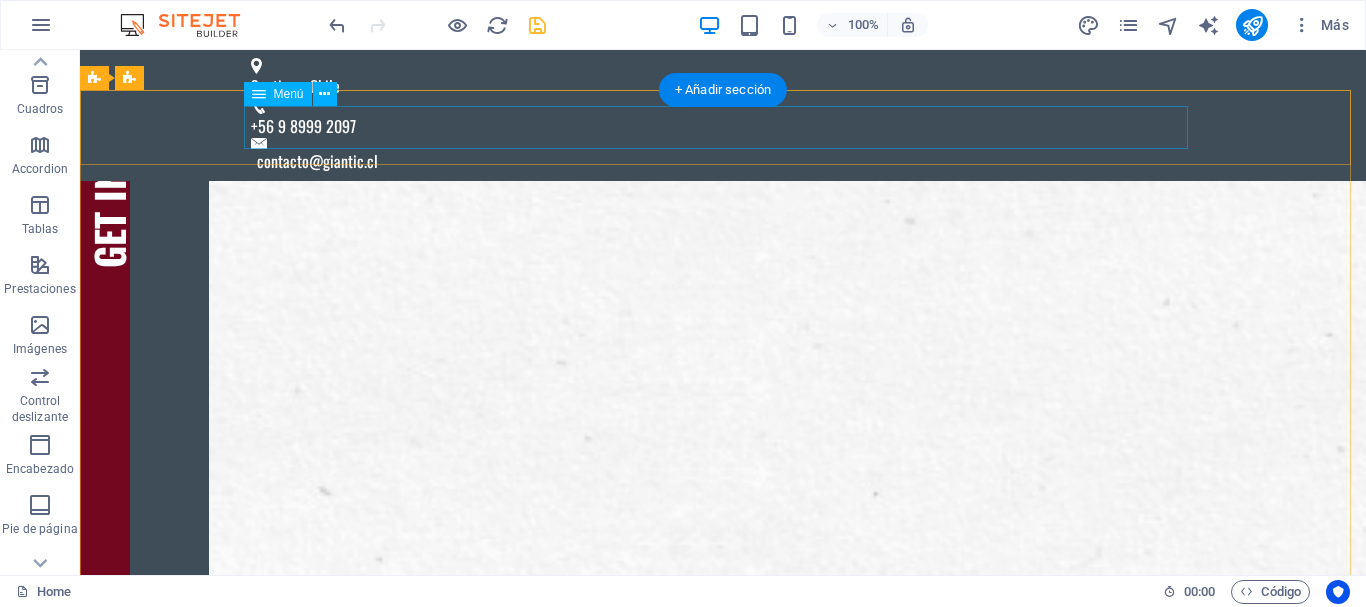 click on "Home Nosotros Productos Catálogo Partner Information Contáctanos" at bounding box center [723, 1413] 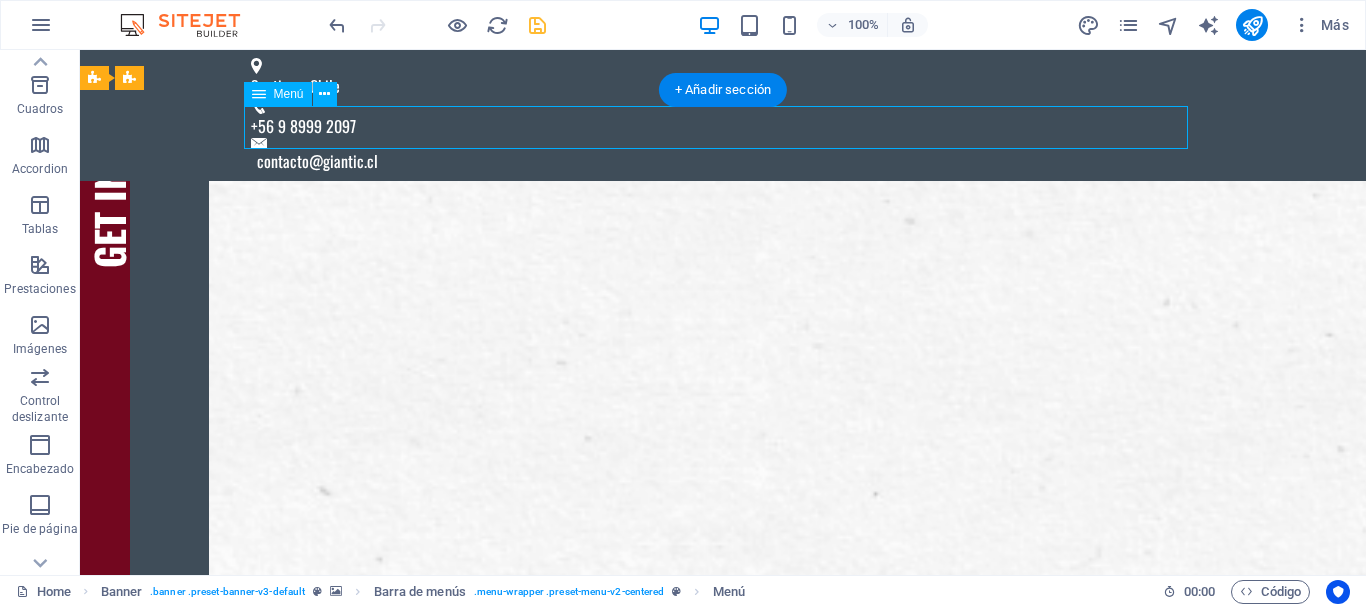click on "Home Nosotros Productos Catálogo Partner Information Contáctanos" at bounding box center [723, 1413] 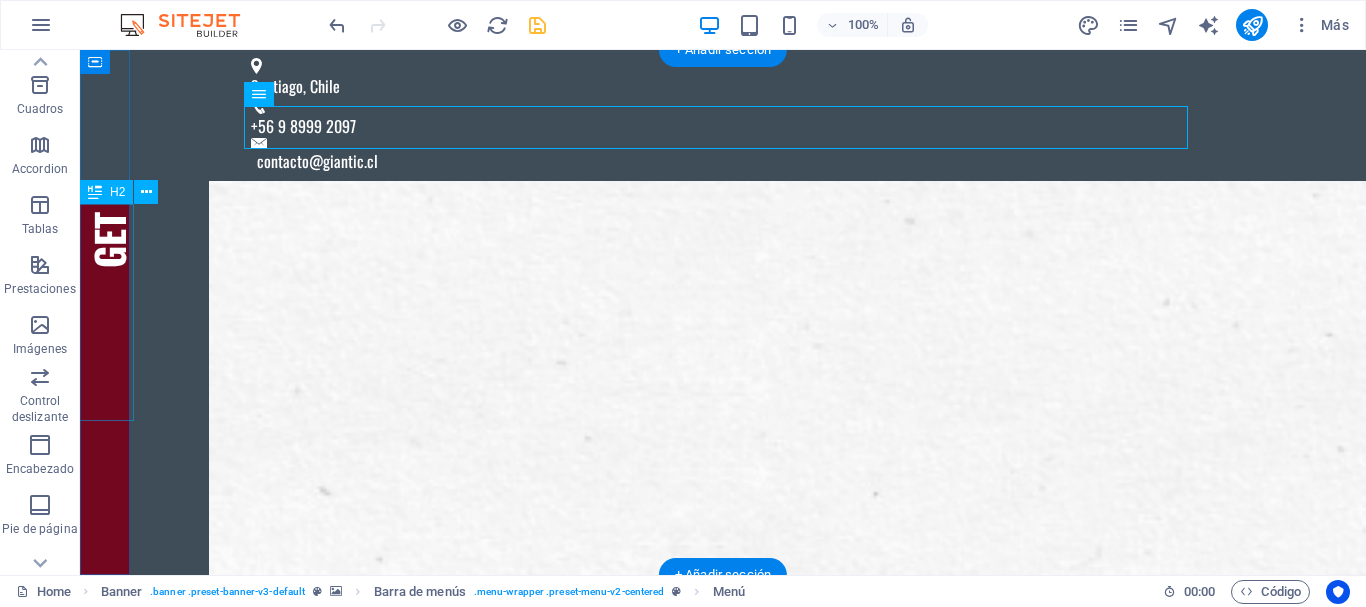click on "Get in Touch" at bounding box center [105, 159] 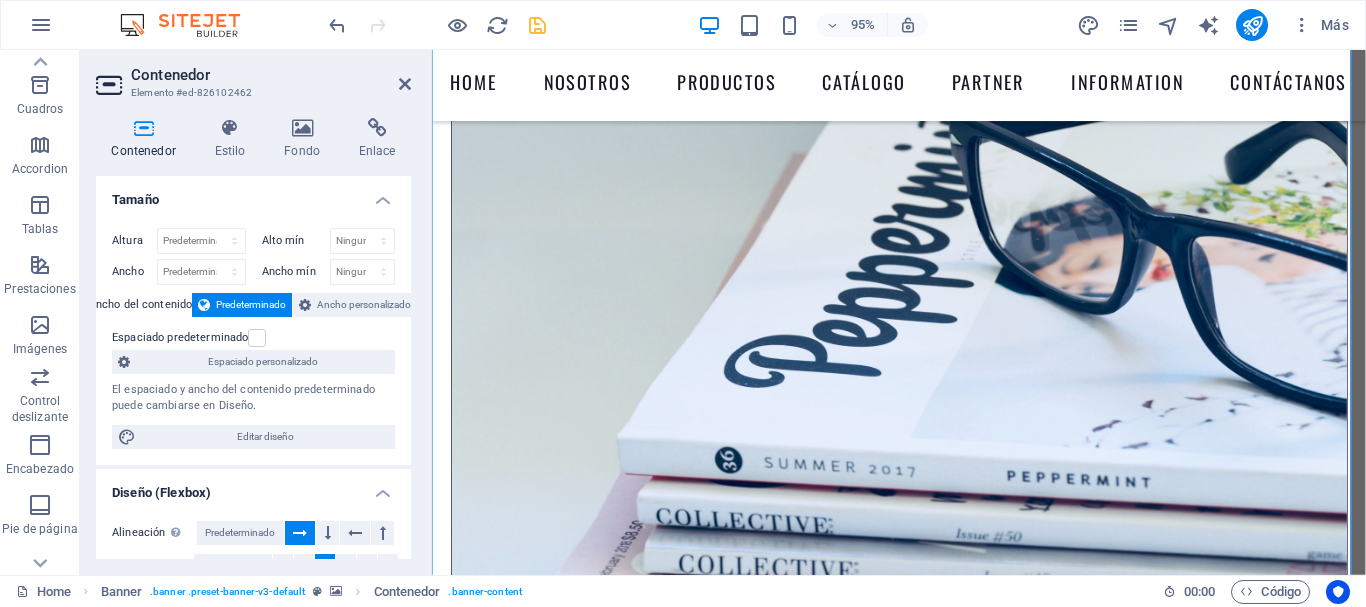 scroll, scrollTop: 326, scrollLeft: 0, axis: vertical 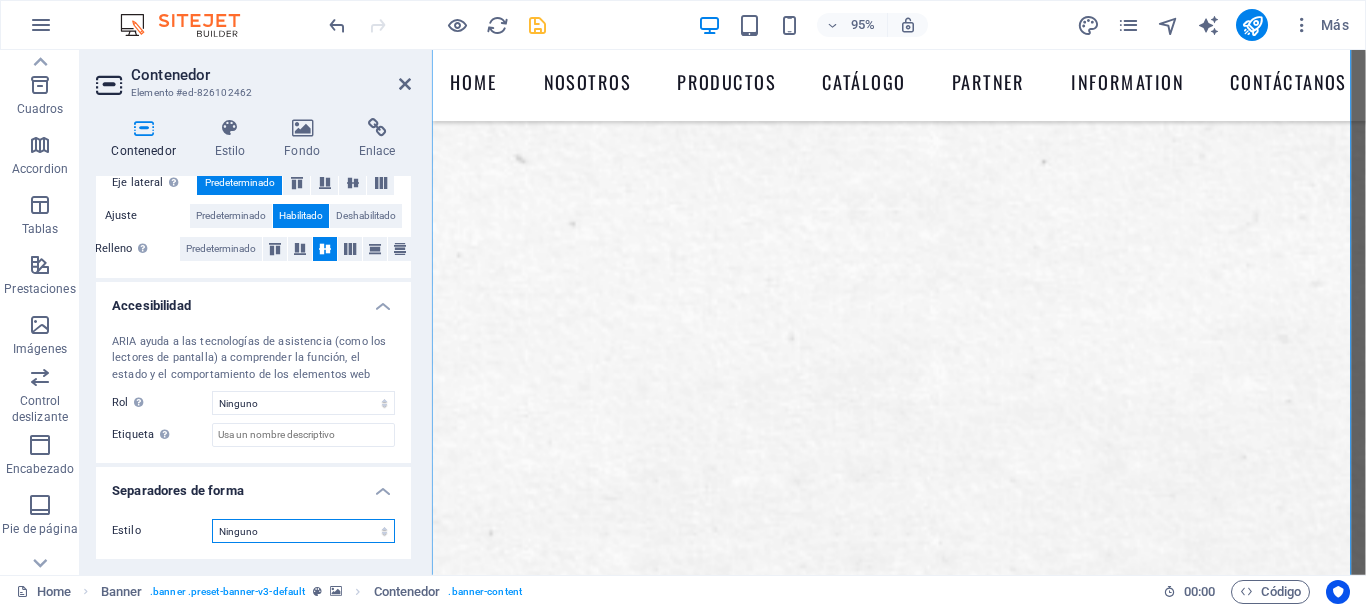click on "Ninguno Triángulo Cuadrado Diagonal Polígono 1 Polígono 2 Zigzag Múltiples zigzags Olas Múltiples olas Medio círculo Círculo Sombra de círculo Bloques Hexágonos Nubes Múltiples nubes Ventilador Pirámides Libro Gota de pintura Fuego Papel desmenuzado Flecha" at bounding box center (303, 531) 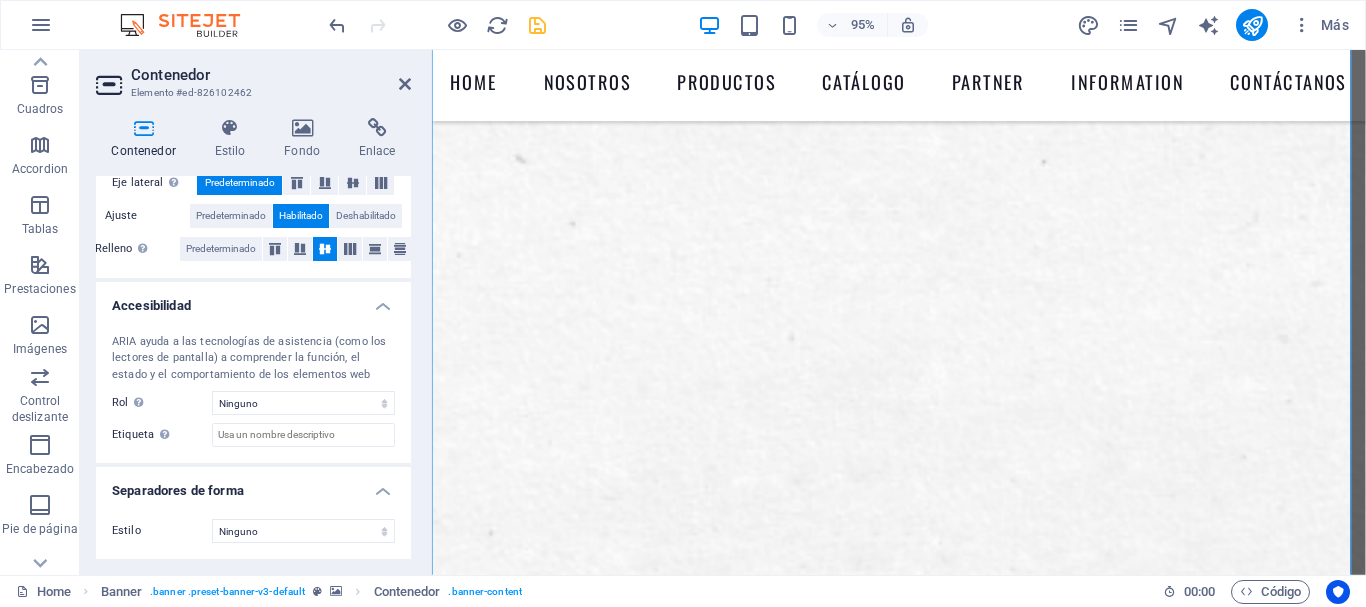 click on "Contenedor Estilo Fondo Enlace Tamaño Altura Predeterminado px rem % vh vw Alto mín Ninguno px rem % vh vw Ancho Predeterminado px rem % em vh vw Ancho mín Ninguno px rem % vh vw Ancho del contenido Predeterminado Ancho personalizado Ancho Predeterminado px rem % em vh vw Ancho mín Ninguno px rem % vh vw Espaciado predeterminado Espaciado personalizado El espaciado y ancho del contenido predeterminado puede cambiarse en Diseño. Editar diseño Diseño (Flexbox) Alineación Determina flex-direction. Predeterminado Eje principal Determina la forma en la que los elementos deberían comportarse por el eje principal en este contenedor (contenido justificado). Predeterminado Eje lateral Controla la dirección vertical del elemento en el contenedor (alinear elementos). Predeterminado Ajuste Predeterminado Habilitado Deshabilitado Relleno Controla las distancias y la dirección de los elementos en el eje Y en varias líneas (alinear contenido). Predeterminado Accesibilidad Rol Ninguno Alert Timer" at bounding box center [253, 338] 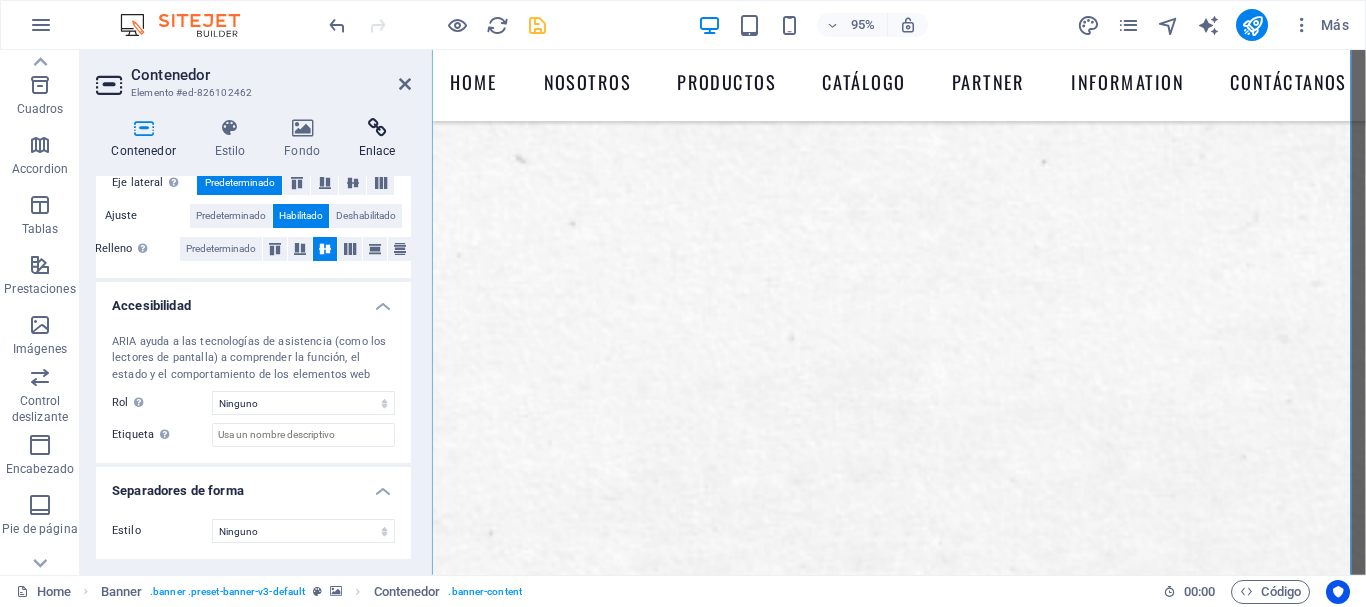 click at bounding box center [377, 128] 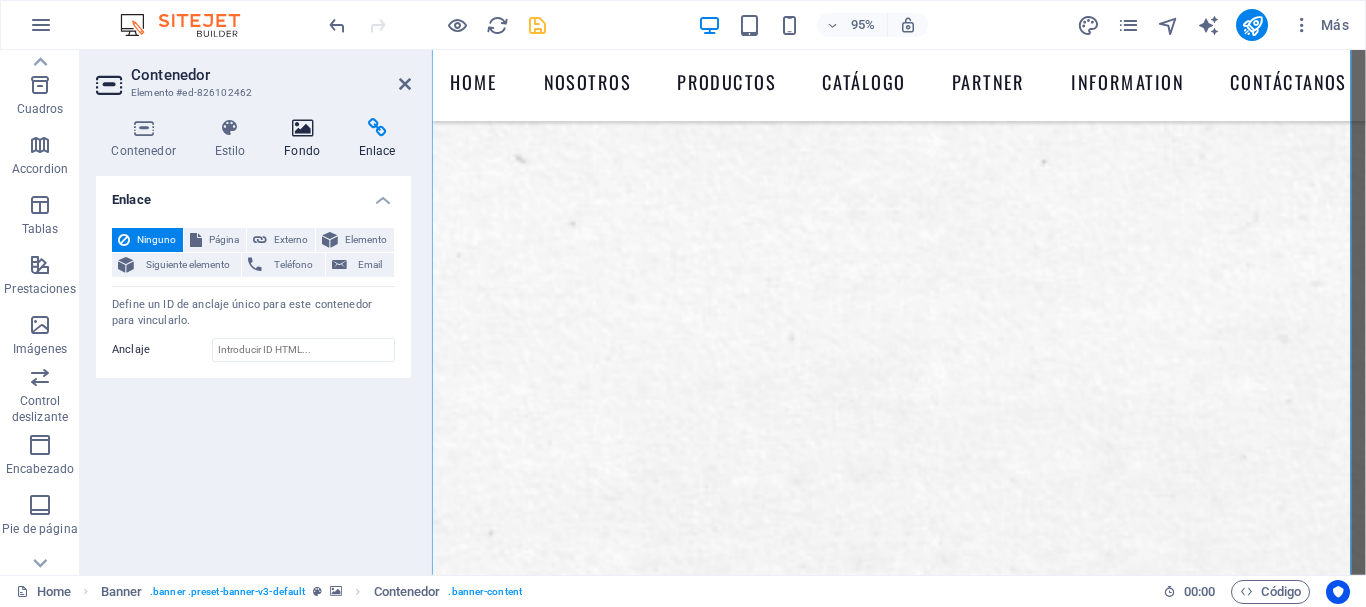 click at bounding box center [302, 128] 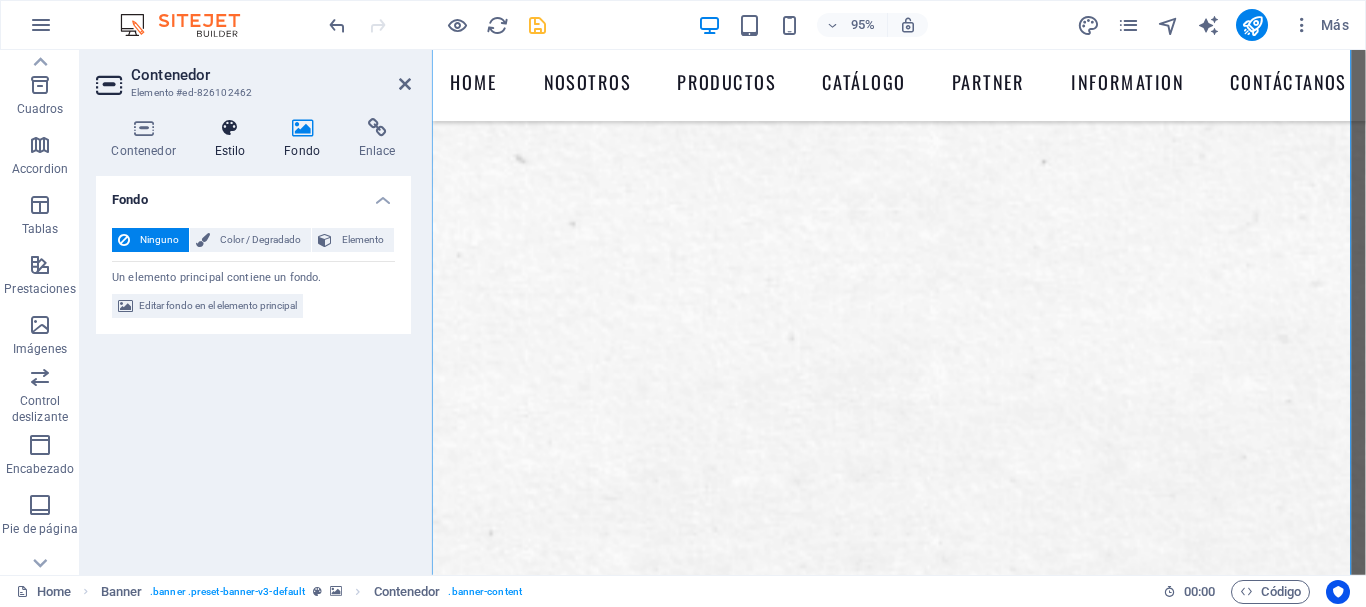 click at bounding box center [230, 128] 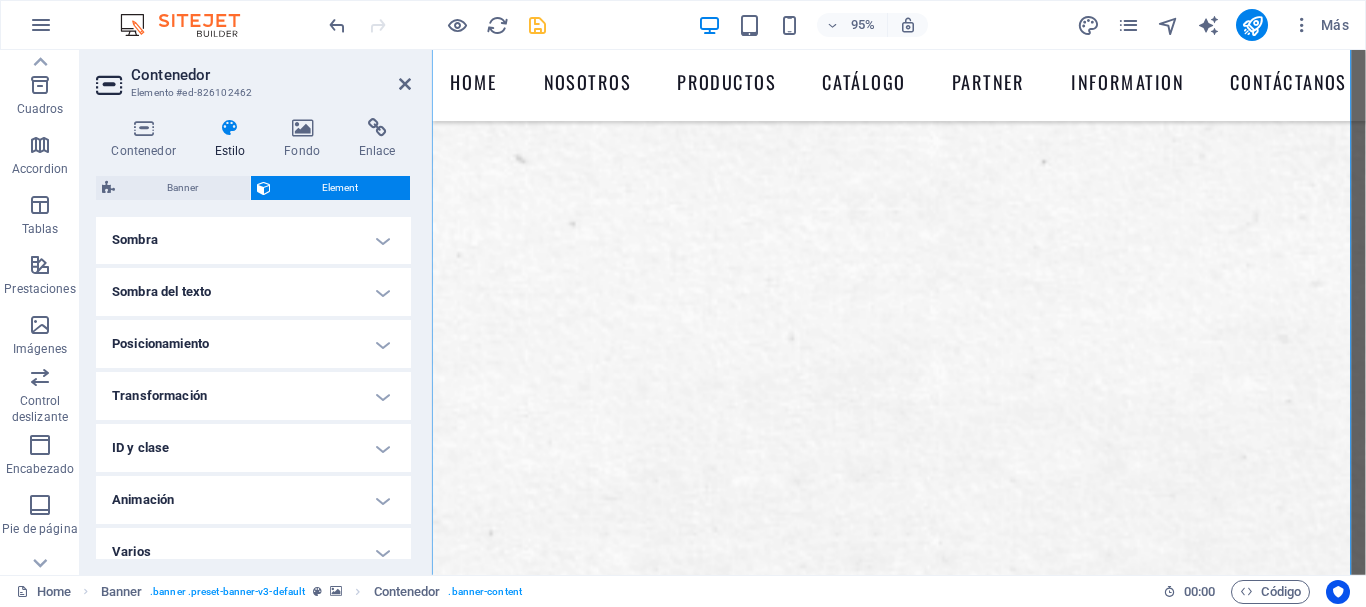 scroll, scrollTop: 520, scrollLeft: 0, axis: vertical 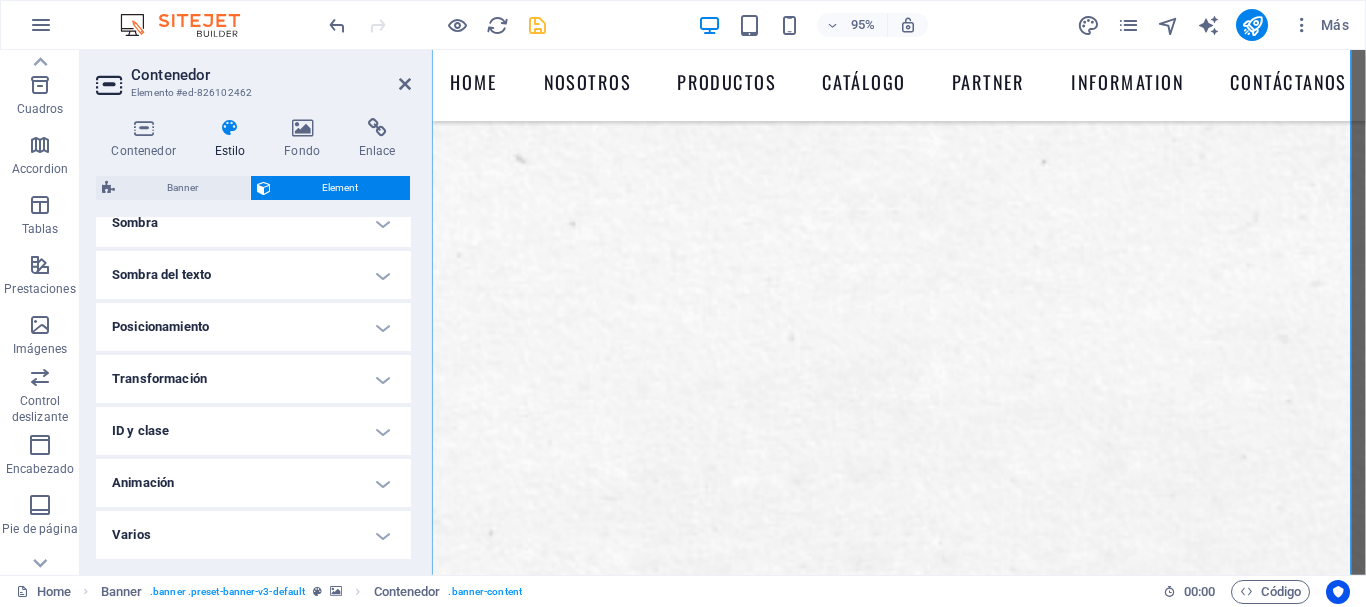 click on "ID y clase" at bounding box center (253, 431) 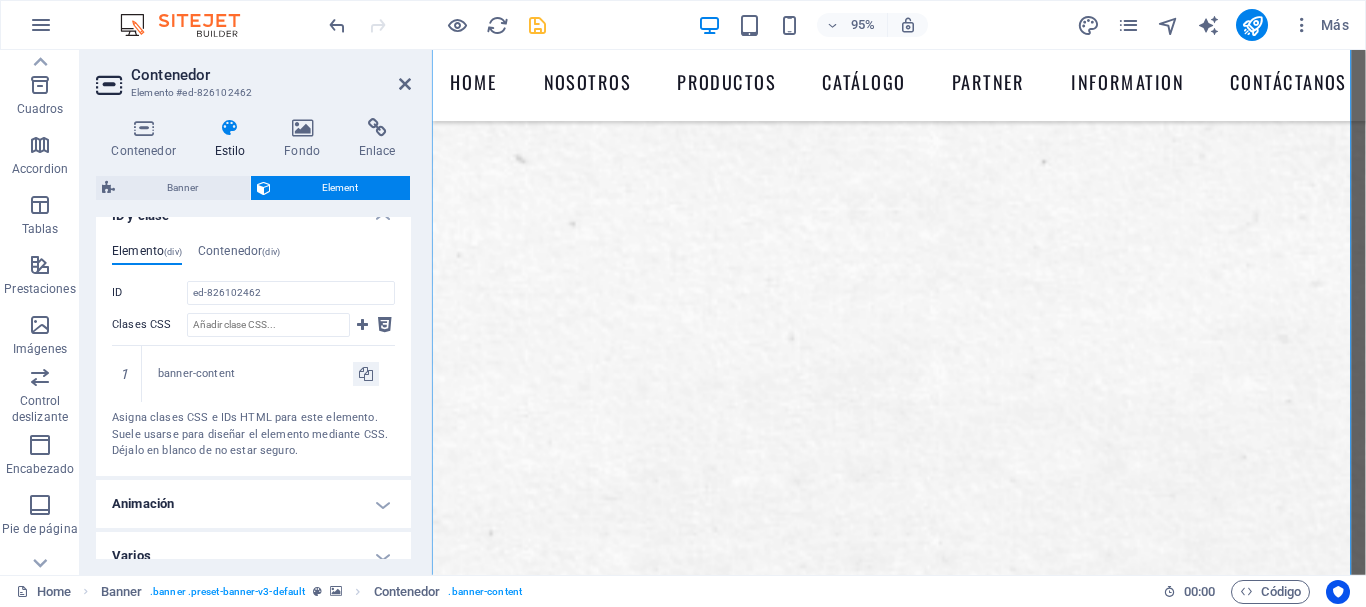 scroll, scrollTop: 756, scrollLeft: 0, axis: vertical 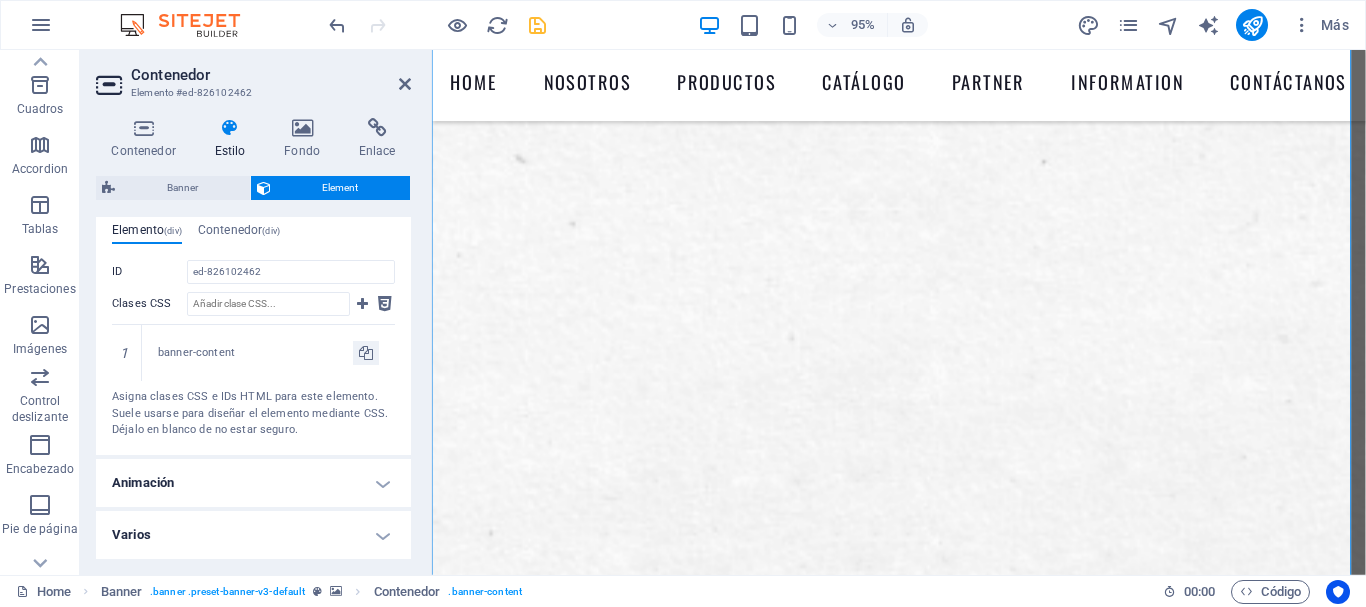click on "Animación" at bounding box center (253, 483) 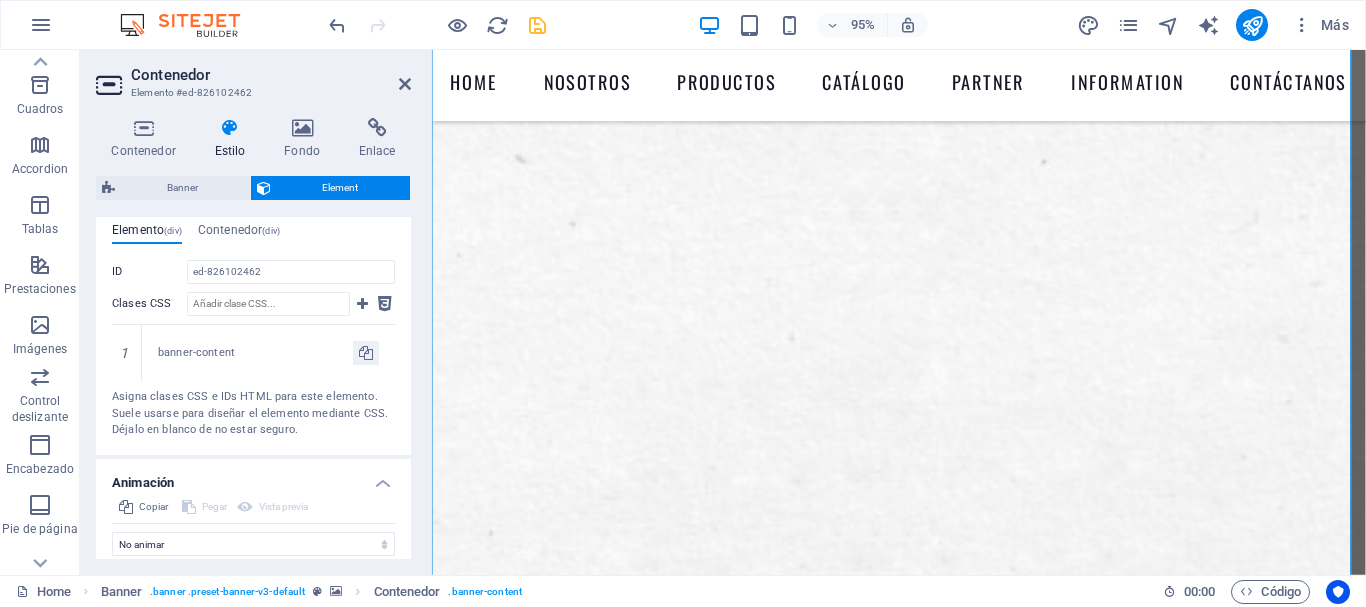 scroll, scrollTop: 821, scrollLeft: 0, axis: vertical 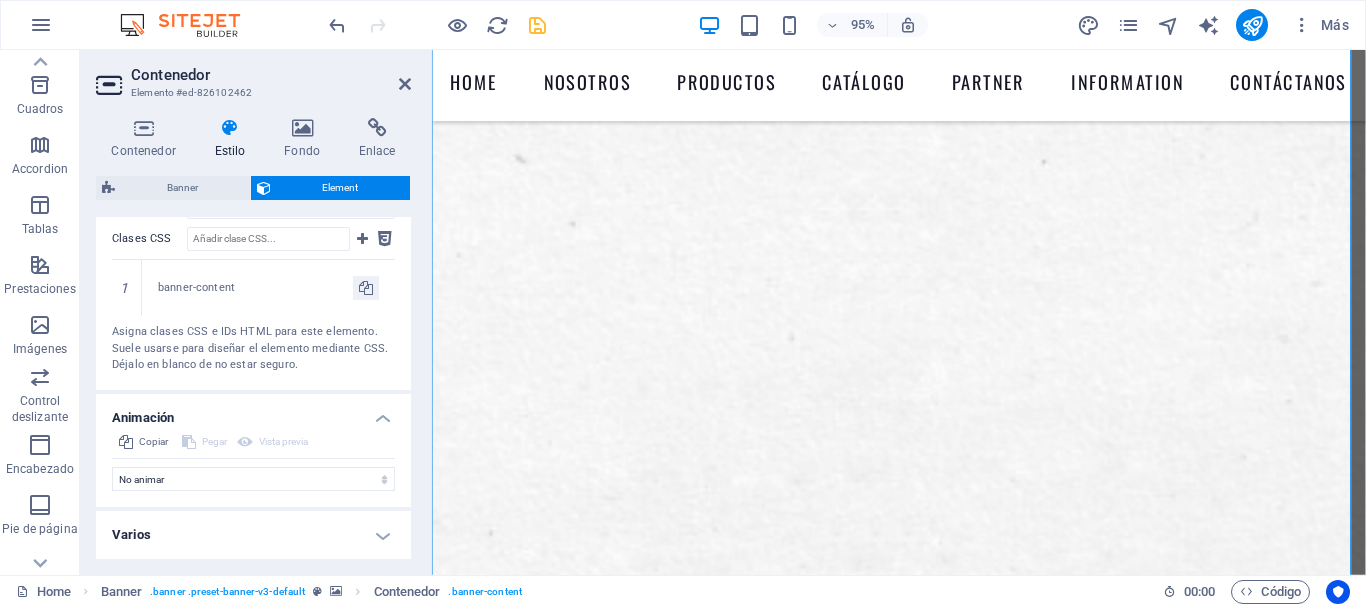 click on "Animación" at bounding box center [253, 412] 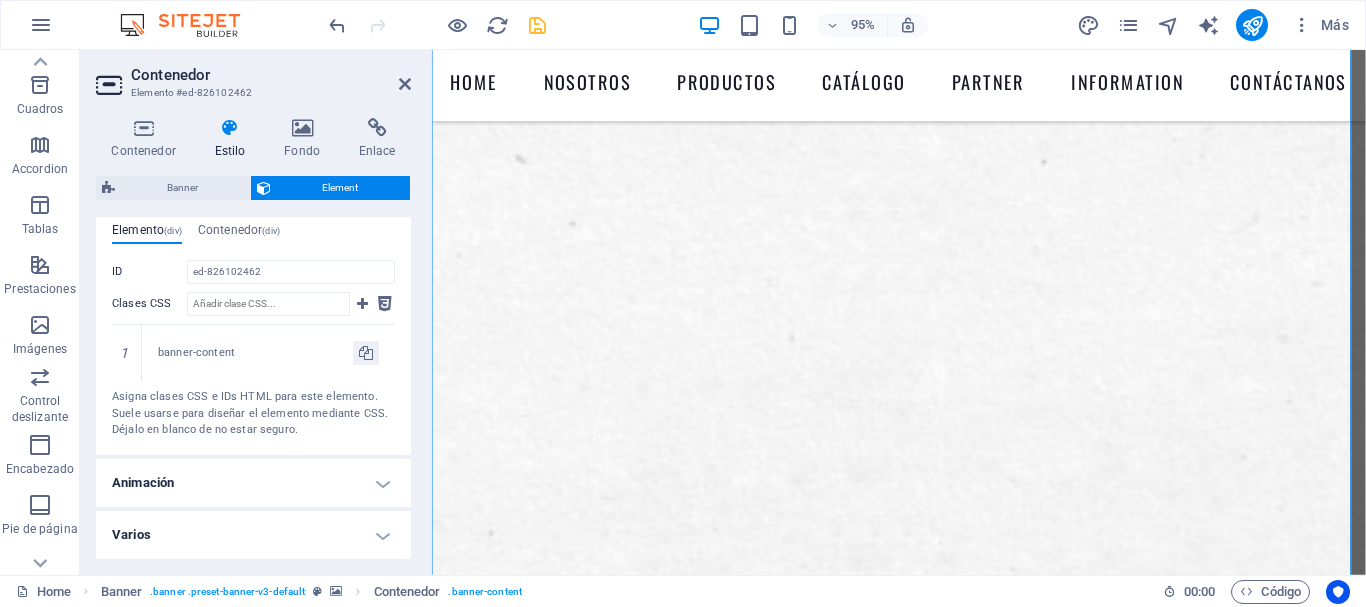 scroll, scrollTop: 756, scrollLeft: 0, axis: vertical 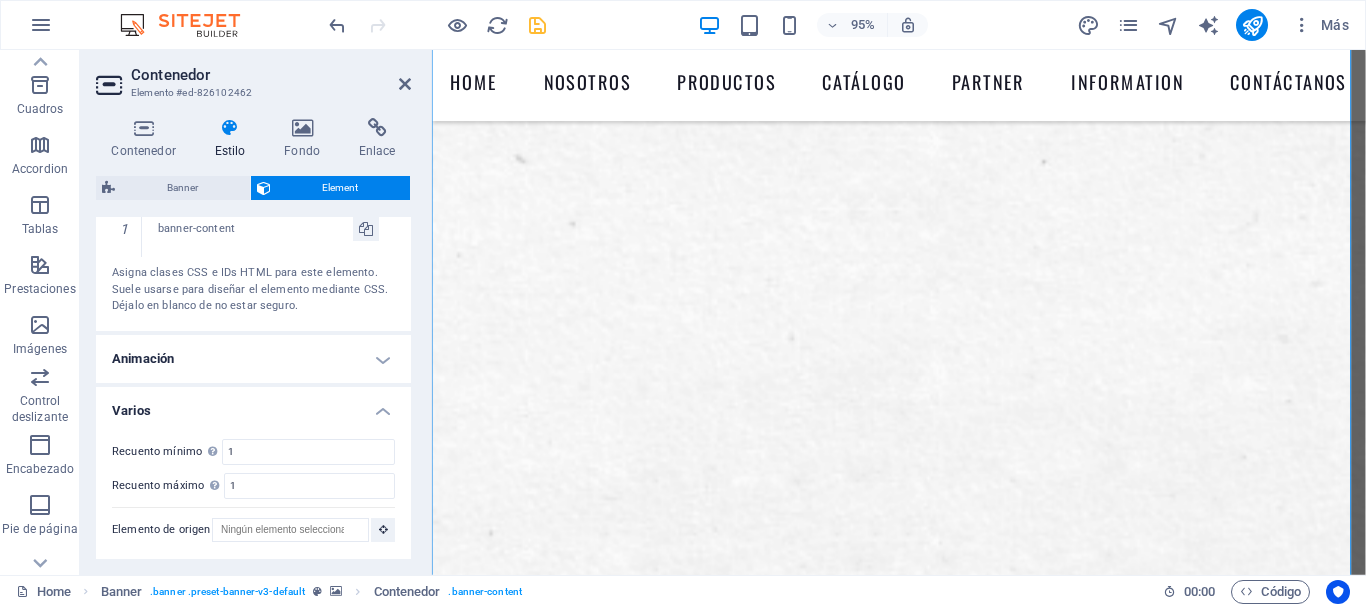 click on "Varios" at bounding box center (253, 405) 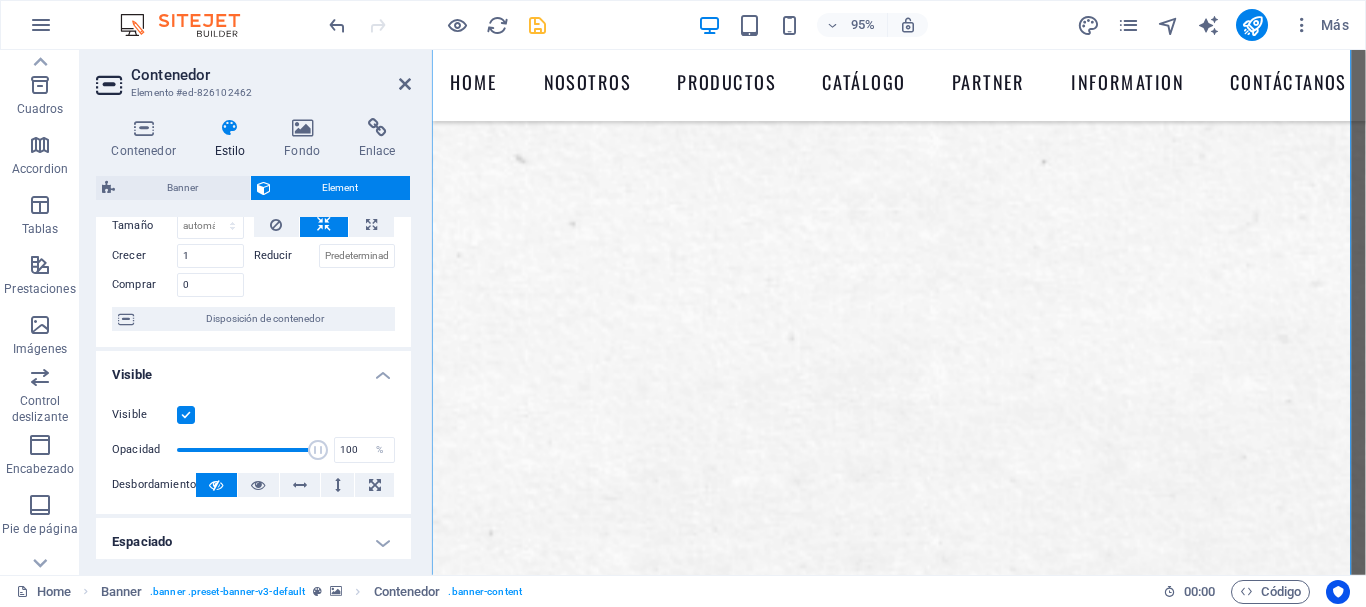 scroll, scrollTop: 0, scrollLeft: 0, axis: both 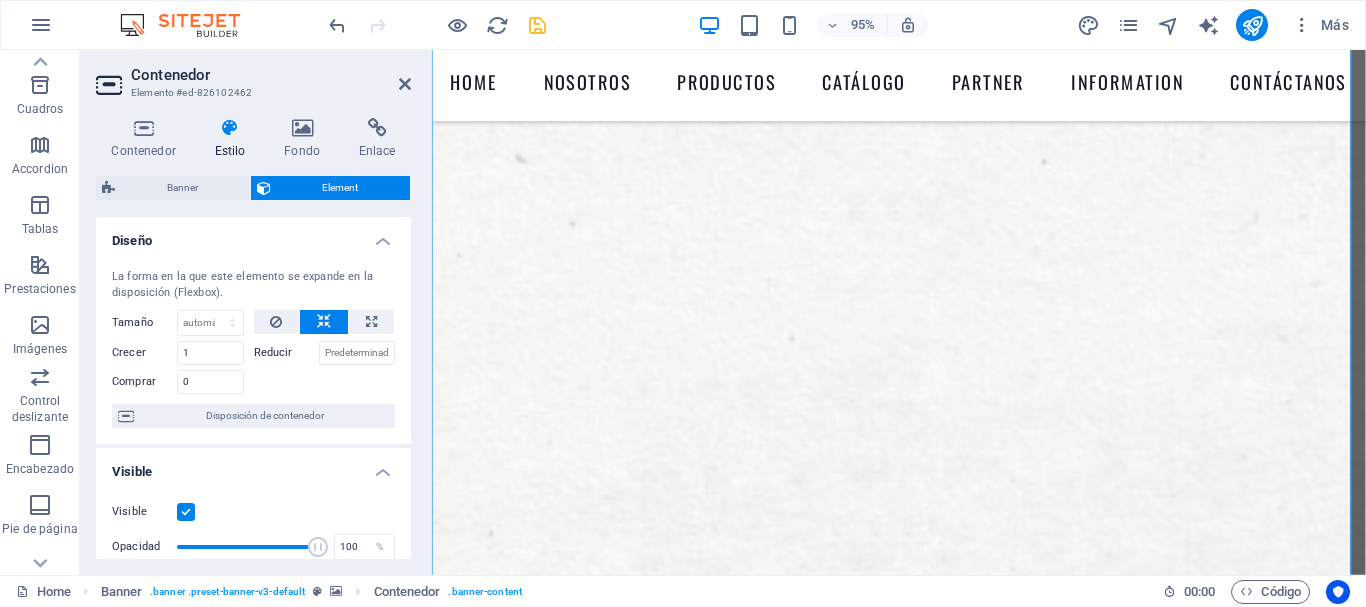 click on "Diseño" at bounding box center (253, 235) 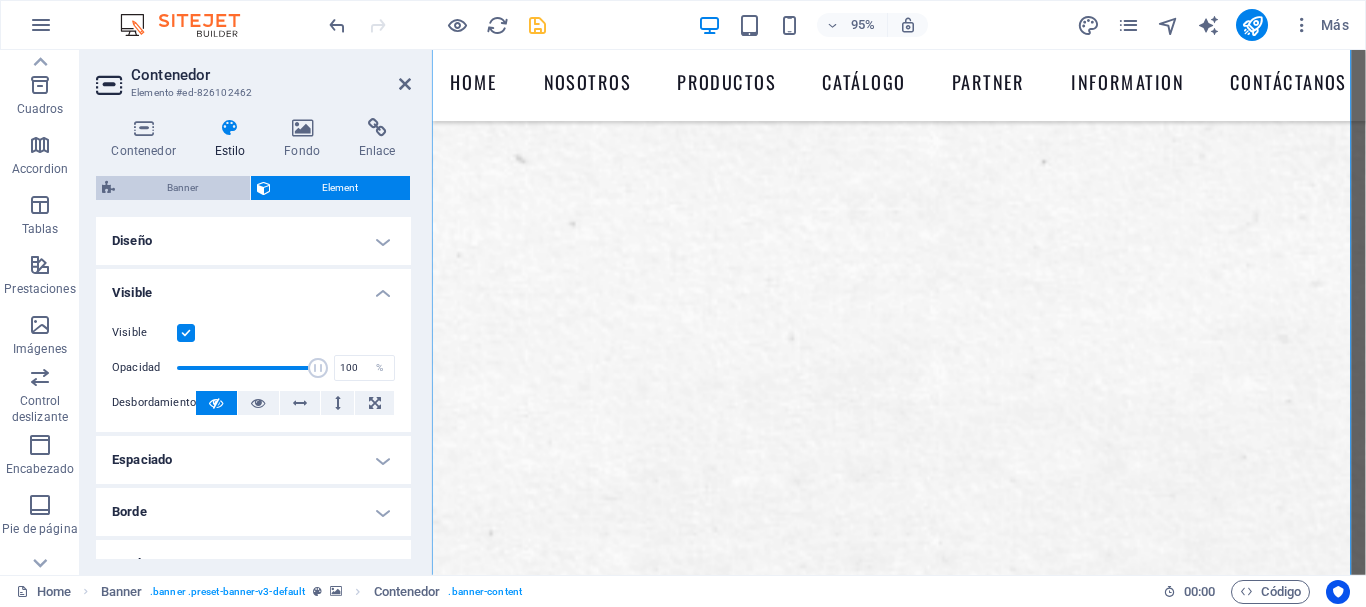 click on "Banner" at bounding box center (182, 188) 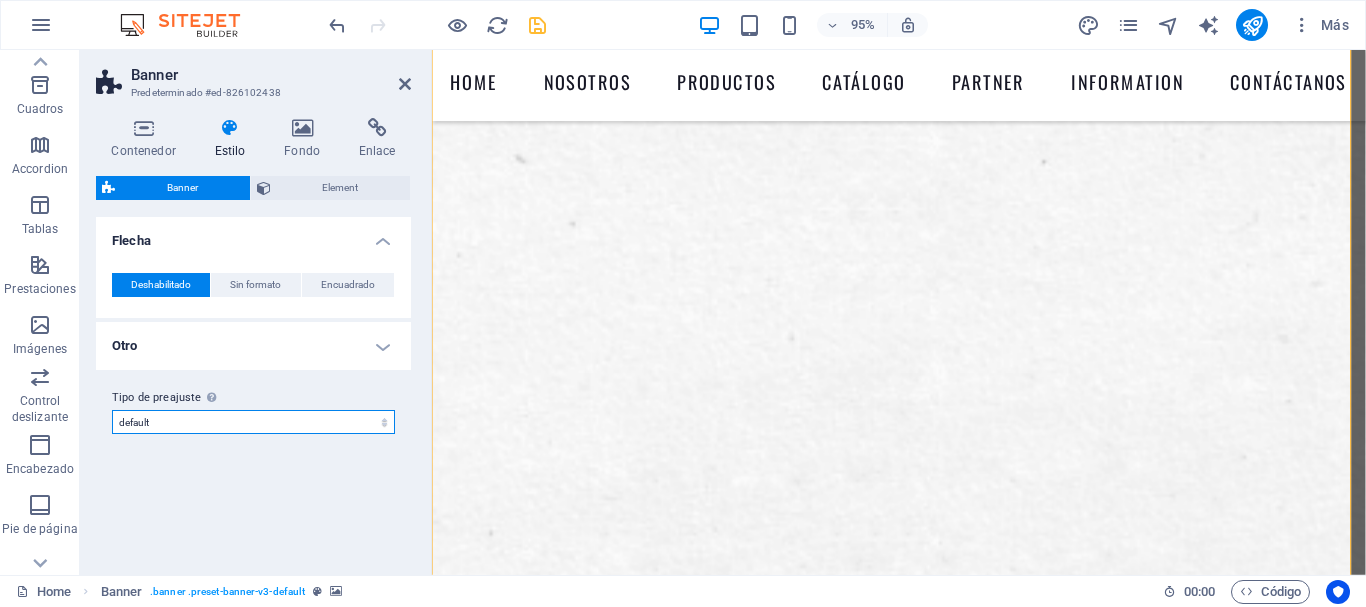 click on "default Añadir tipo de preajuste" at bounding box center [253, 422] 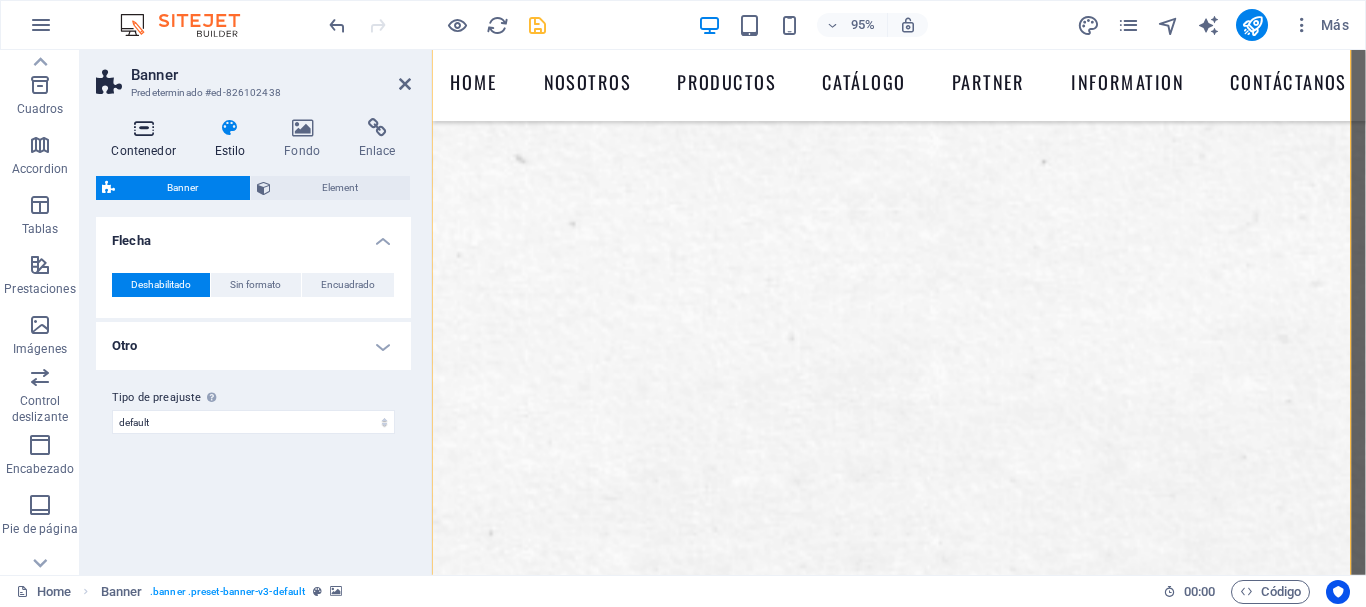 click at bounding box center (143, 128) 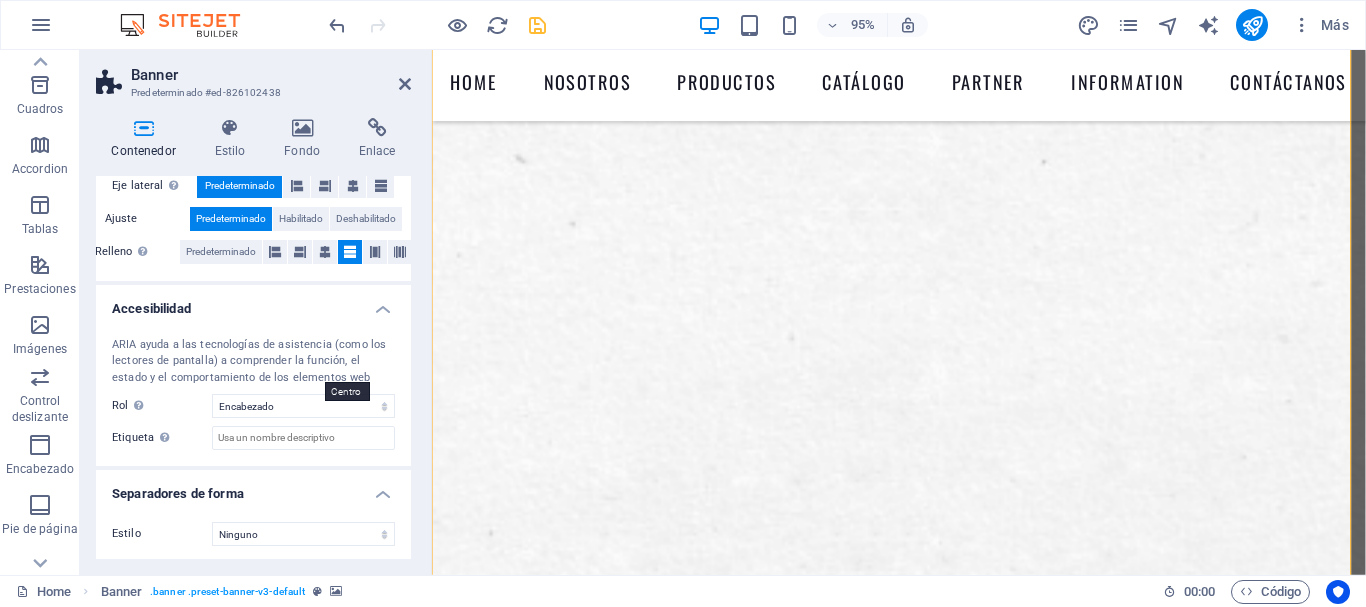 scroll, scrollTop: 450, scrollLeft: 0, axis: vertical 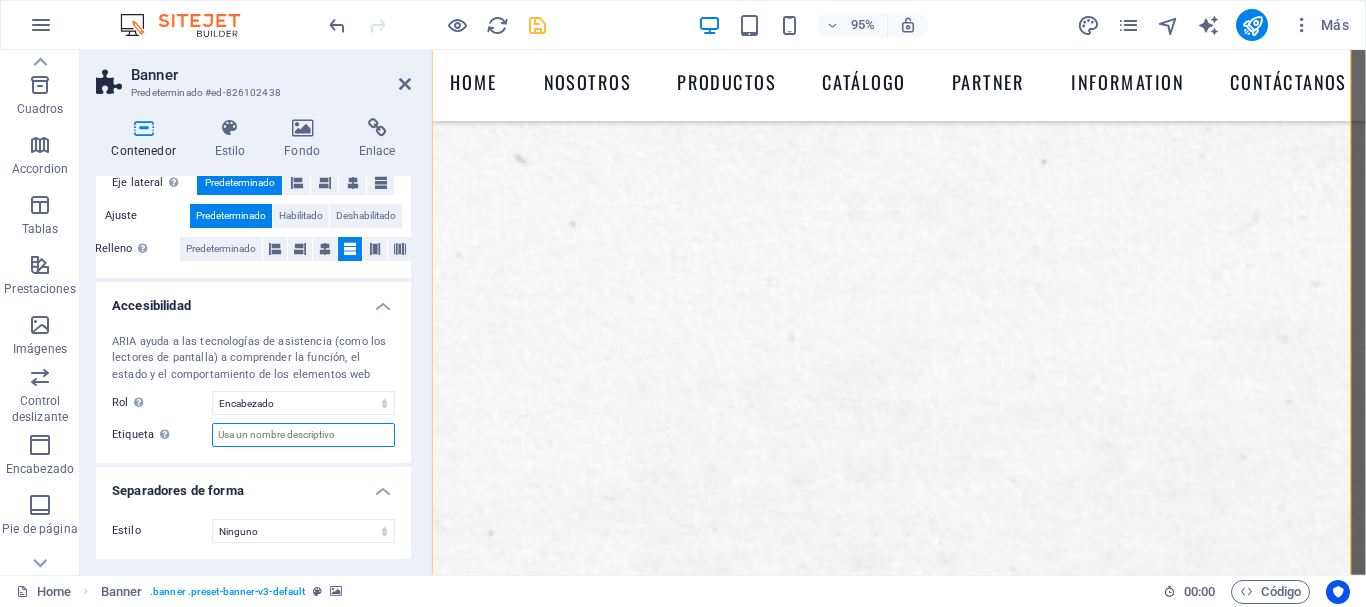 click on "Etiqueta Usa la  etiqueta ARIA  para proporcionar un nombre claro y descriptivo a los elementos que no se explican por sí solos." at bounding box center (303, 435) 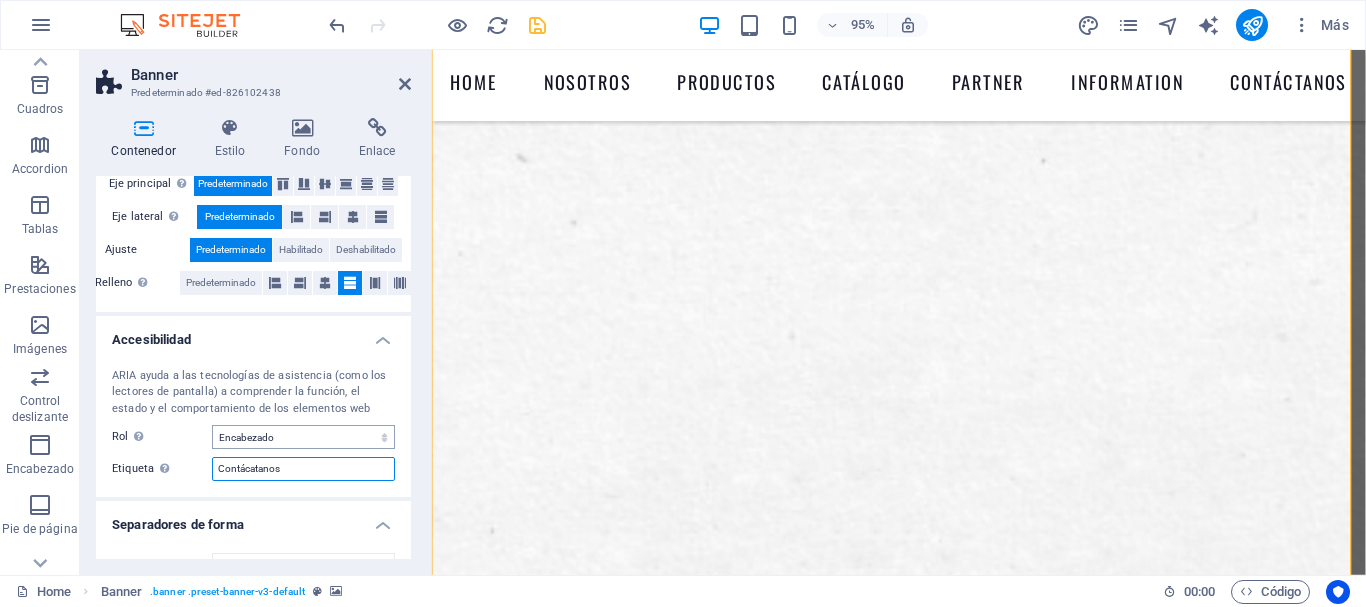 scroll, scrollTop: 413, scrollLeft: 0, axis: vertical 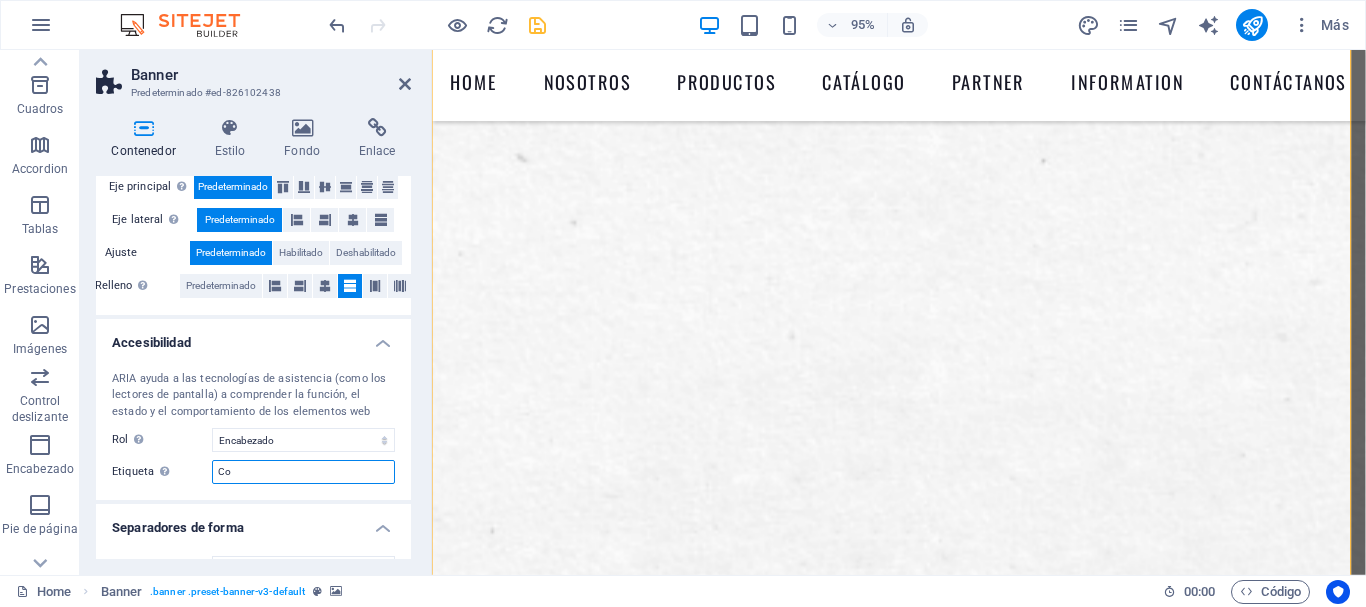 type on "C" 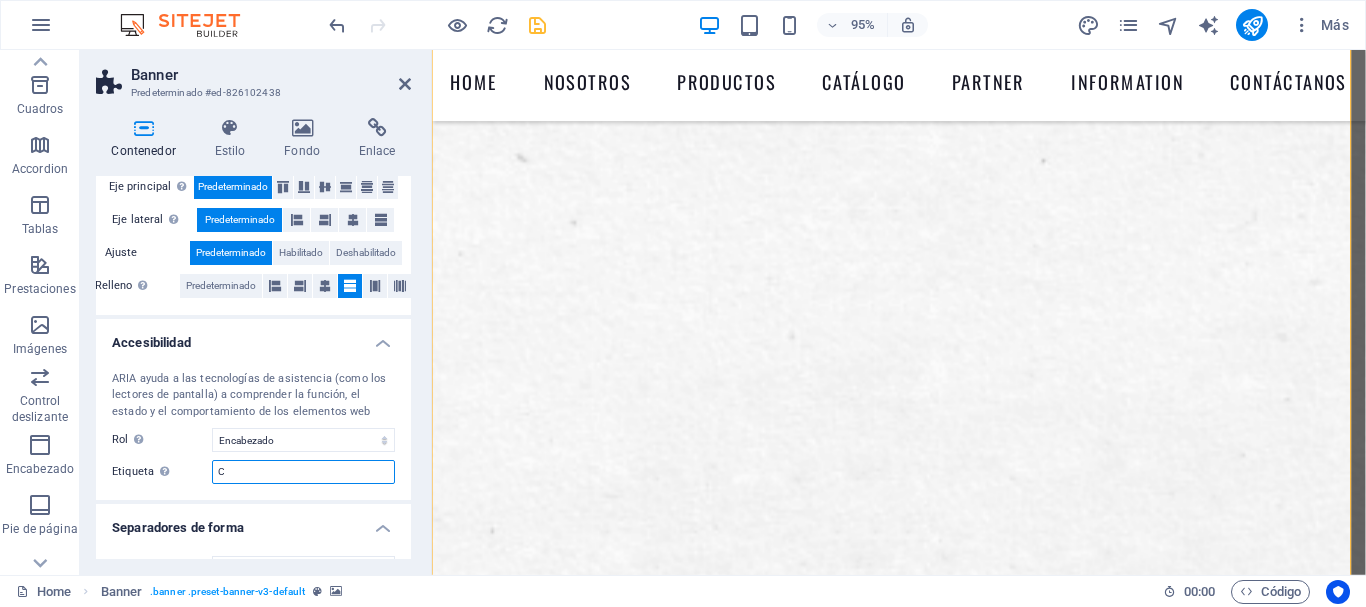 type 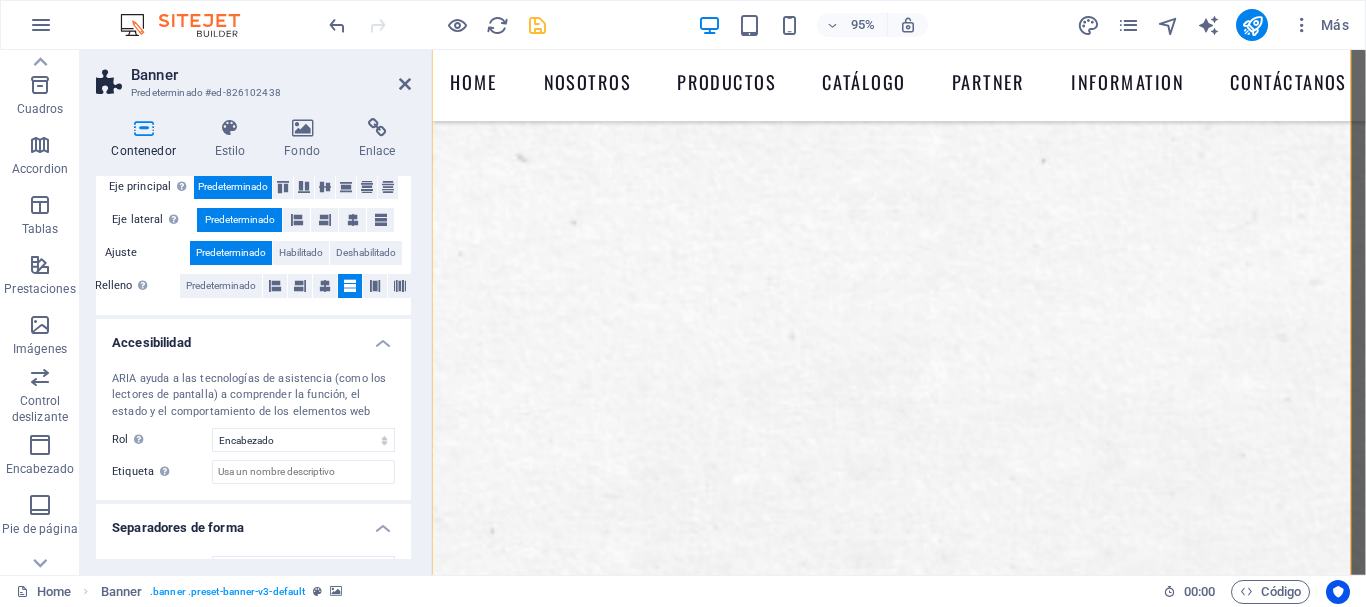 click on "Accesibilidad" at bounding box center (253, 337) 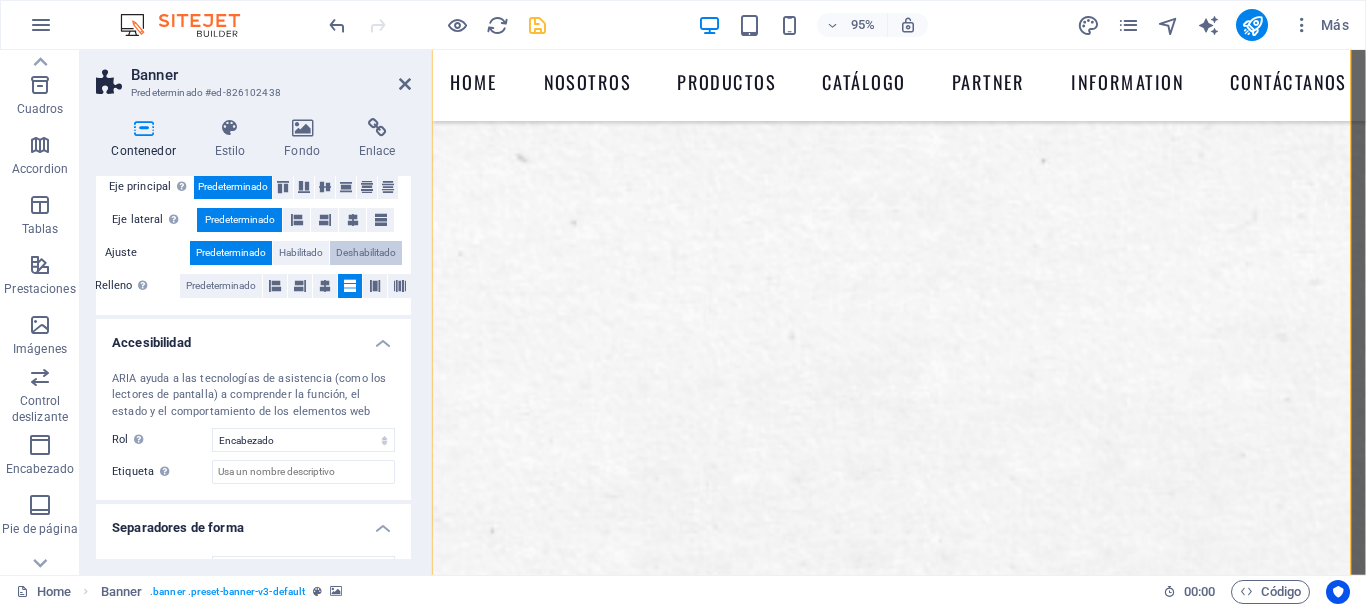 scroll, scrollTop: 317, scrollLeft: 0, axis: vertical 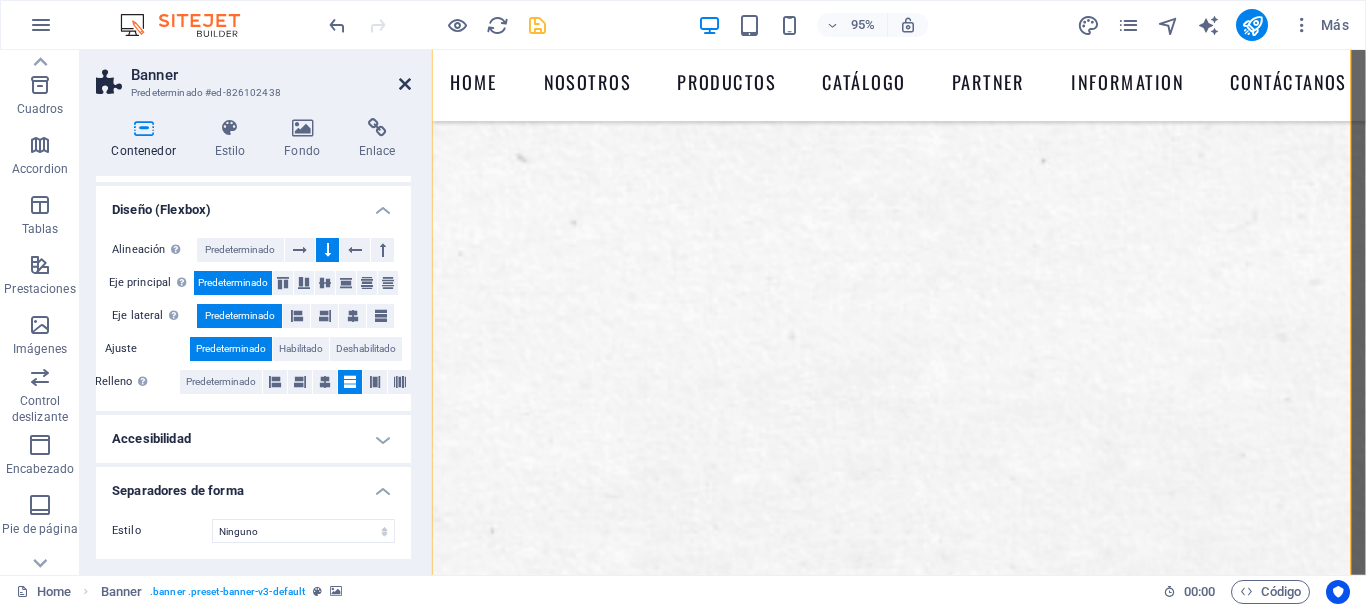 click at bounding box center [405, 84] 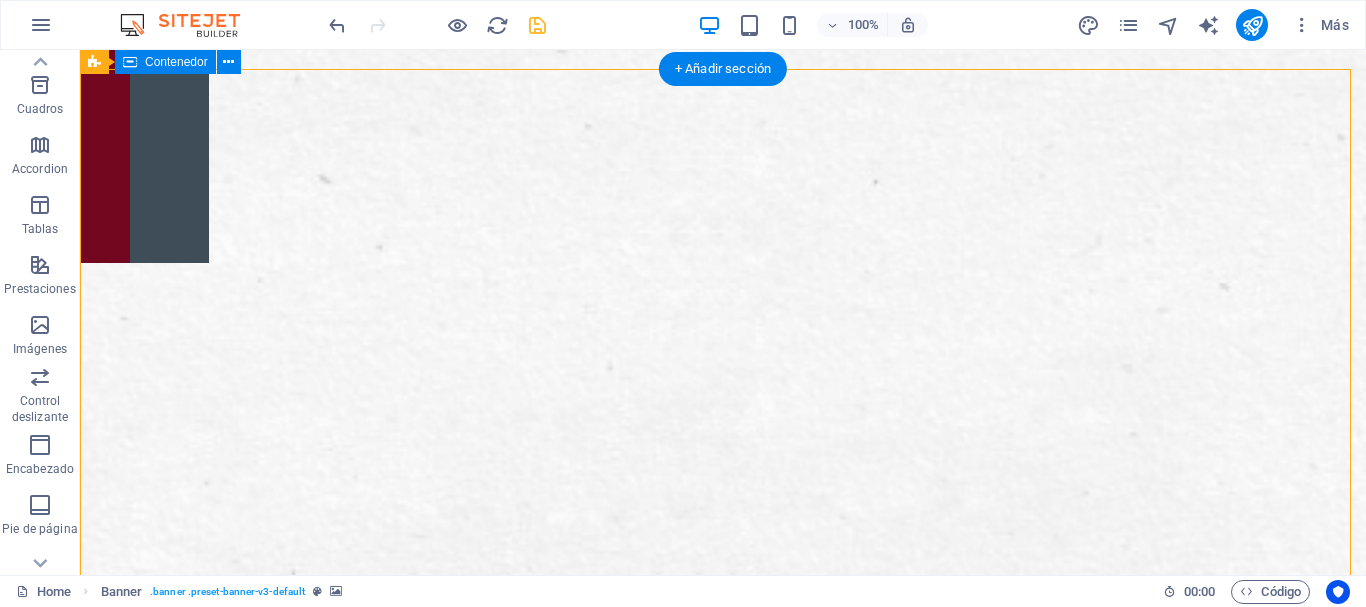scroll, scrollTop: 0, scrollLeft: 0, axis: both 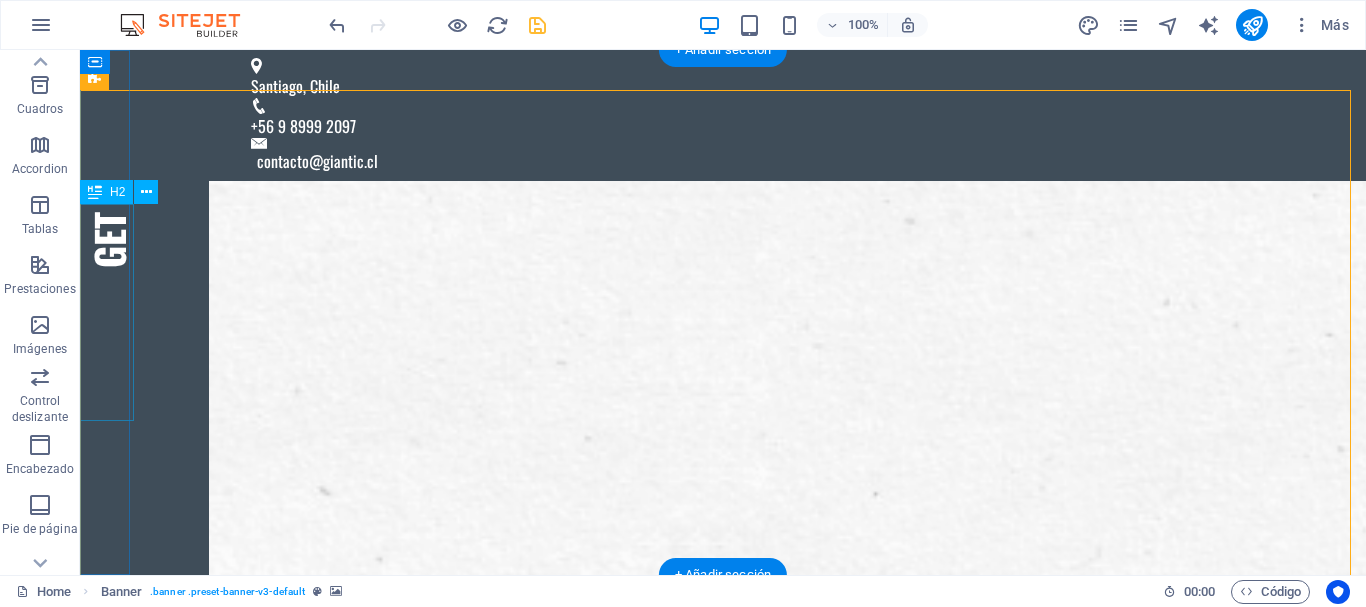 click on "Get in Touch" at bounding box center (105, 159) 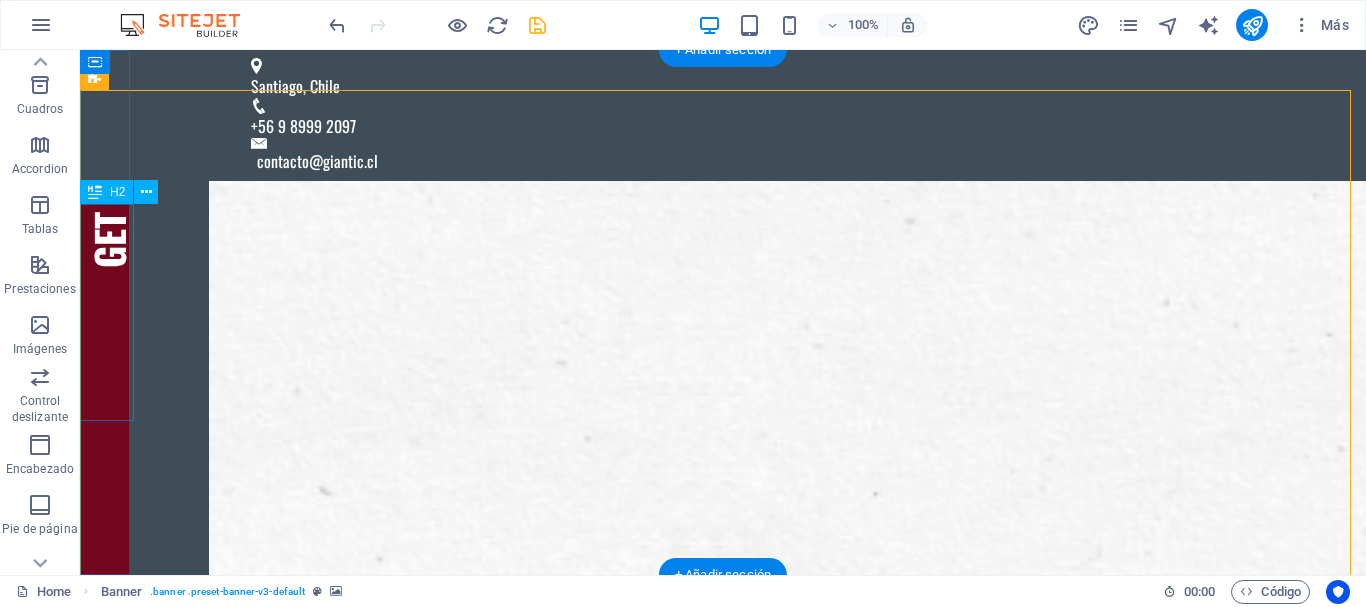 click on "[CITY], [STATE] +[COUNTRY_CODE] [PHONE] [EMAIL] Get in Touch Home Nosotros Productos Catálogo Partner Information Contáctanos Suelta el contenido aquí o  Añadir elementos  Pegar portapapeles WE PRINT CMYK . WE PRINT YOUR WORK . WE PRINT YOUR ART . What do you want to print today? Suelta el contenido aquí o  Añadir elementos  Pegar portapapeles About us Misión VisiónLorem ipsum dolor sit amet, consectetur adipisicing elit. Libero, assumenda, dolore, cum vel modi asperiores consequatur suscipit quidem ducimus eveniet iure expedita consectetur odio voluptatum similique fugit voluptates rem accusamus quae quas dolorem tenetur facere tempora... Suelta el contenido aquí o  Añadir elementos  Pegar portapapeles productos Print on glas Lorem ipsum dolor sit amet, consectetur adipisicing elit. Veritatis, dolorem! Picture printing Lorem ipsum dolor sit amet, consectetur adipisicing elit. Veritatis, dolorem! Print magazines View all Products productos Pricing Pictures Poster Magazines Glas Prints o" at bounding box center [723, 9120] 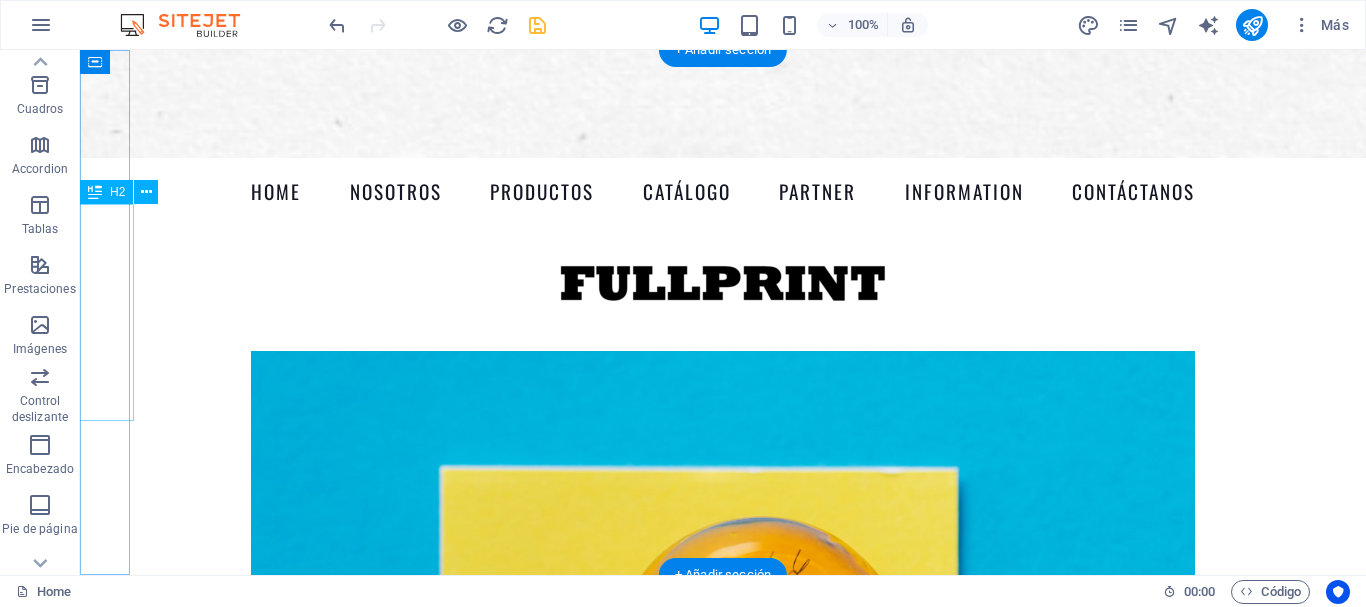 scroll, scrollTop: 0, scrollLeft: 0, axis: both 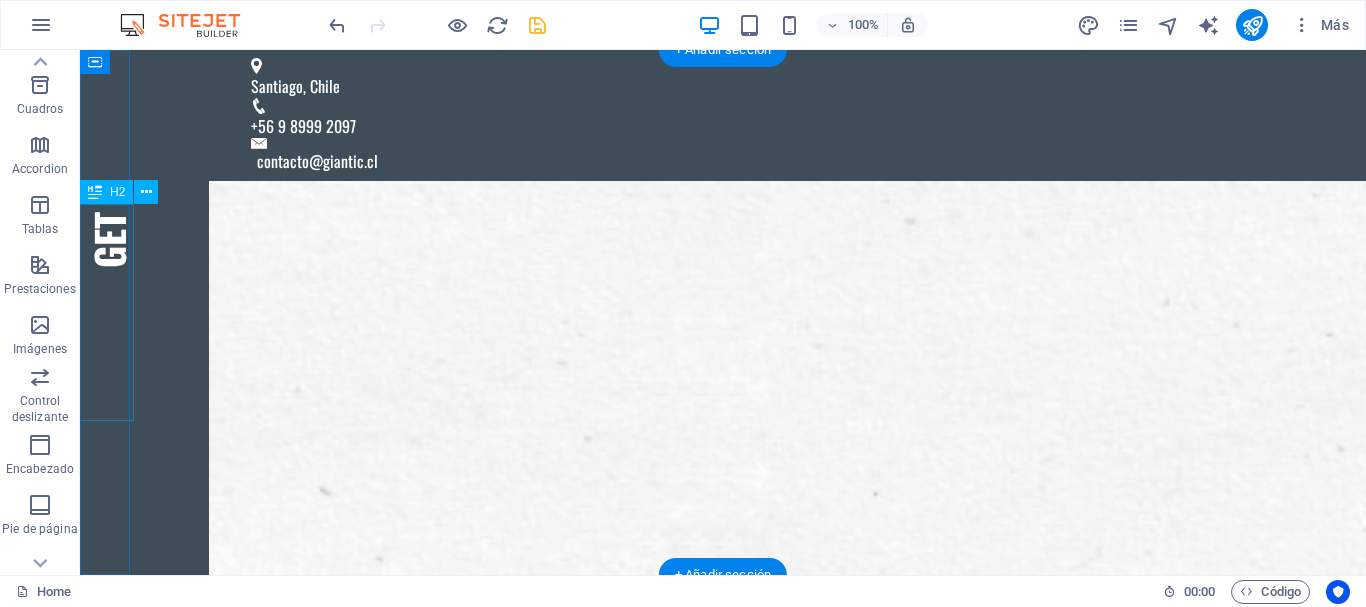 click on "Get in Touch" at bounding box center (105, 159) 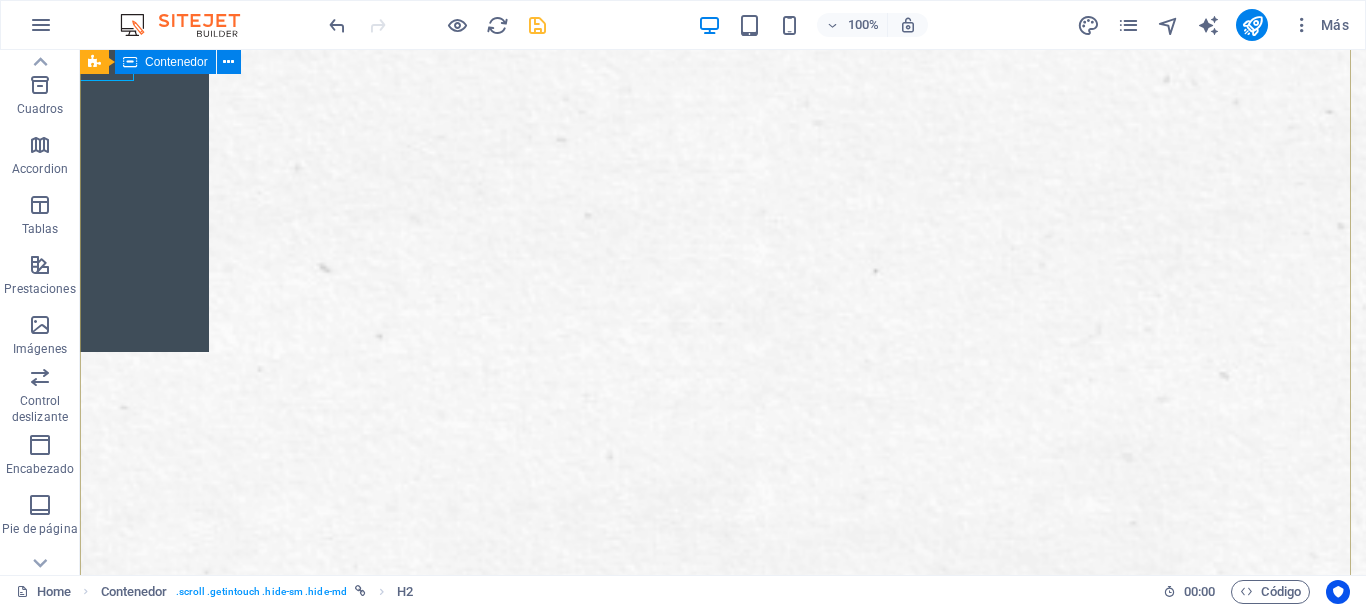 scroll, scrollTop: 0, scrollLeft: 0, axis: both 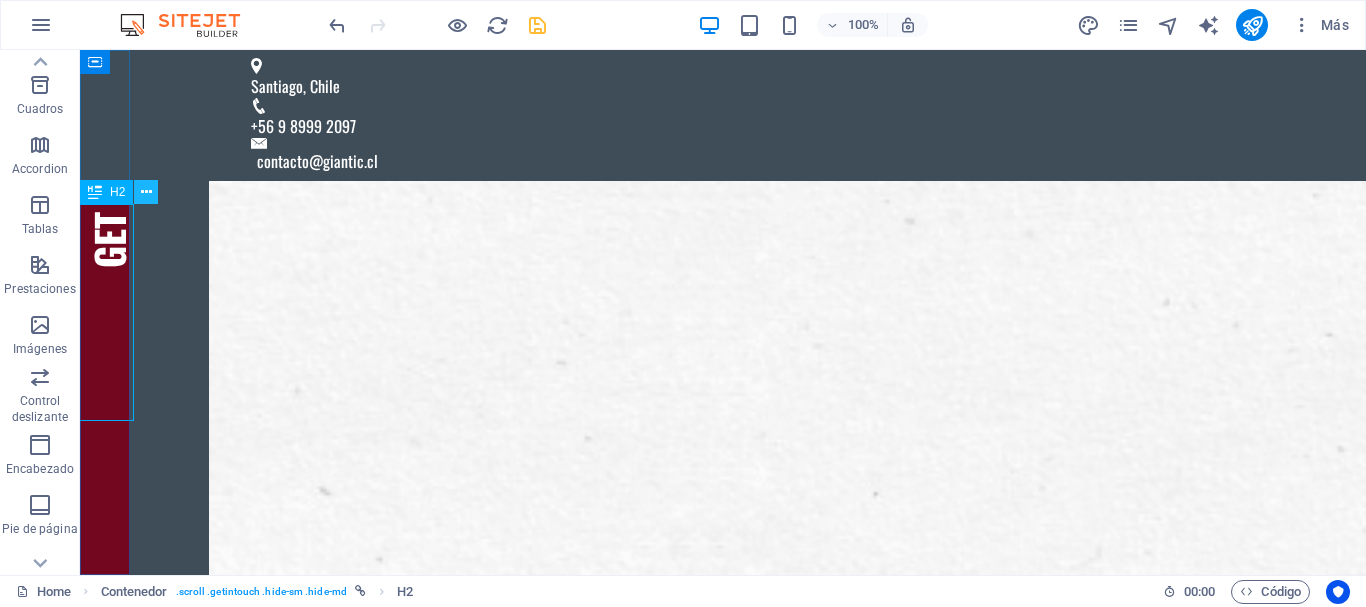 click at bounding box center (146, 192) 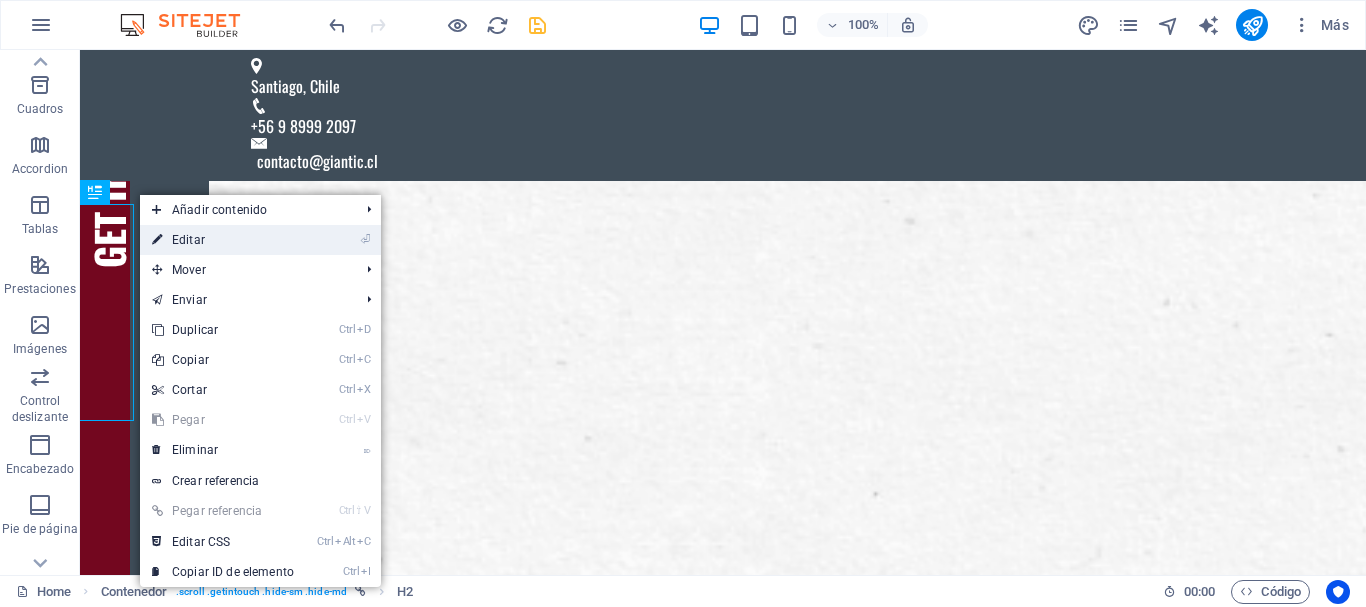 click on "⏎  Editar" at bounding box center (223, 240) 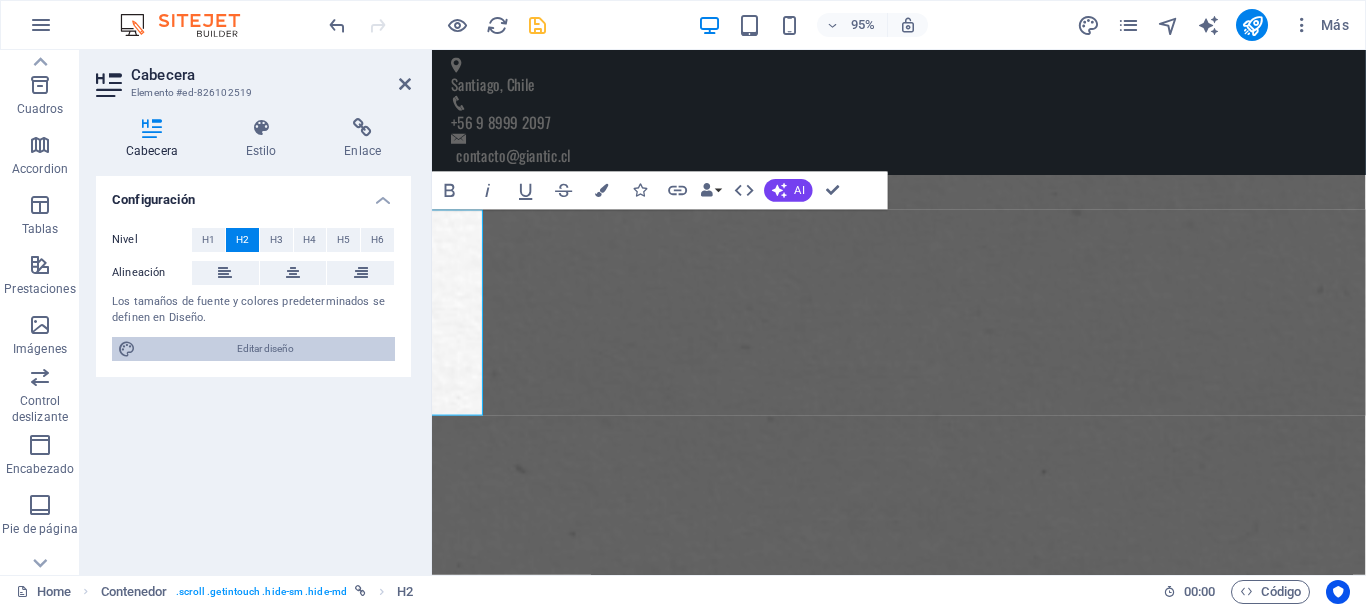 click on "Editar diseño" at bounding box center (265, 349) 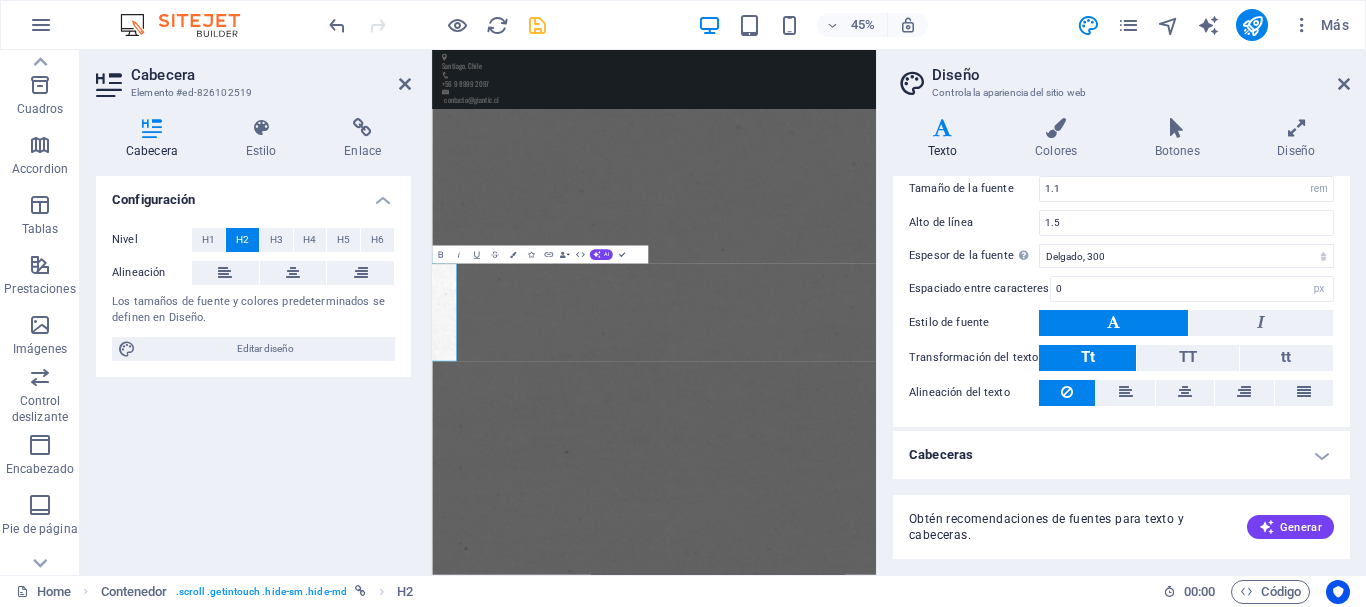 scroll, scrollTop: 0, scrollLeft: 0, axis: both 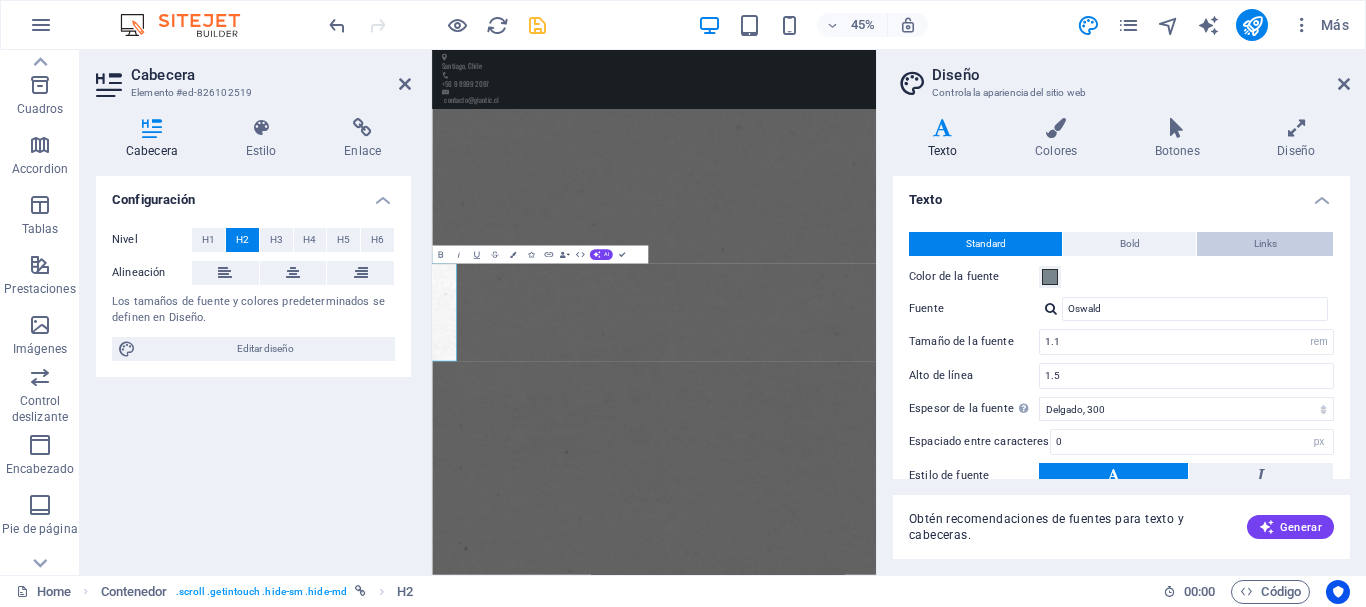 click on "Links" at bounding box center (1265, 244) 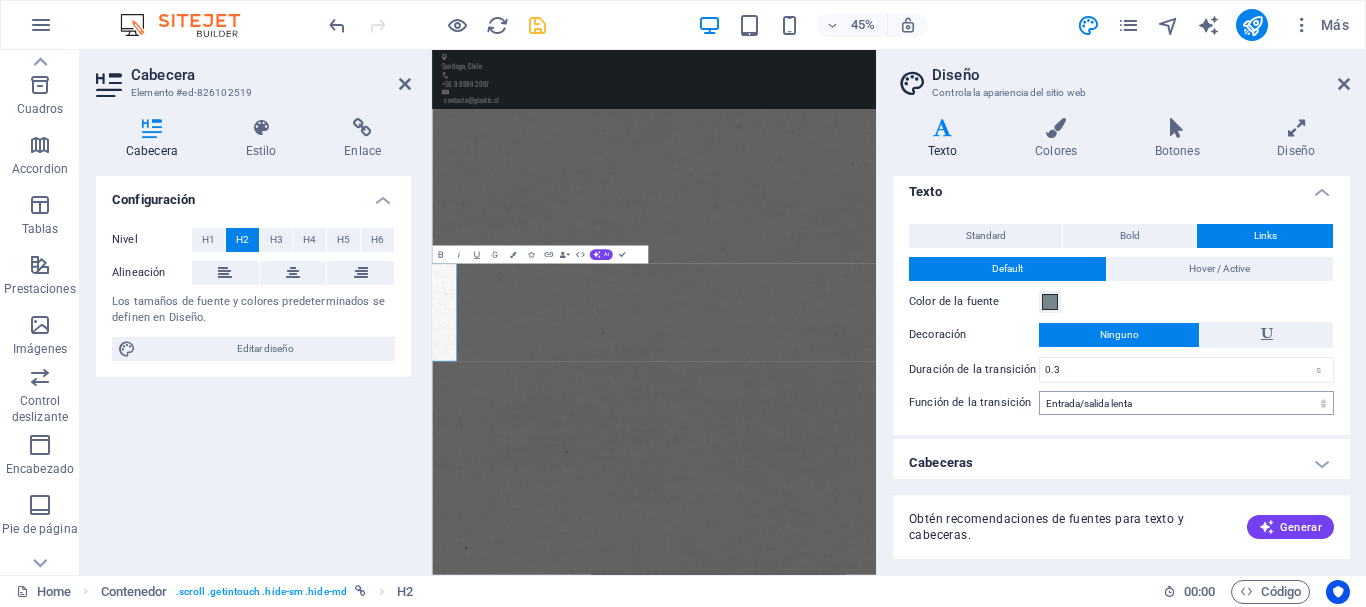 scroll, scrollTop: 10, scrollLeft: 0, axis: vertical 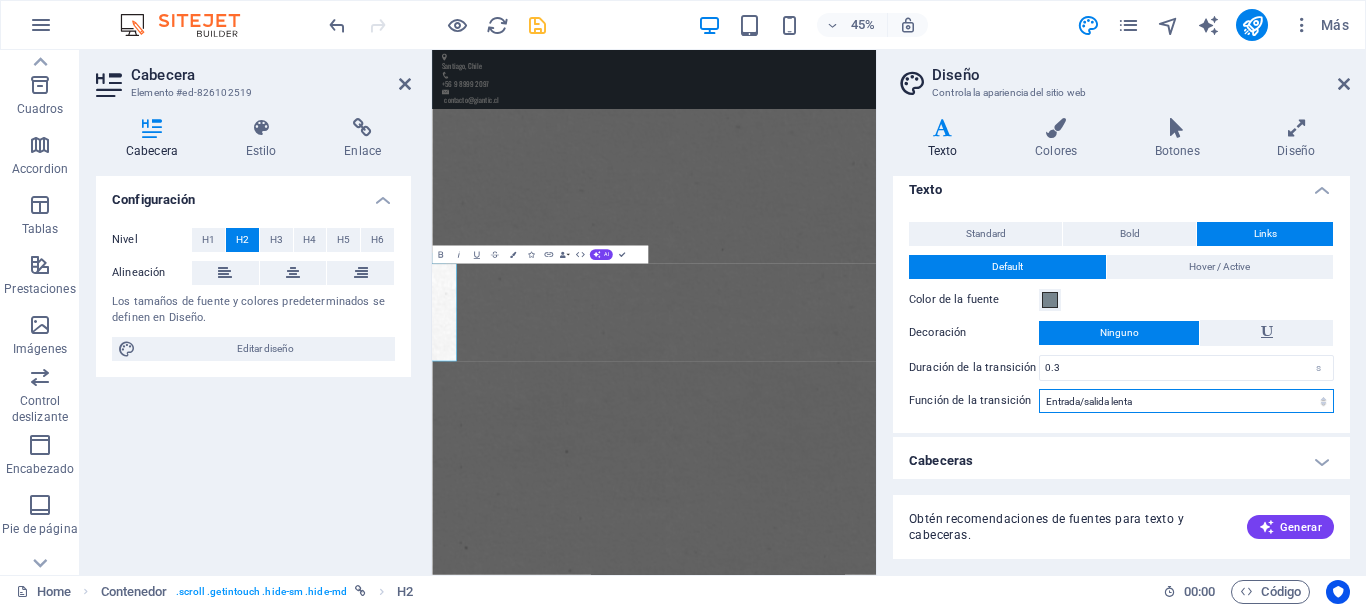 click on "Lentitud Entrada lenta Salida lenta Entrada/salida lenta Lineal" at bounding box center [1186, 401] 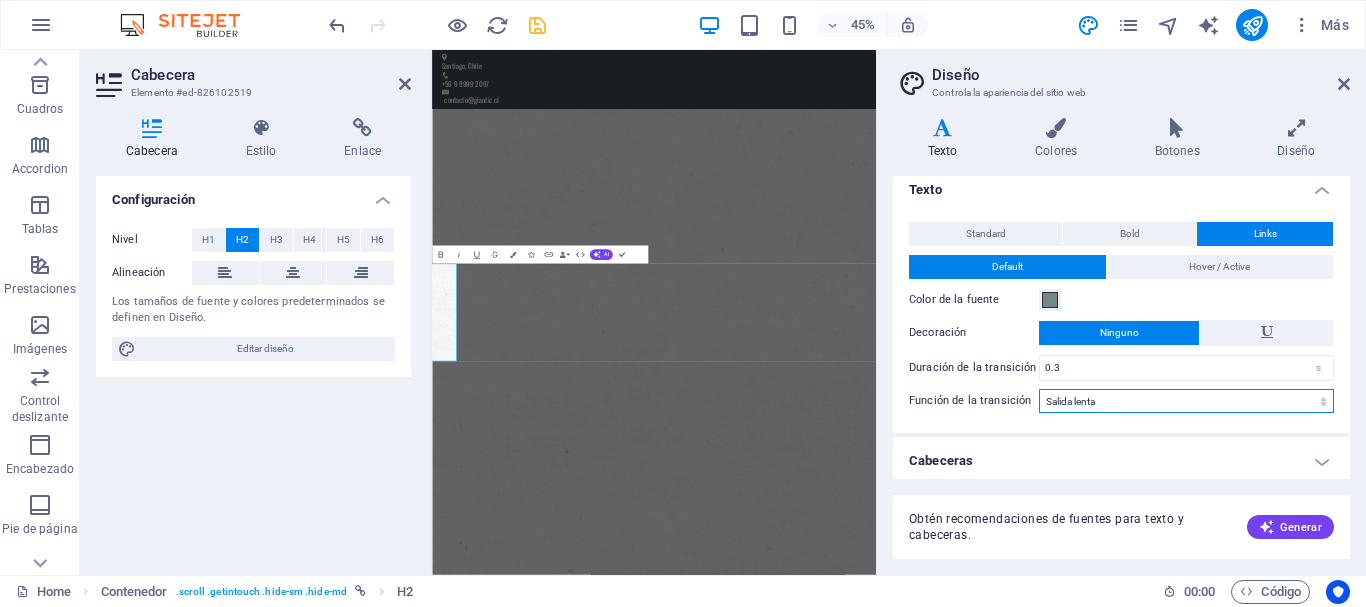 click on "Lentitud Entrada lenta Salida lenta Entrada/salida lenta Lineal" at bounding box center [1186, 401] 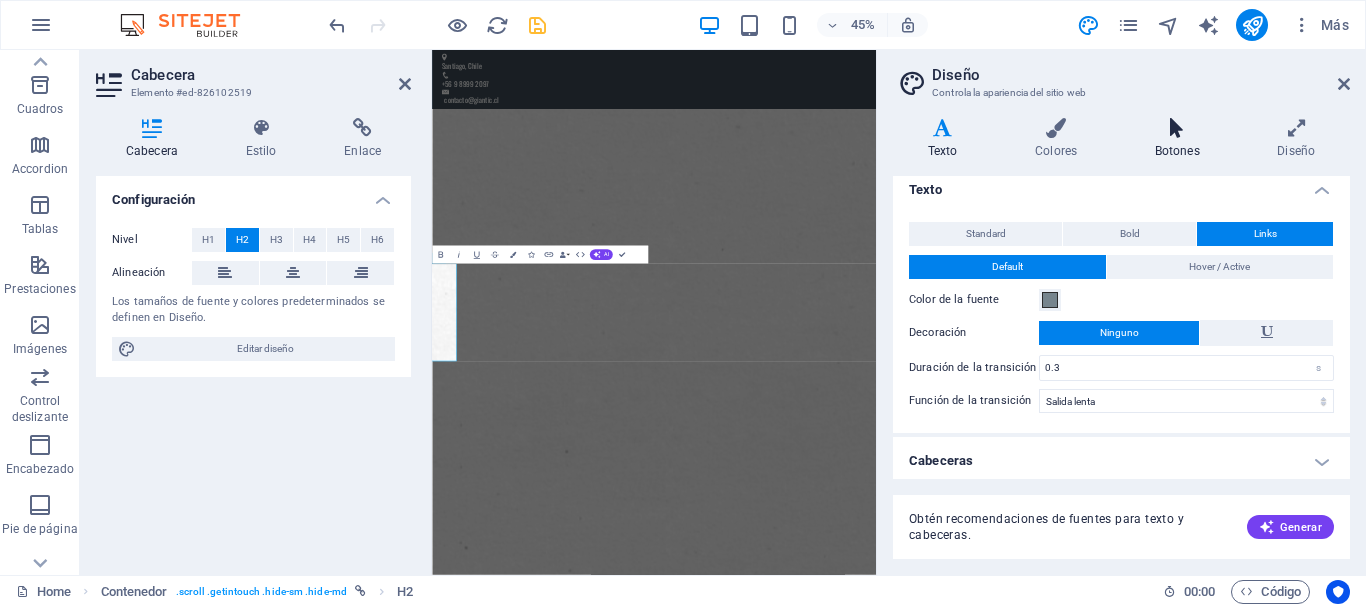 click on "Botones" at bounding box center [1181, 139] 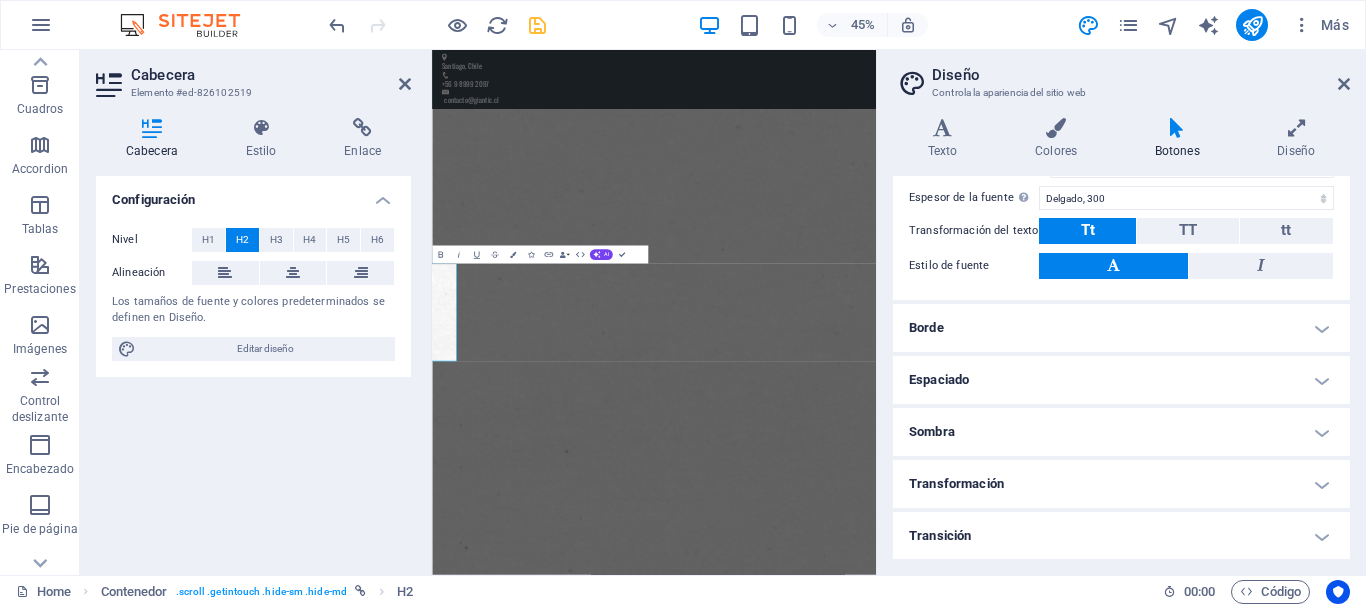 scroll, scrollTop: 379, scrollLeft: 0, axis: vertical 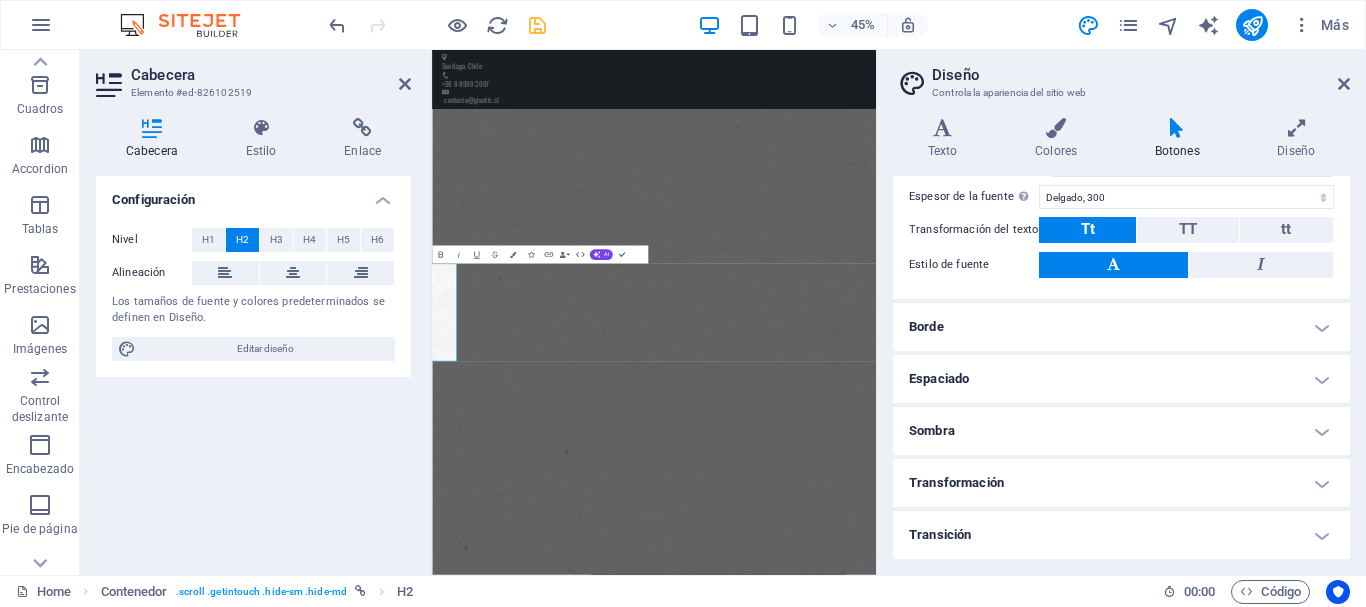 click on "Borde" at bounding box center [1121, 327] 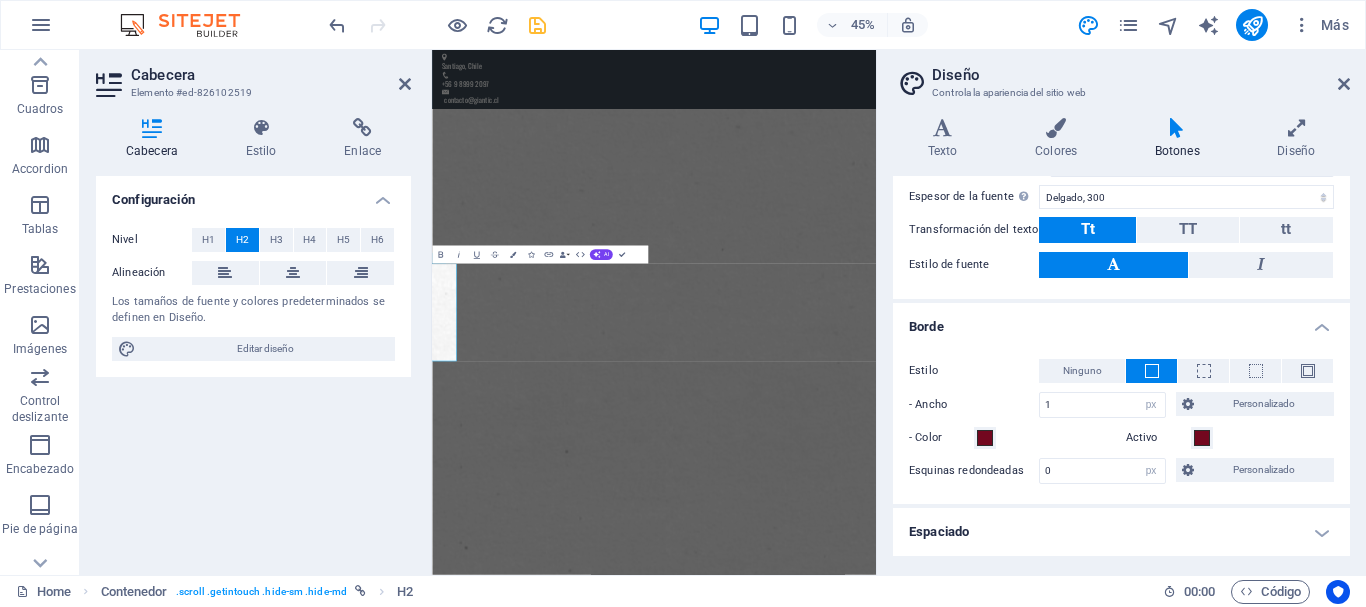 click on "Borde" at bounding box center [1121, 321] 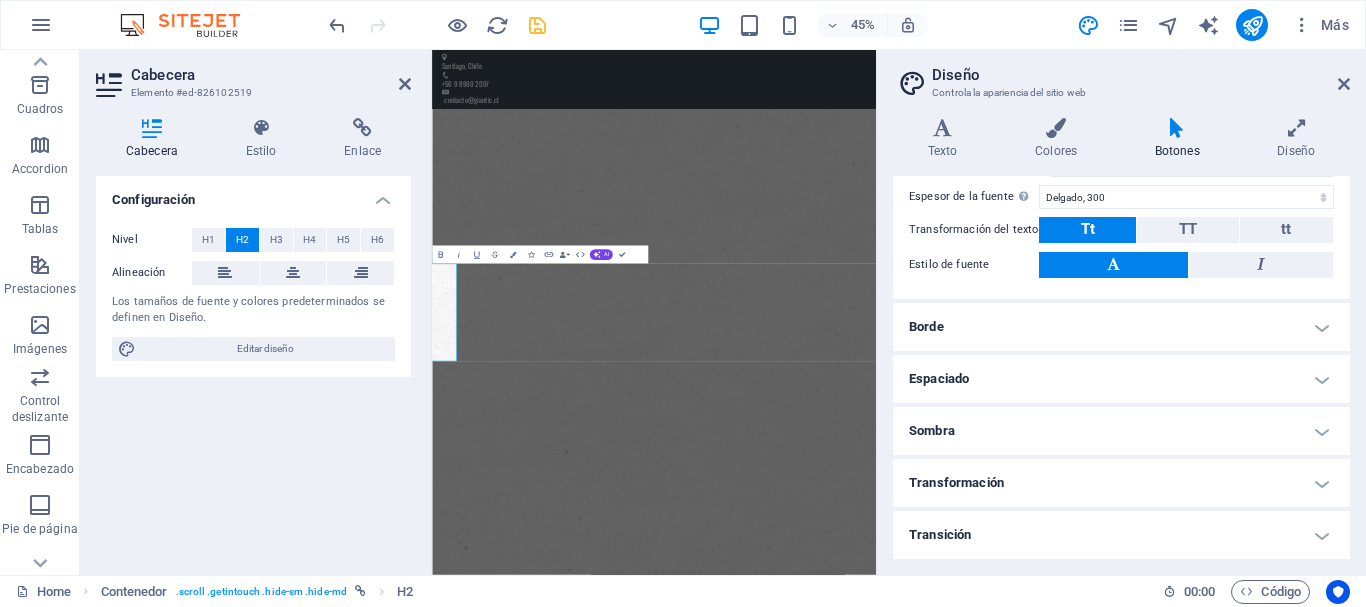 click on "Espaciado" at bounding box center (1121, 379) 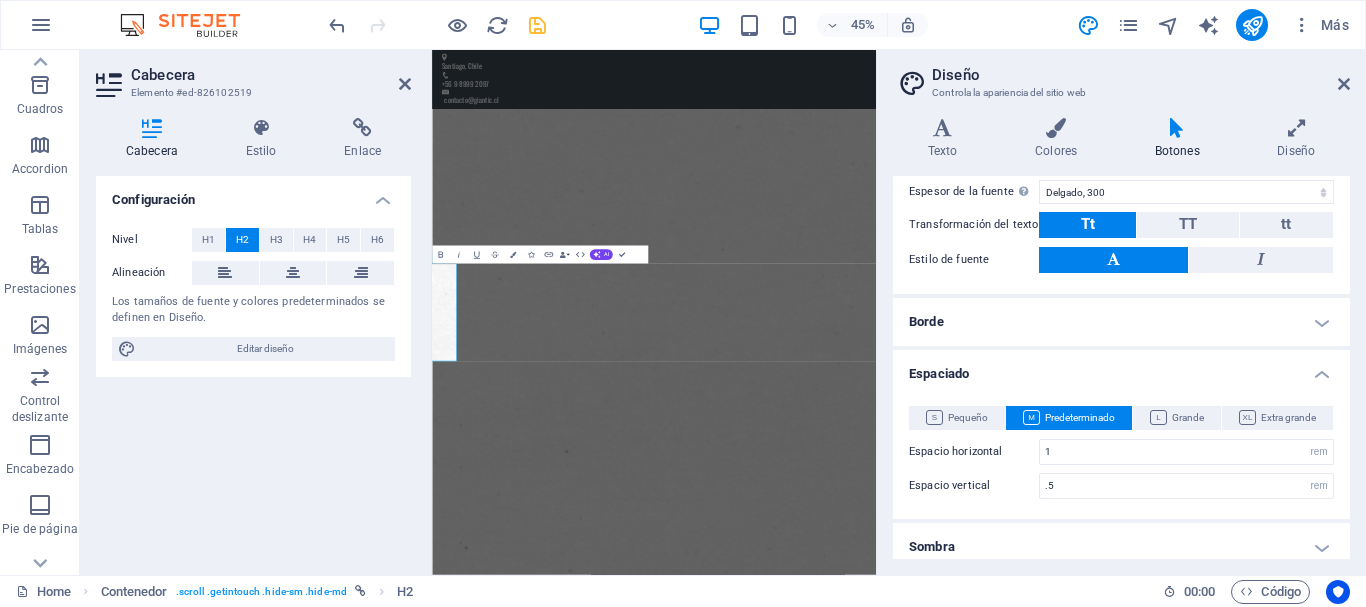 scroll, scrollTop: 307, scrollLeft: 0, axis: vertical 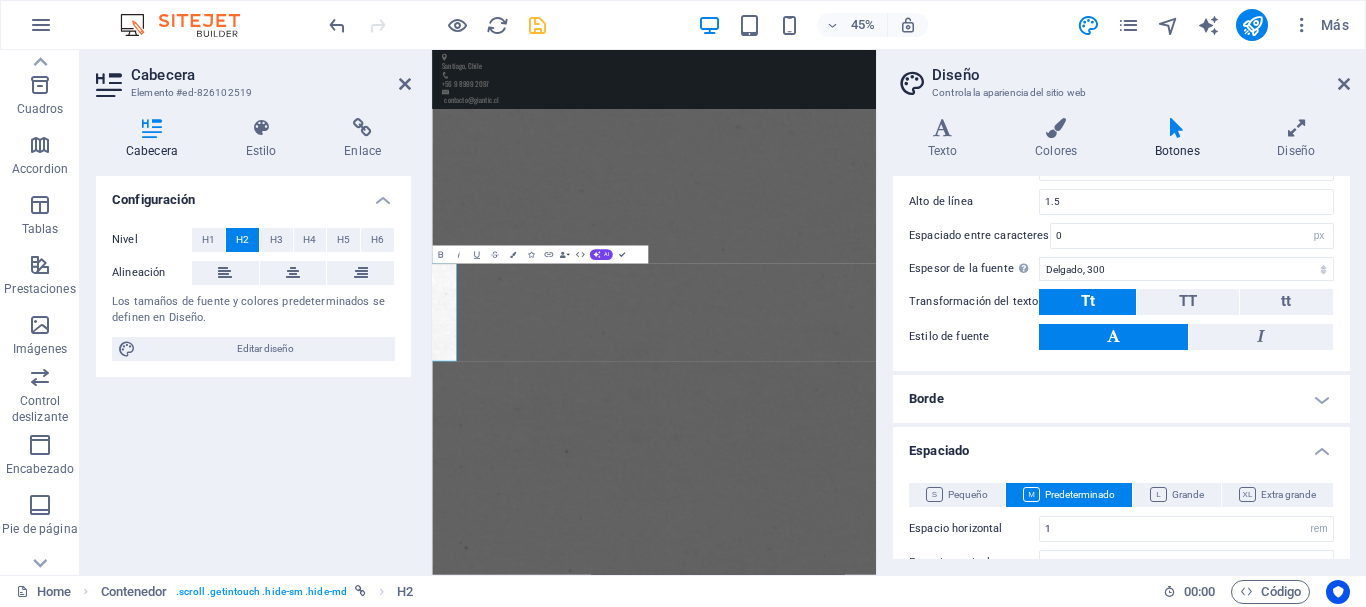 click on "Espaciado" at bounding box center [1121, 445] 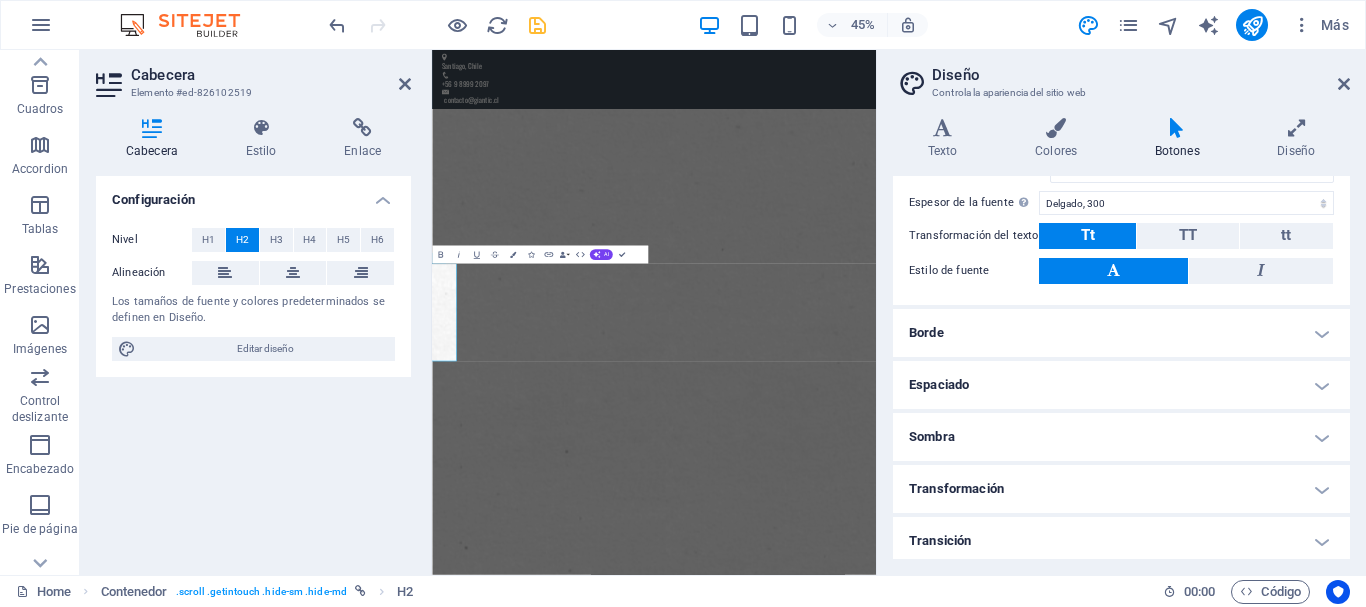 scroll, scrollTop: 379, scrollLeft: 0, axis: vertical 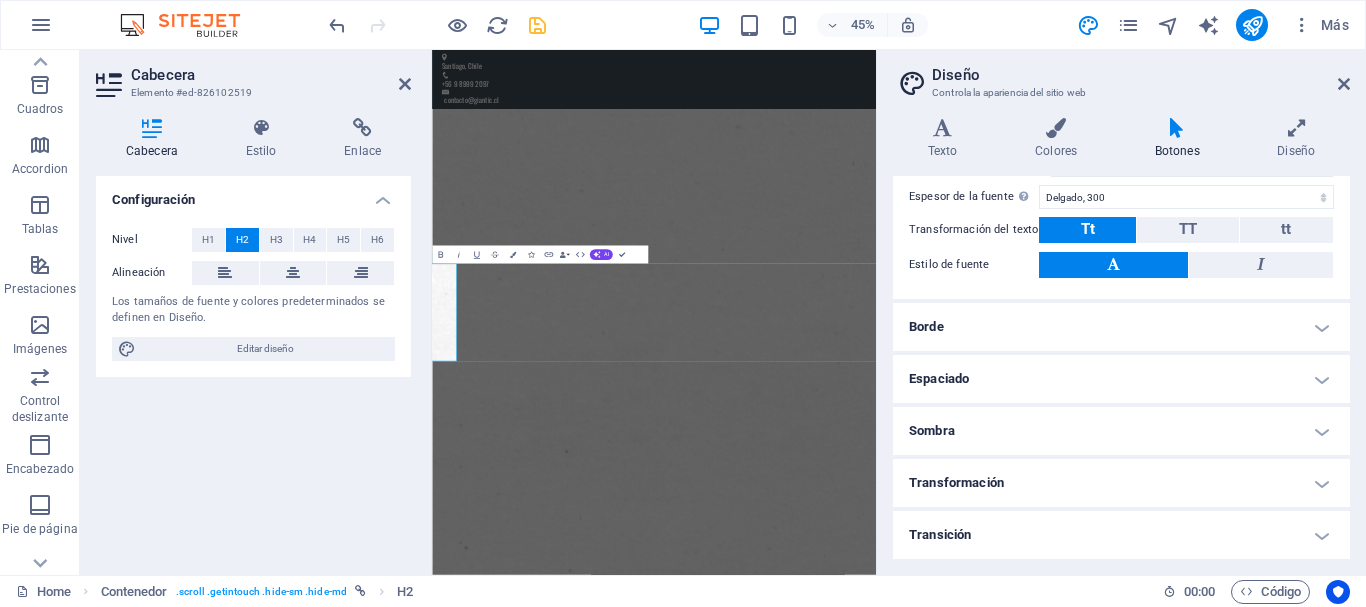 click on "Sombra" at bounding box center [1121, 431] 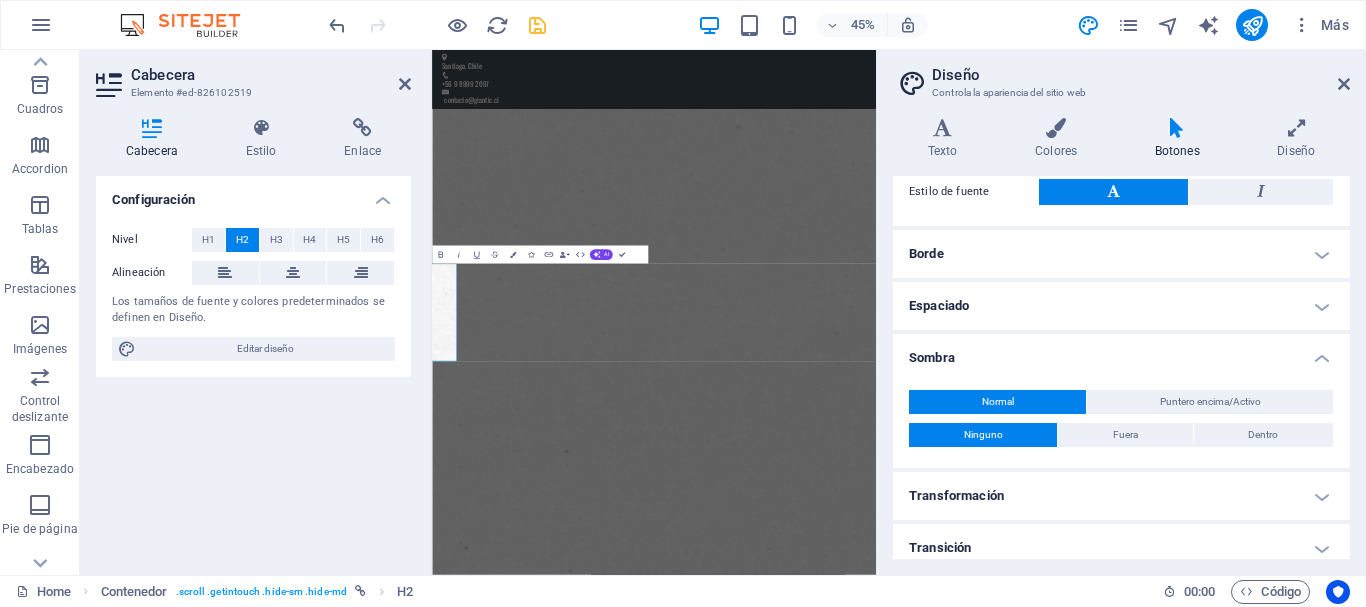scroll, scrollTop: 465, scrollLeft: 0, axis: vertical 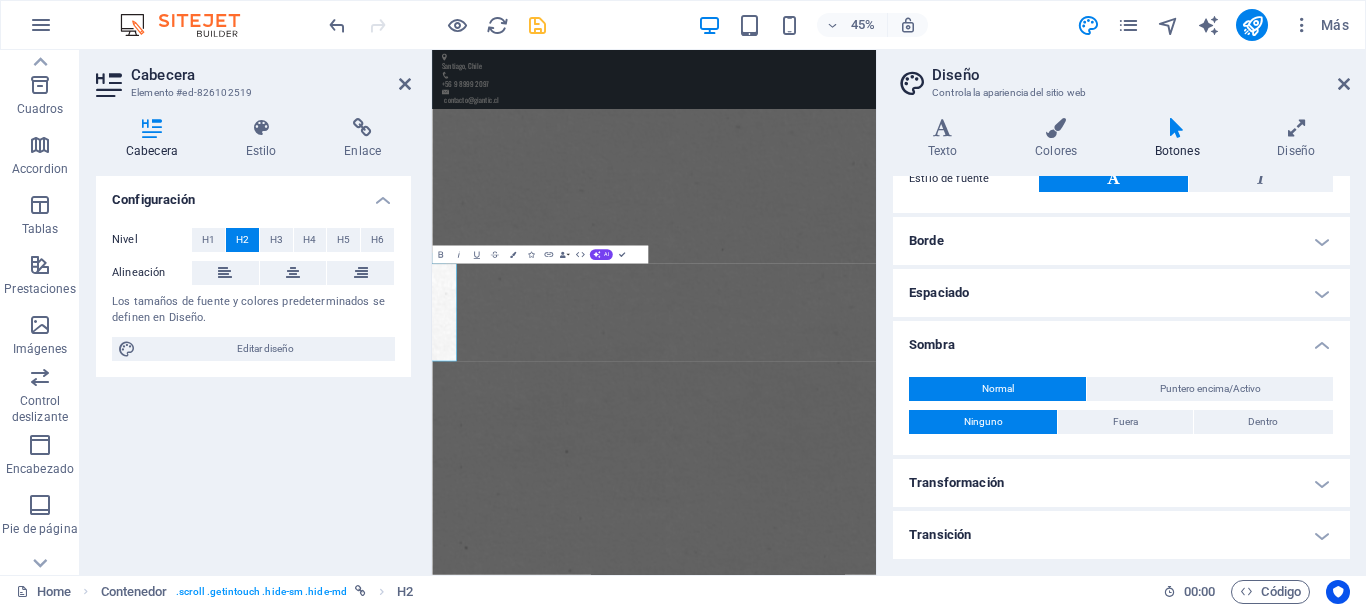 click on "Sombra" at bounding box center (1121, 339) 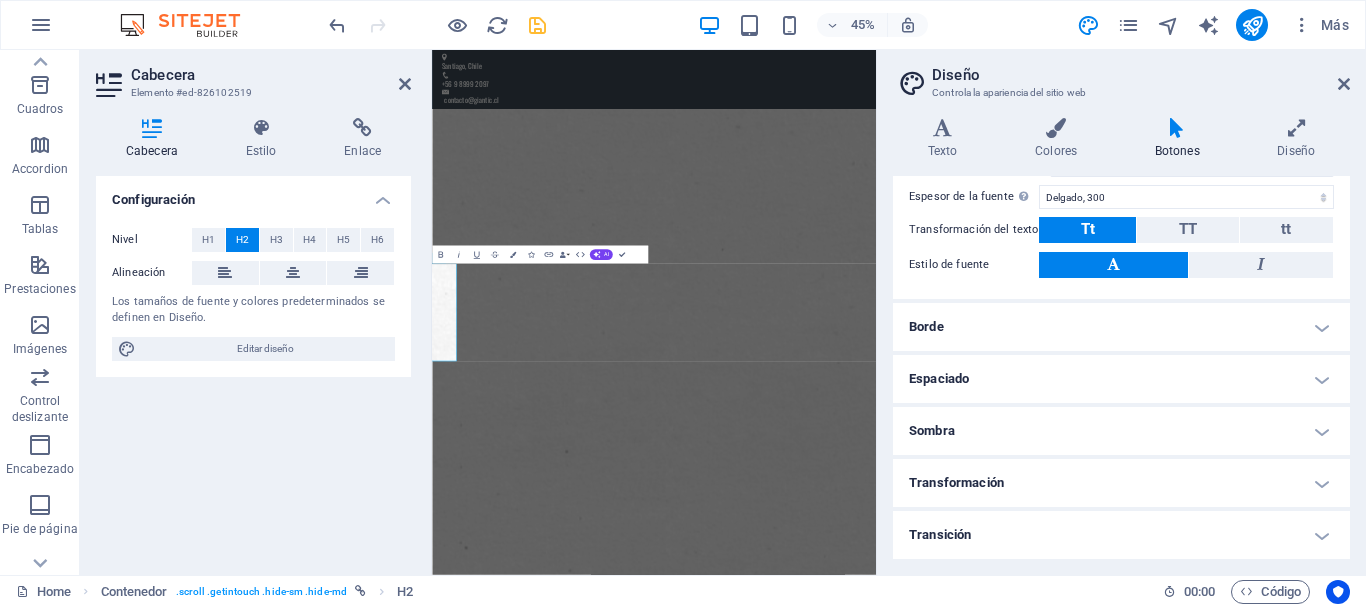 scroll, scrollTop: 0, scrollLeft: 0, axis: both 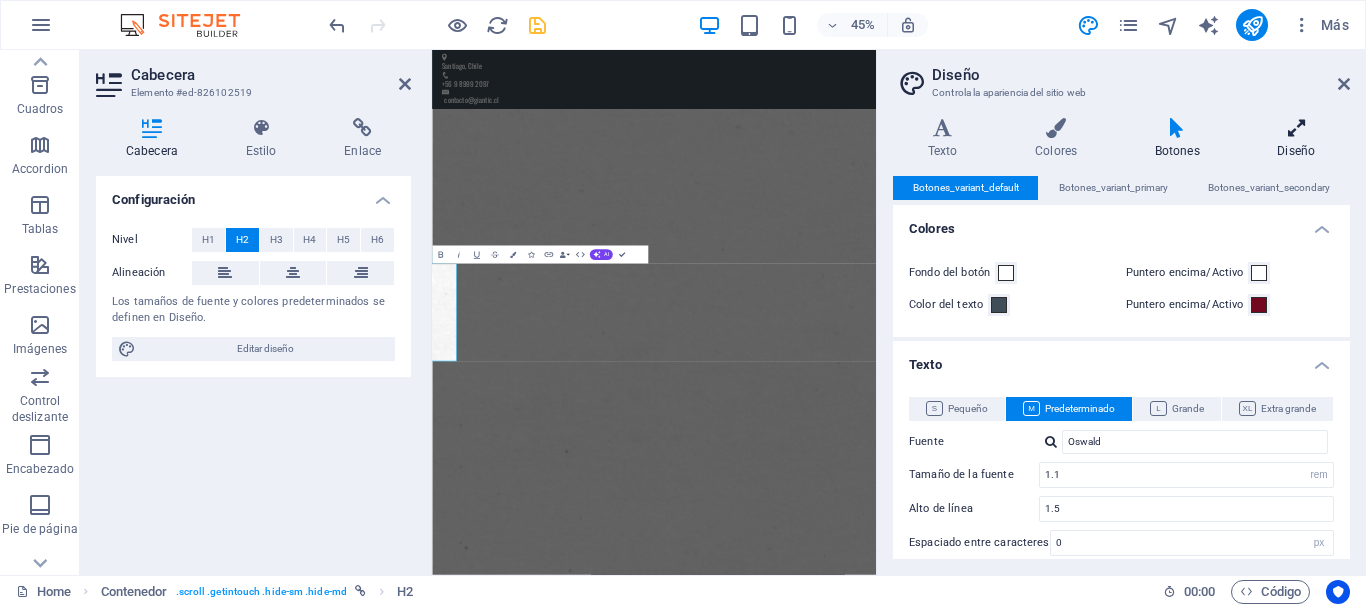 click on "Diseño" at bounding box center [1296, 139] 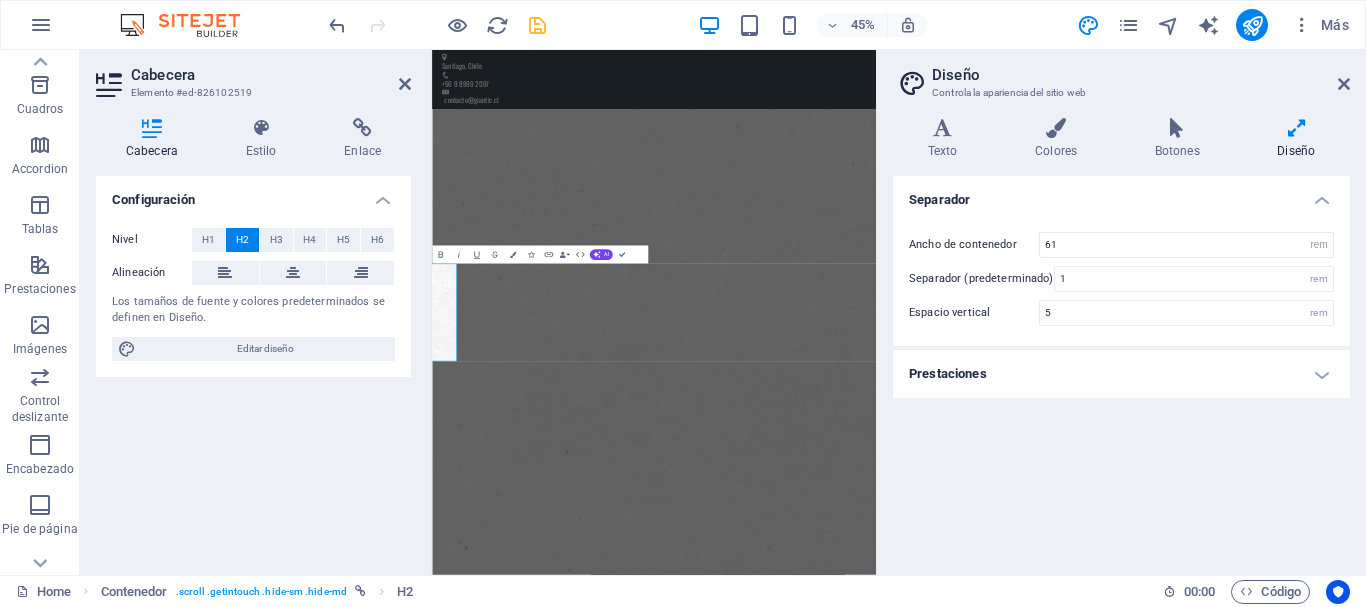click on "Prestaciones" at bounding box center (1121, 374) 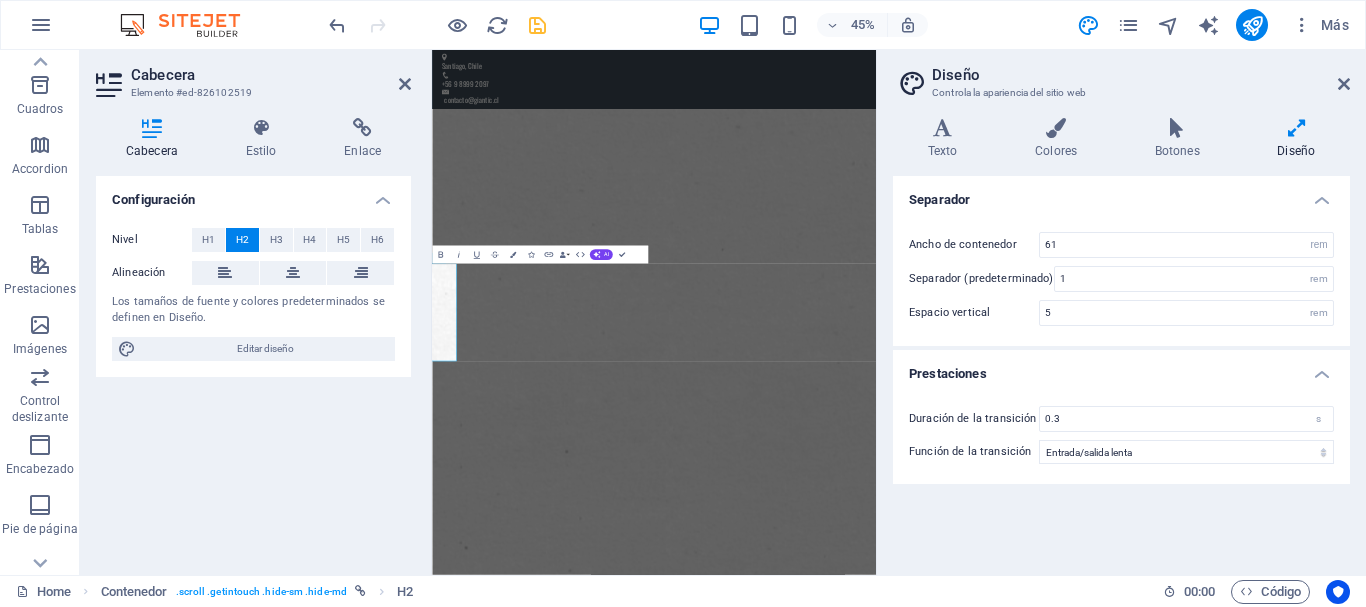 click on "Prestaciones" at bounding box center (1121, 368) 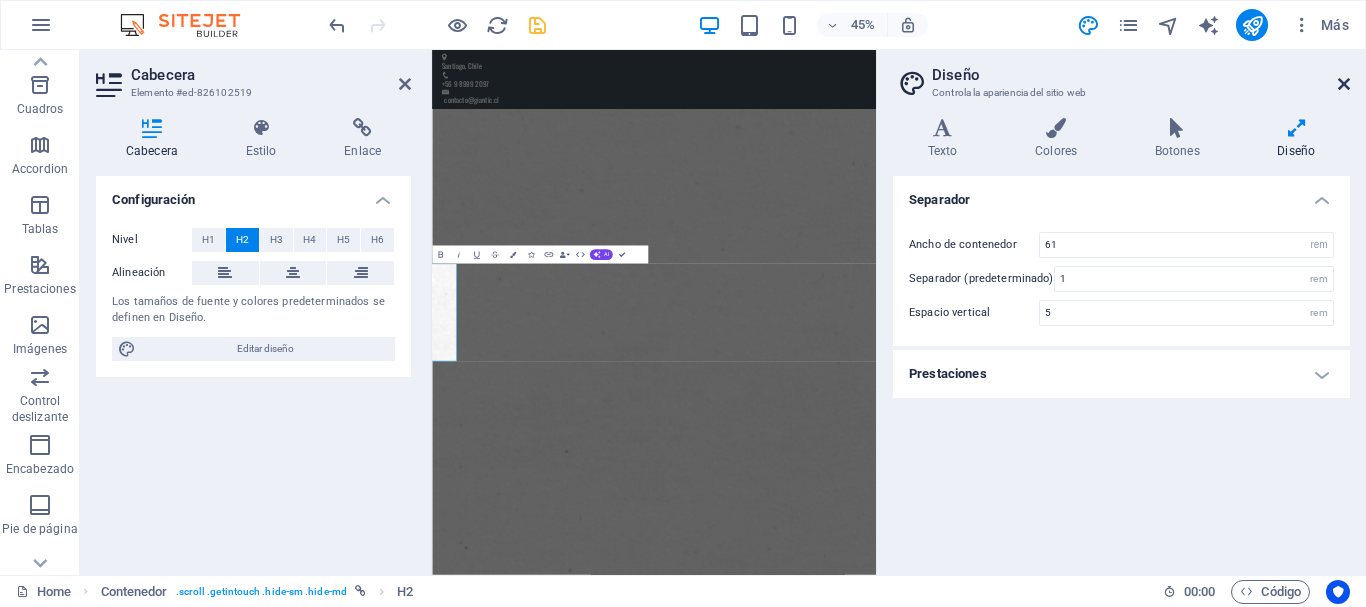 click at bounding box center (1344, 84) 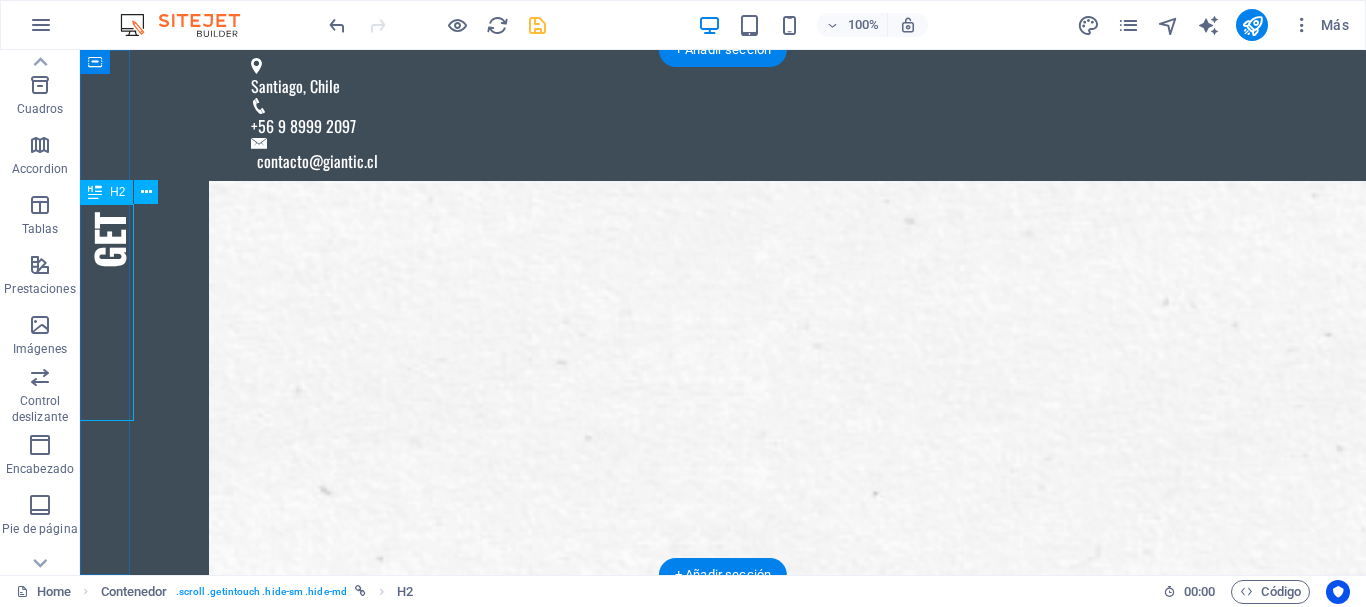 click on "Get in Touch" at bounding box center [105, 159] 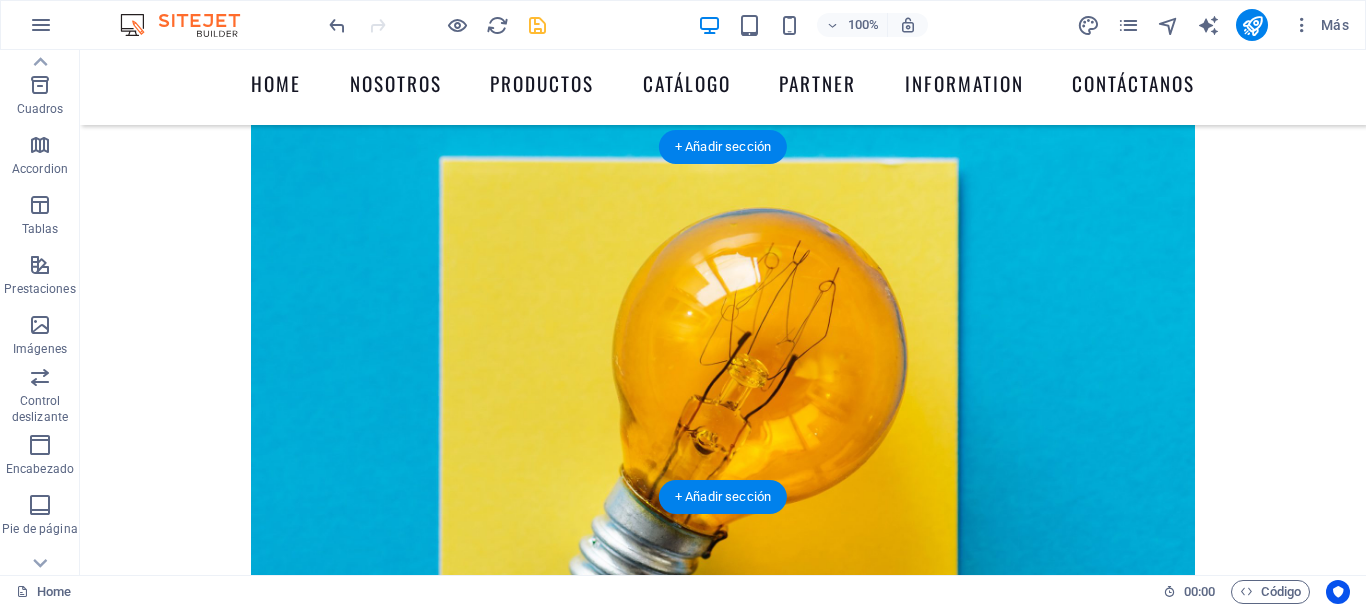 scroll, scrollTop: 0, scrollLeft: 0, axis: both 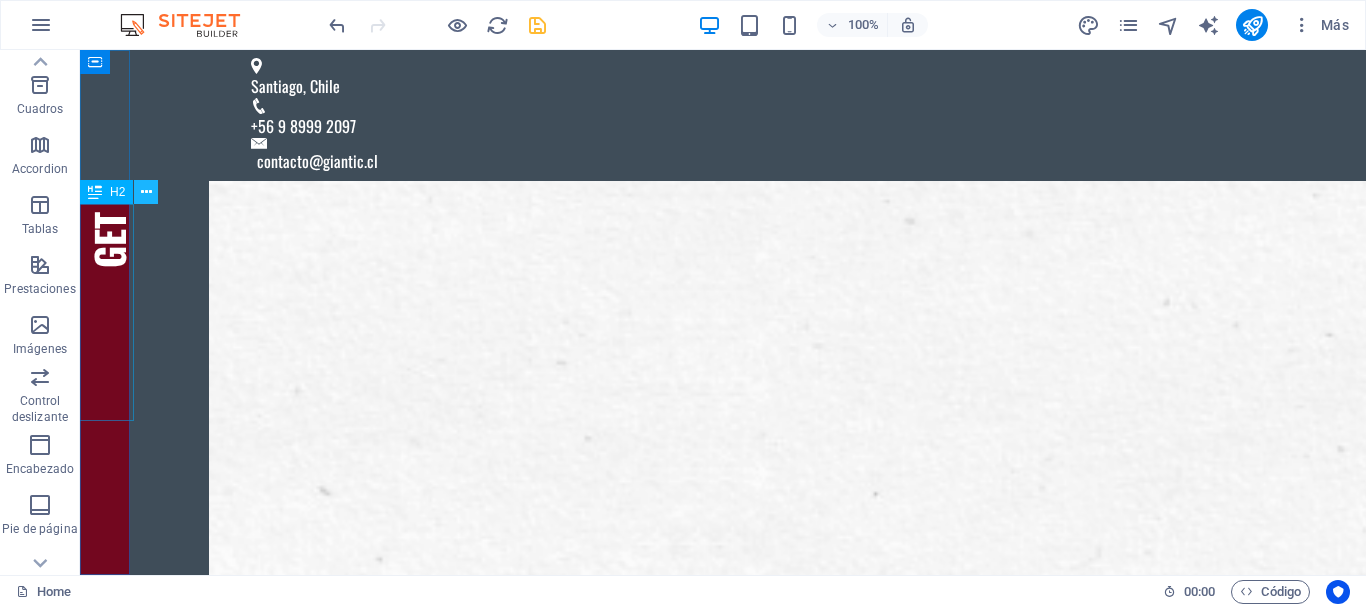 click at bounding box center (146, 192) 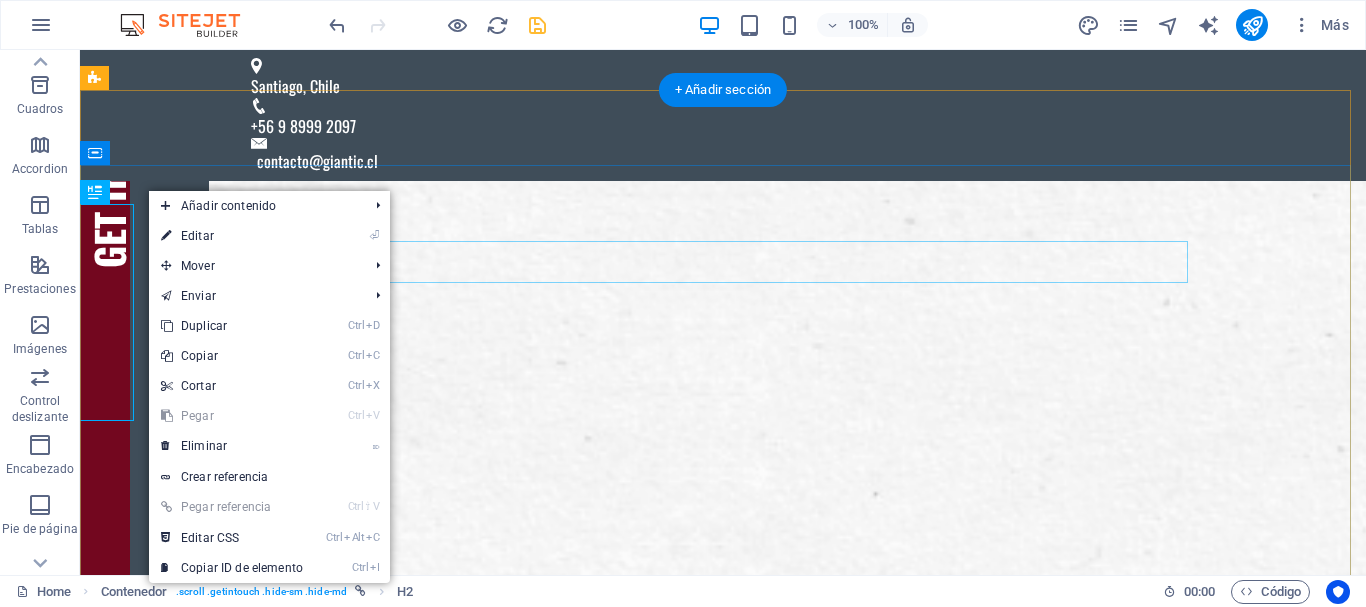 click at bounding box center [723, 1548] 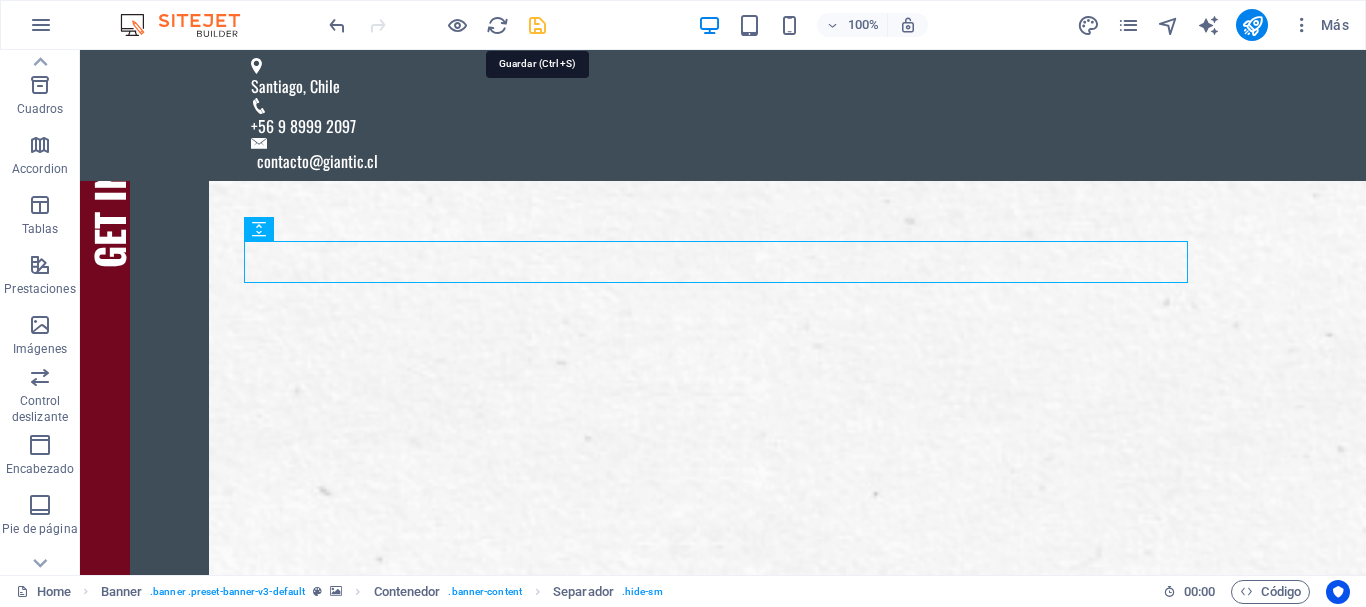 click at bounding box center [537, 25] 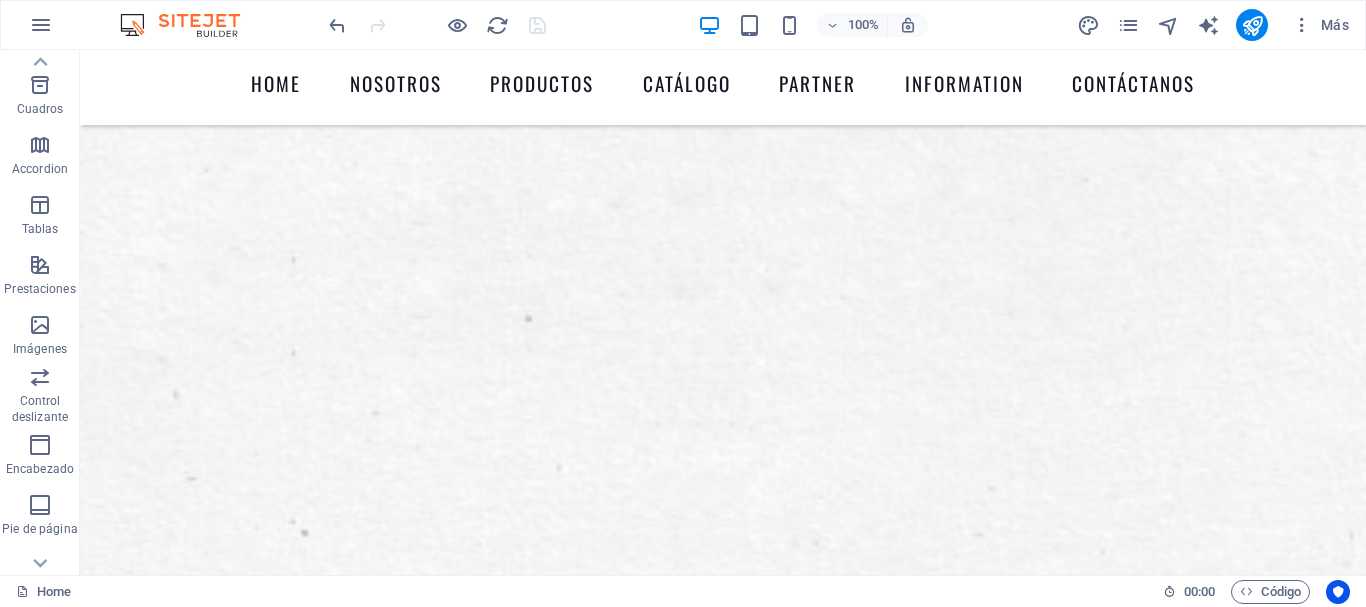 scroll, scrollTop: 0, scrollLeft: 0, axis: both 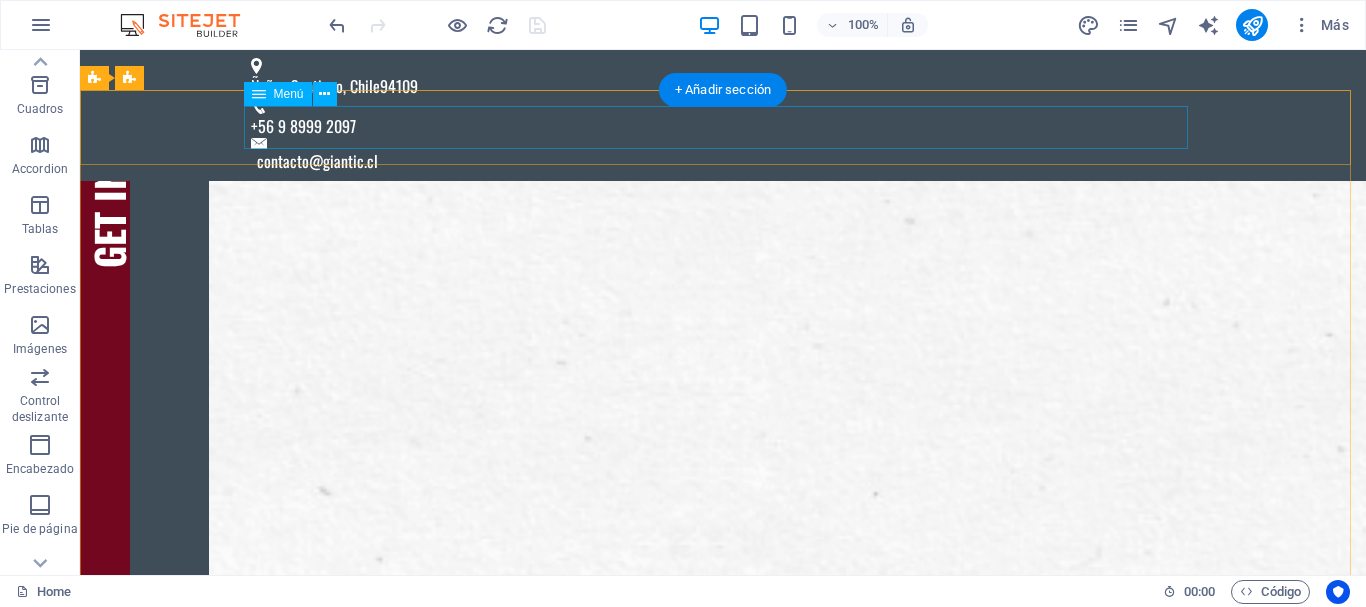 click on "Home Nosotros Productos Catálogo Partner Information Contáctanos" at bounding box center (723, 1413) 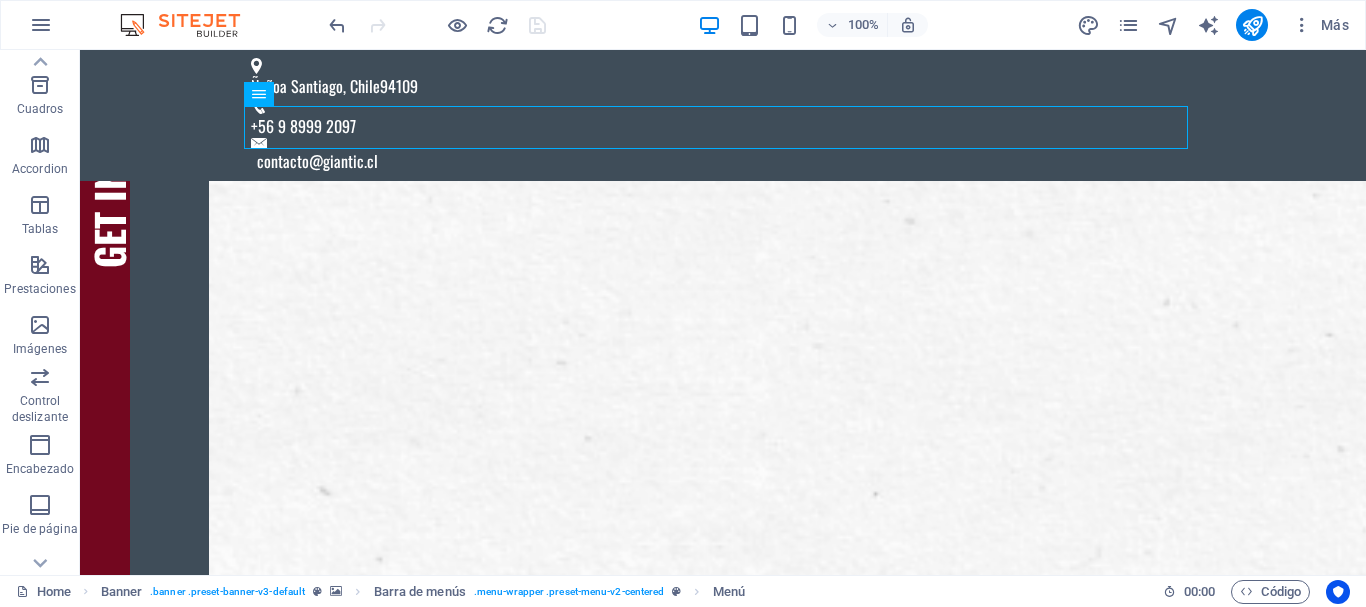 click at bounding box center [437, 25] 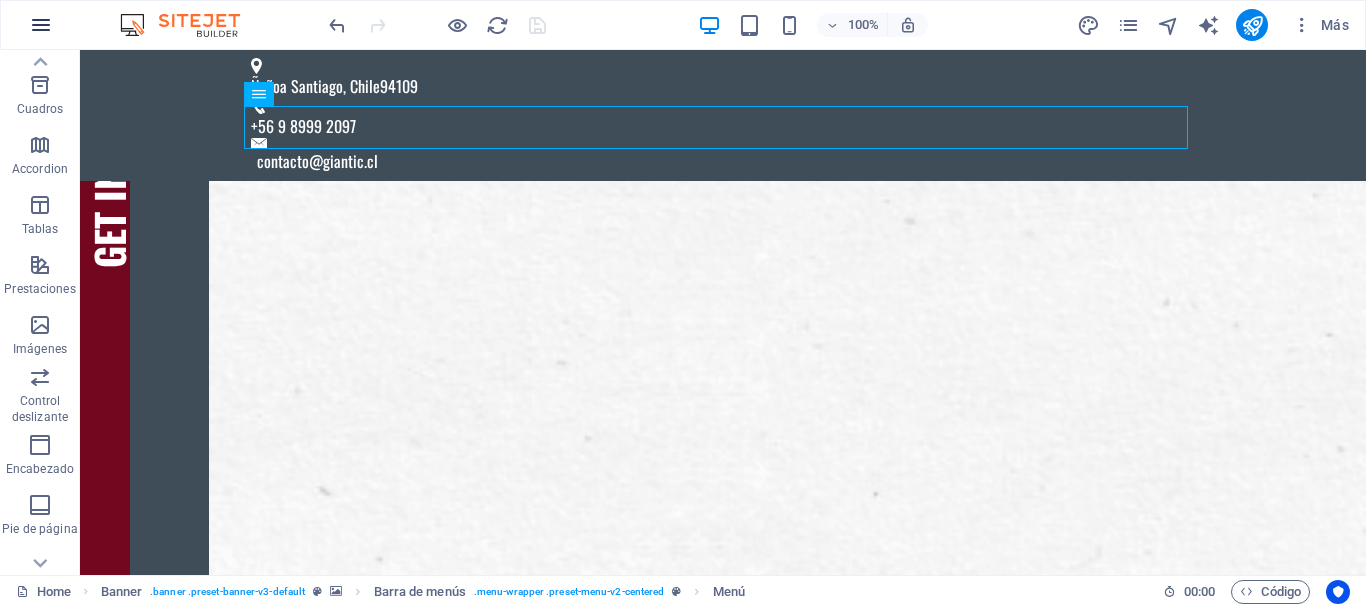 click at bounding box center [41, 25] 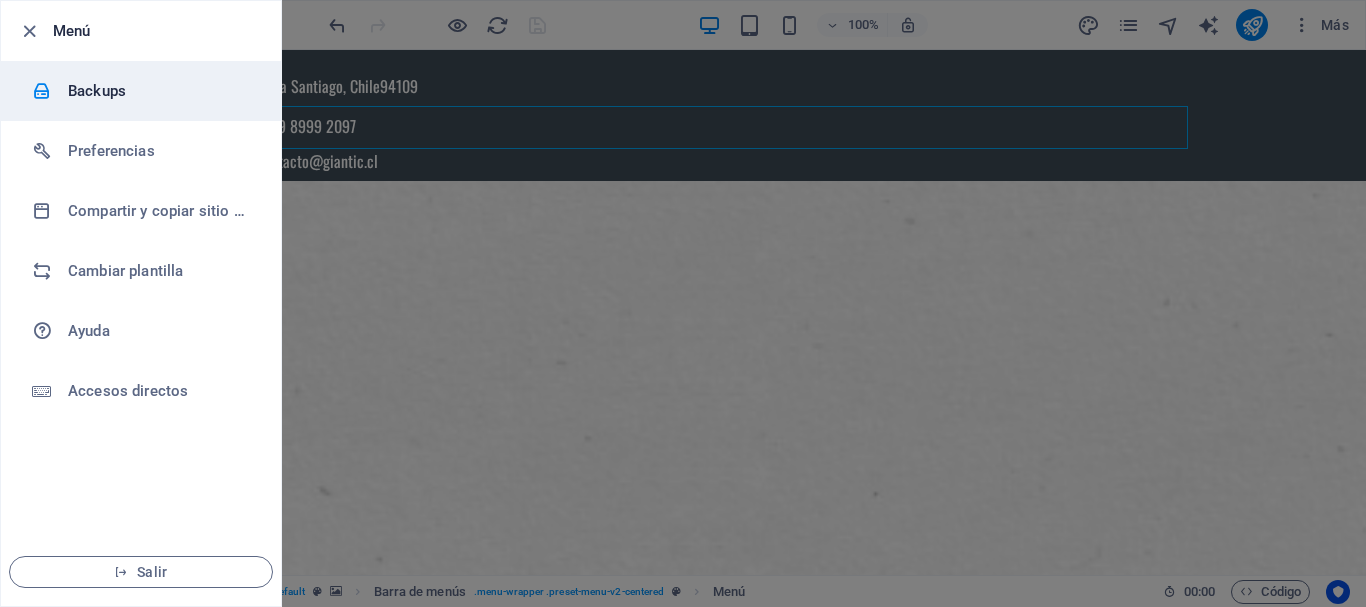 click on "Backups" at bounding box center [141, 91] 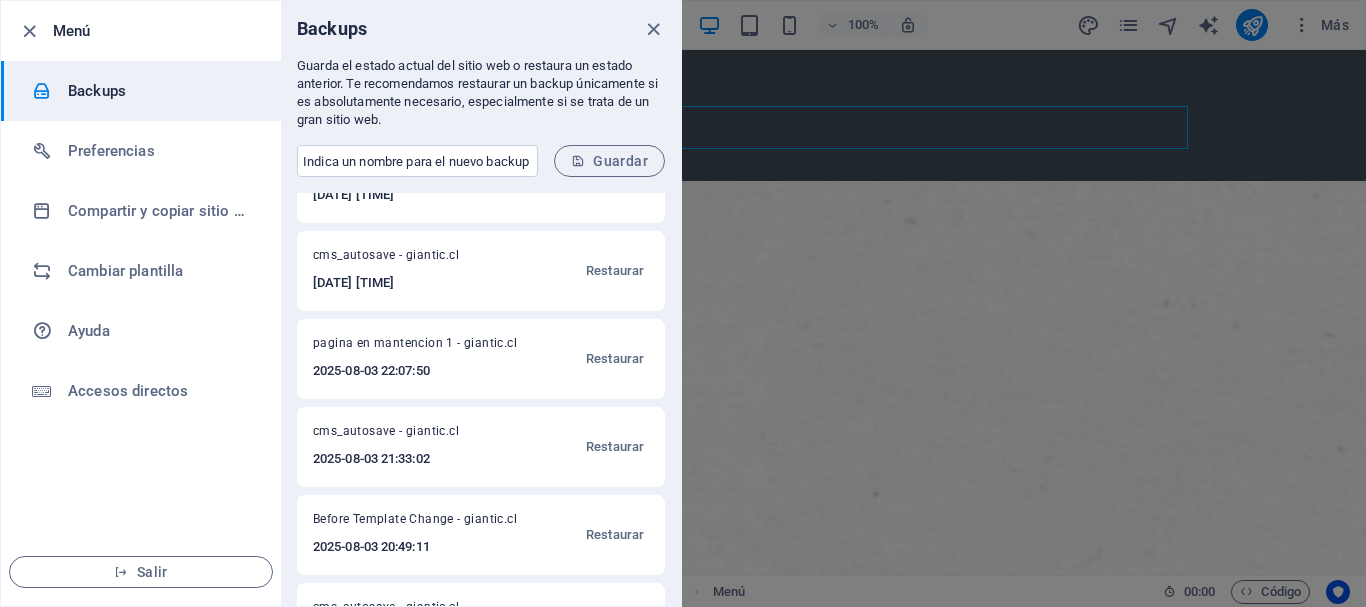 scroll, scrollTop: 0, scrollLeft: 0, axis: both 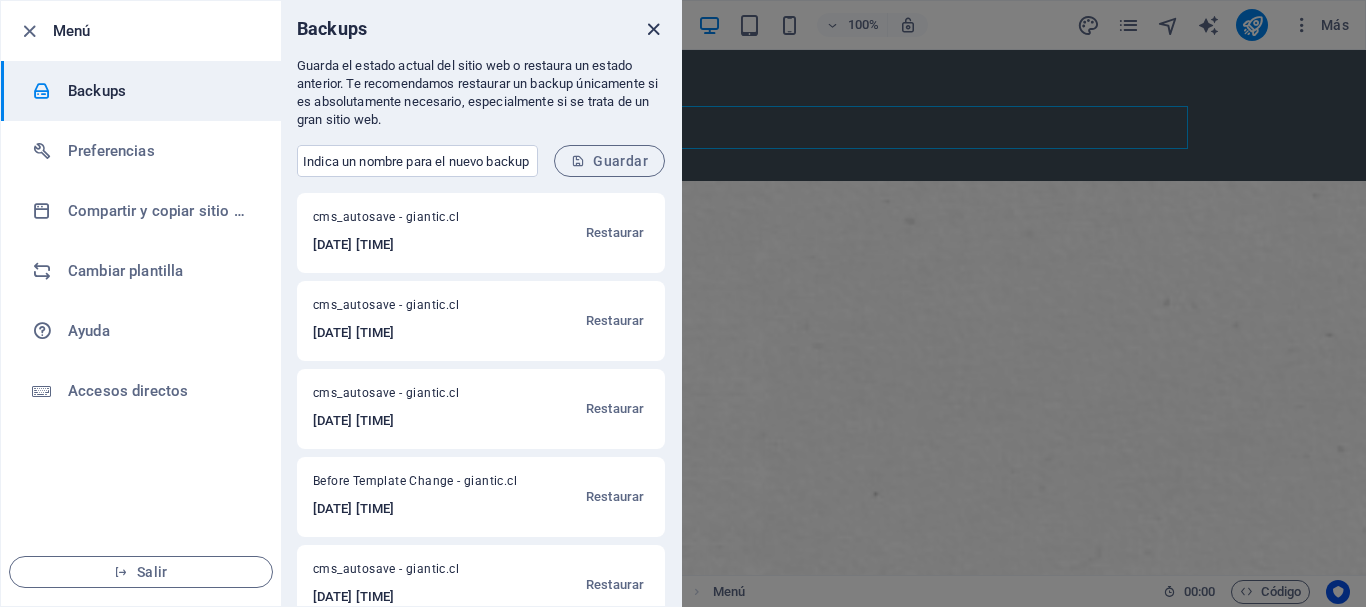 click at bounding box center [653, 29] 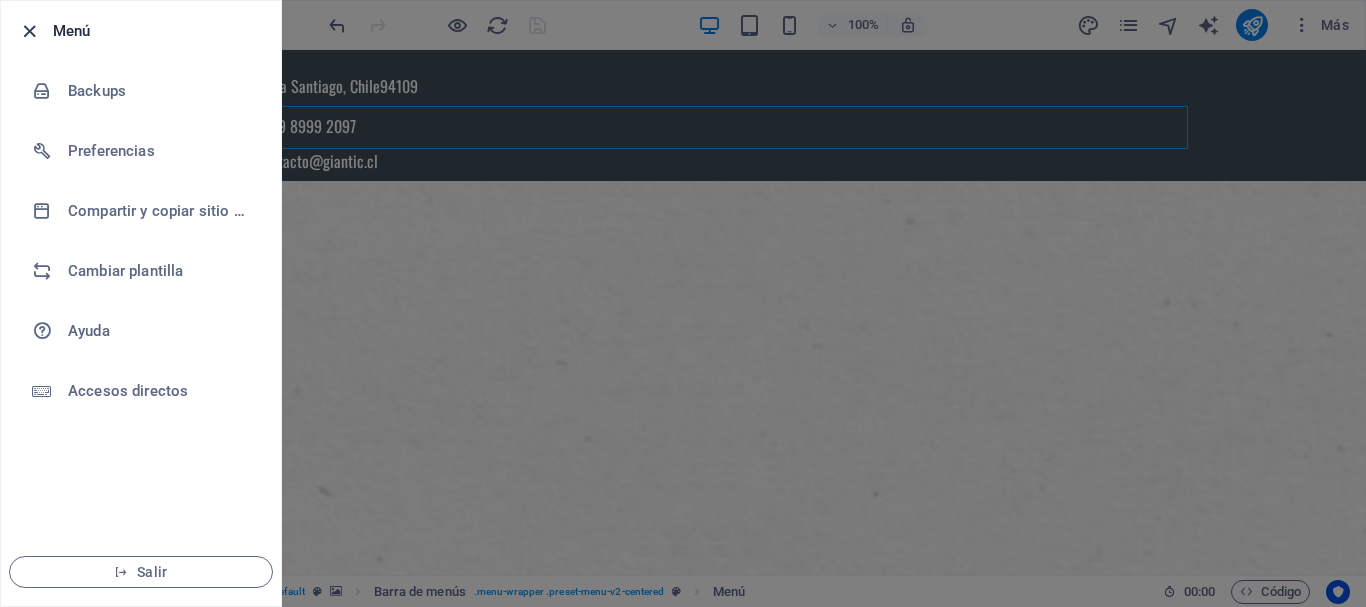 click at bounding box center (29, 31) 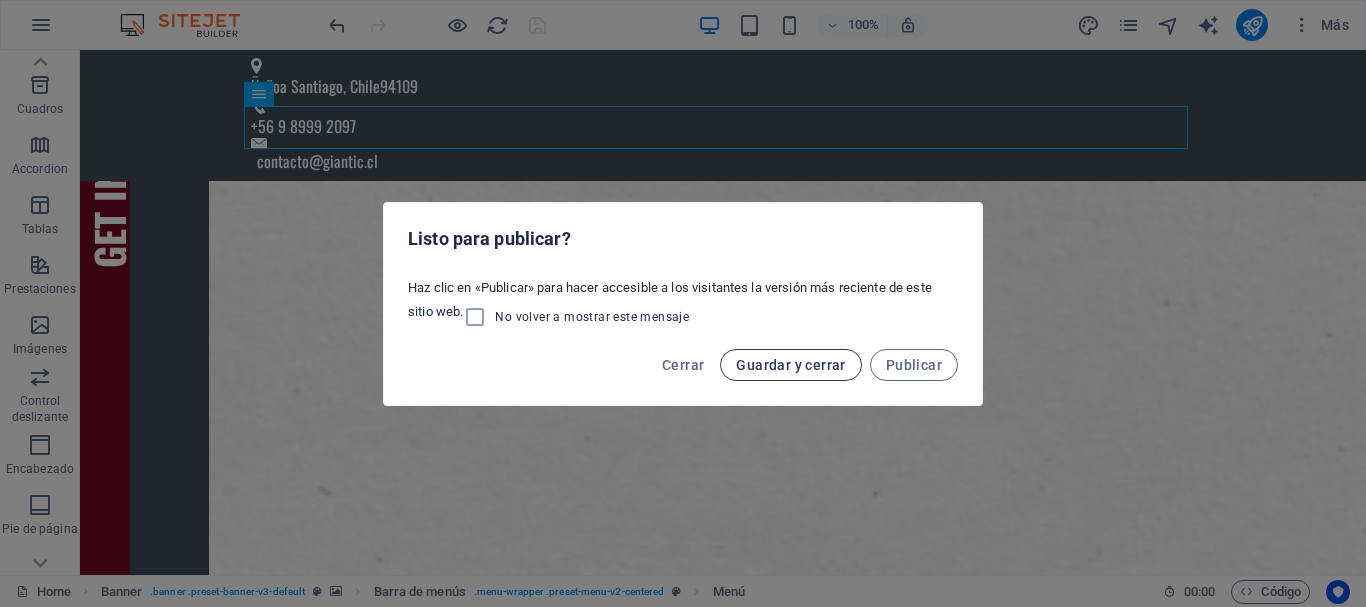 click on "Guardar y cerrar" at bounding box center [790, 365] 